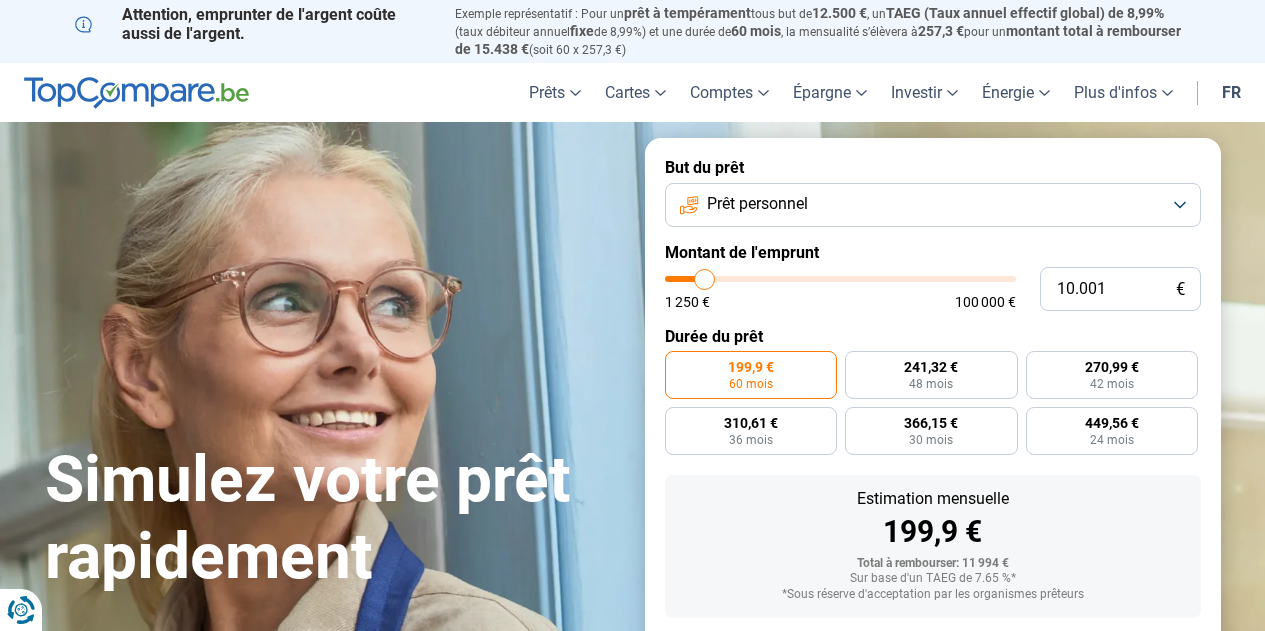 scroll, scrollTop: 0, scrollLeft: 0, axis: both 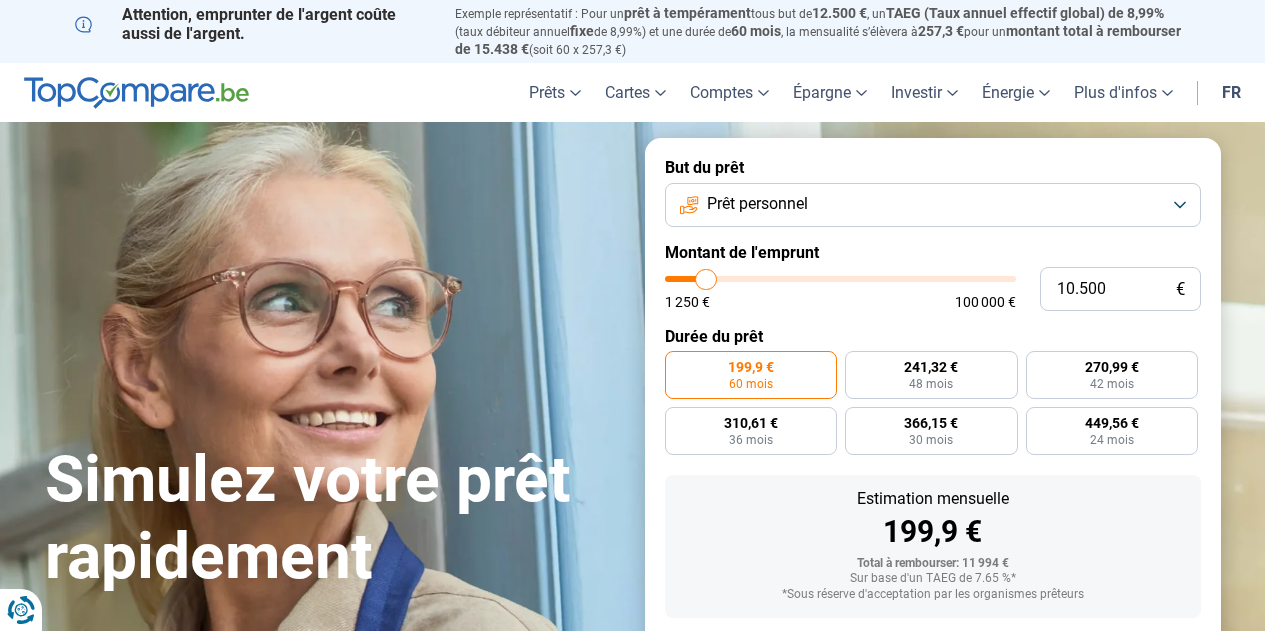 type on "11.250" 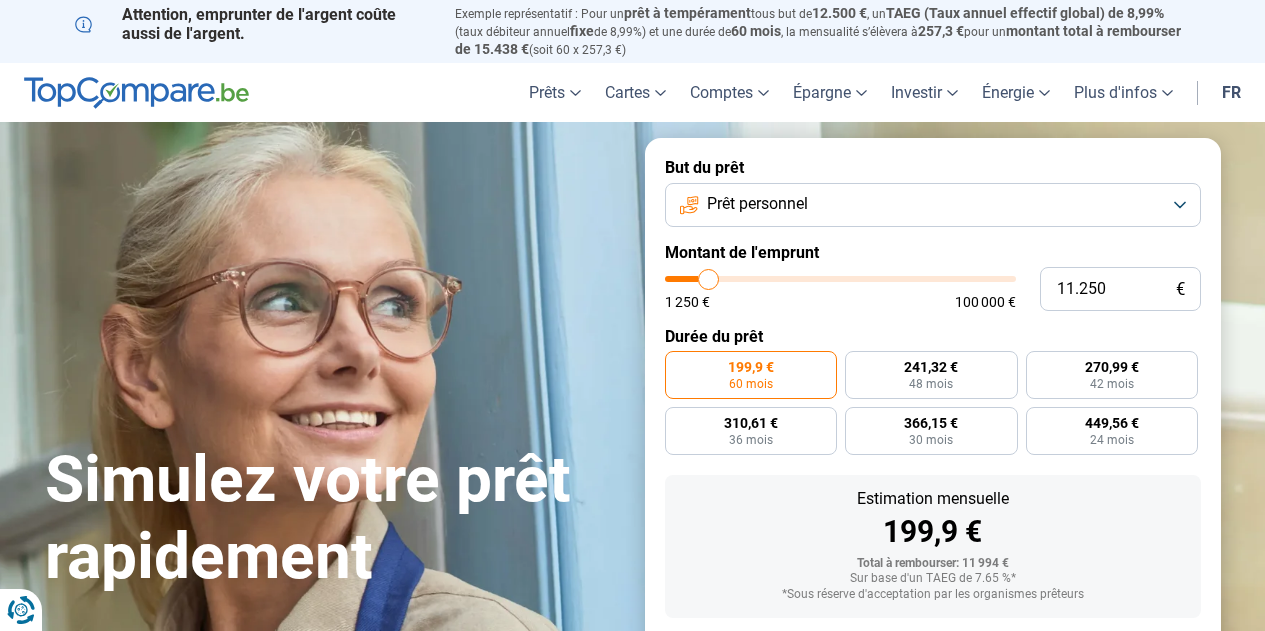type on "12.000" 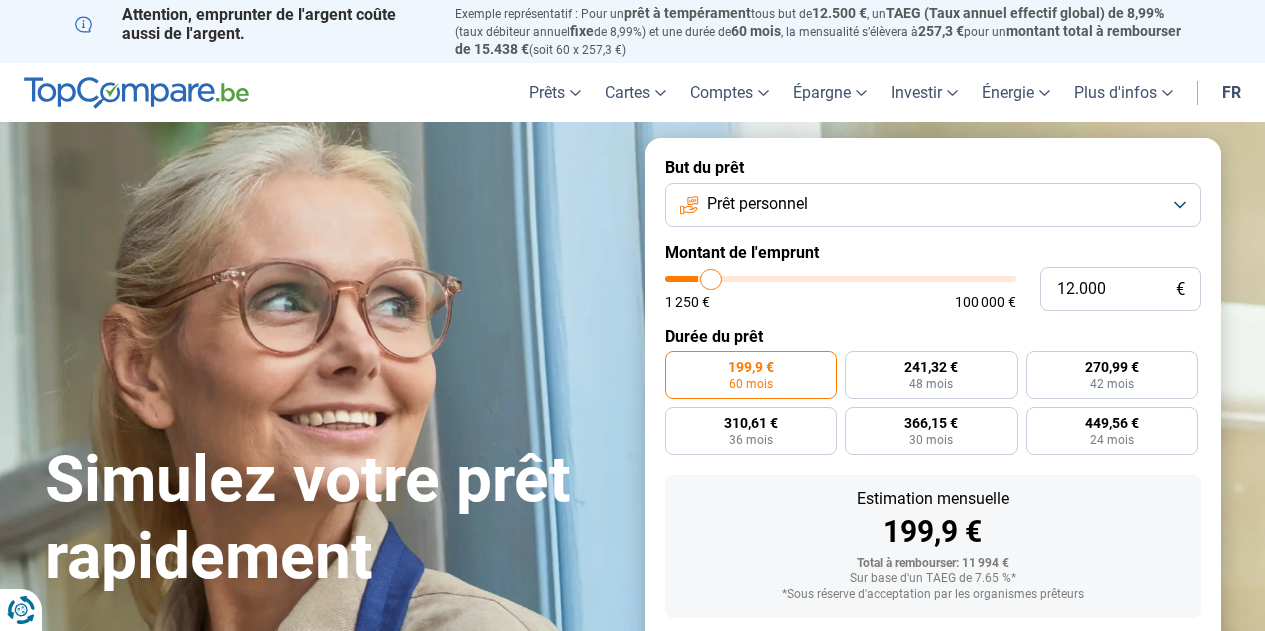 type on "12.250" 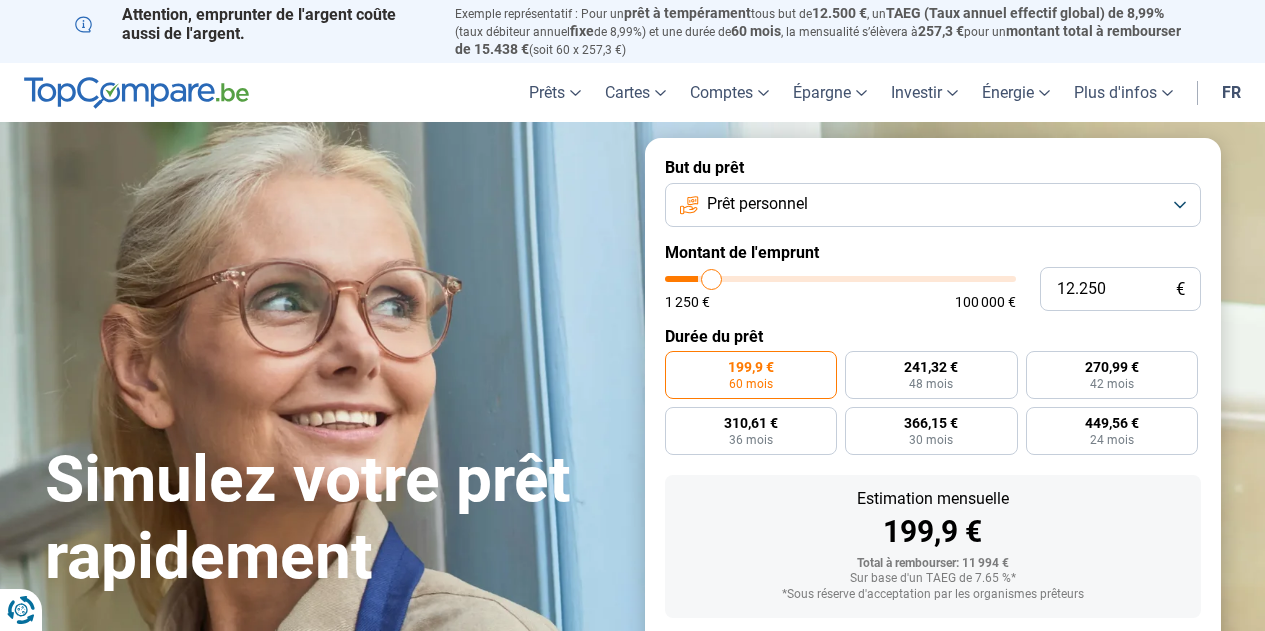 type on "12.500" 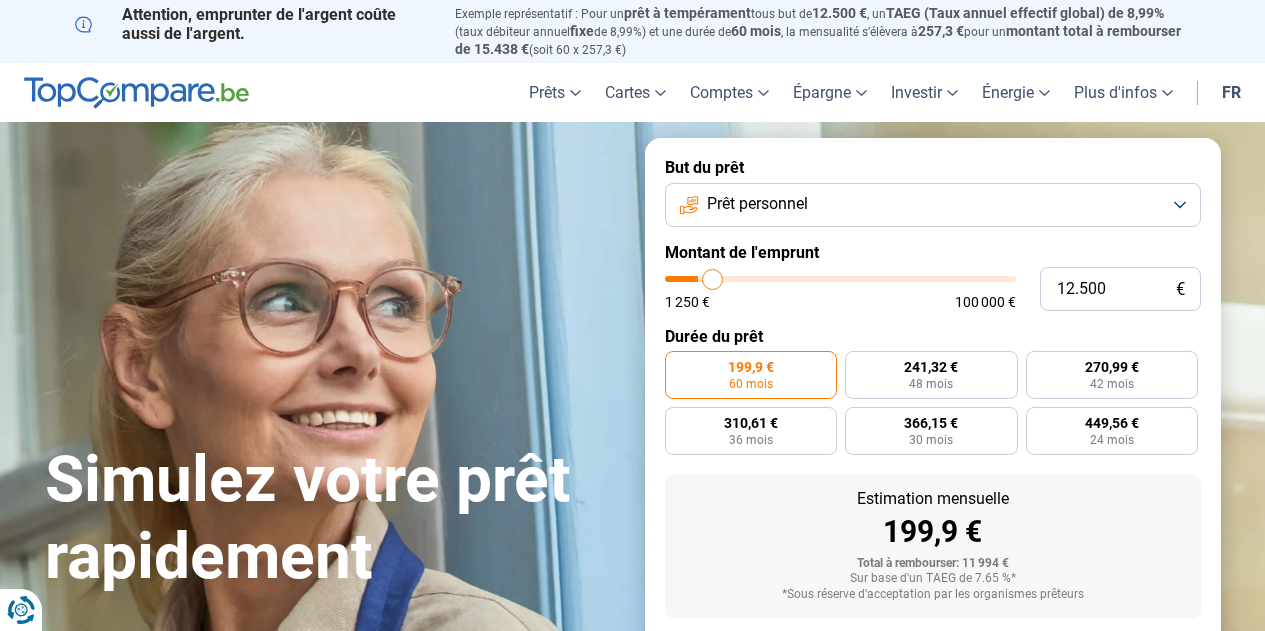 type on "12.750" 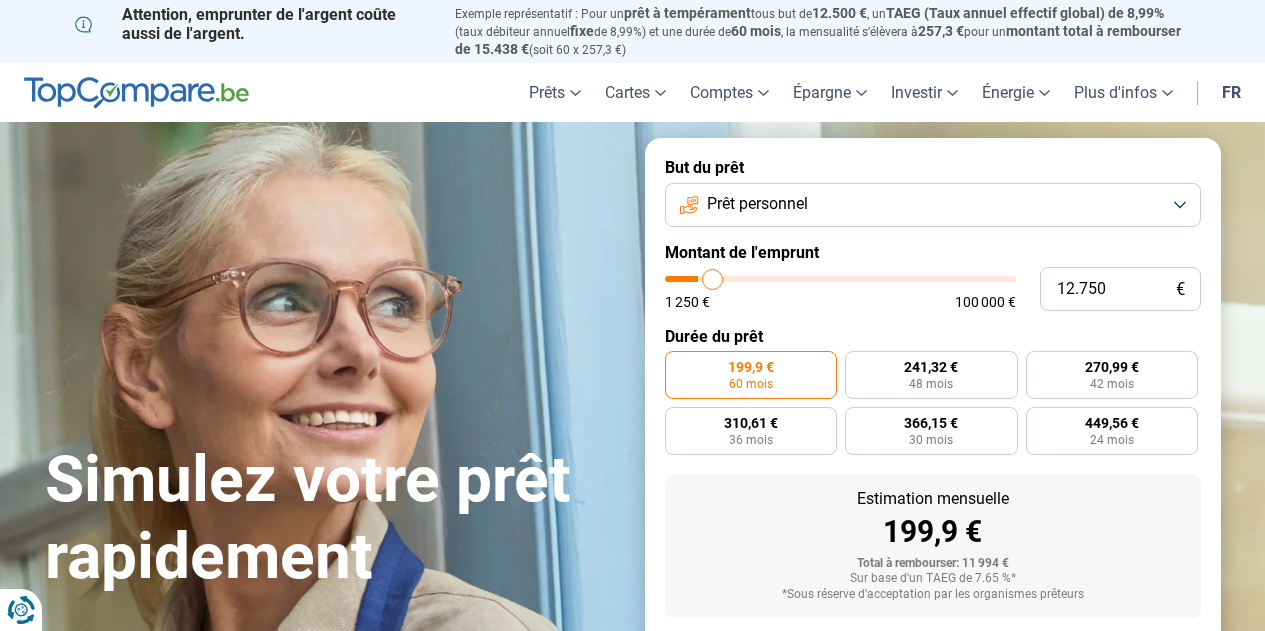 type on "12750" 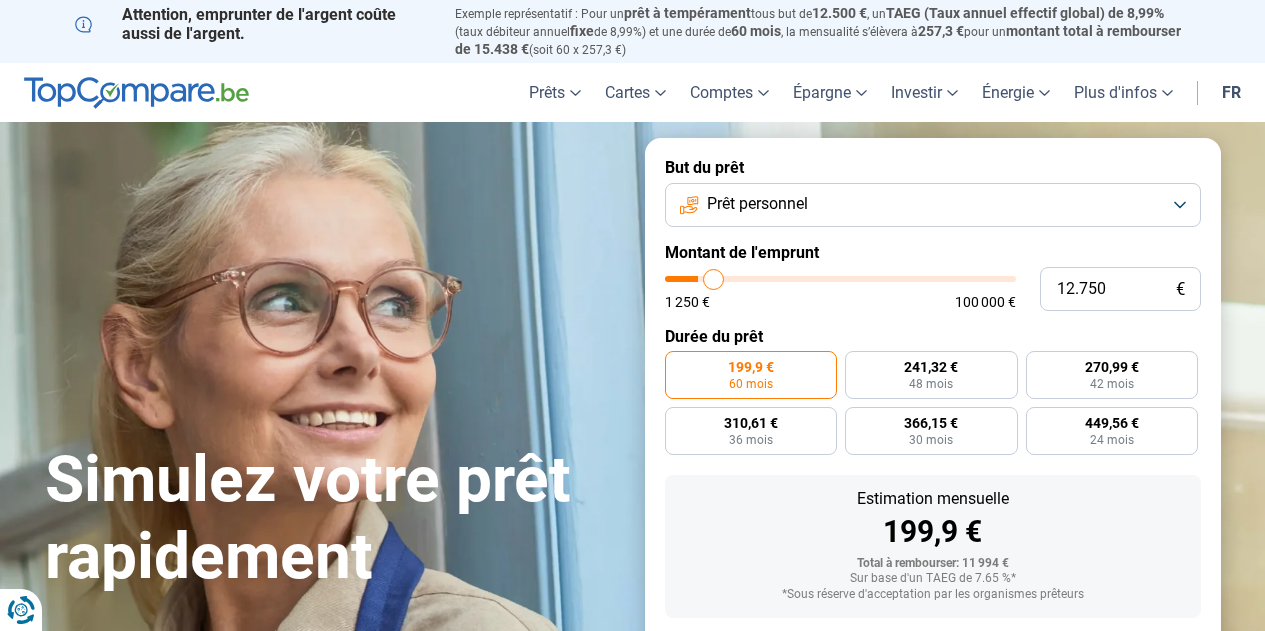 type on "13.250" 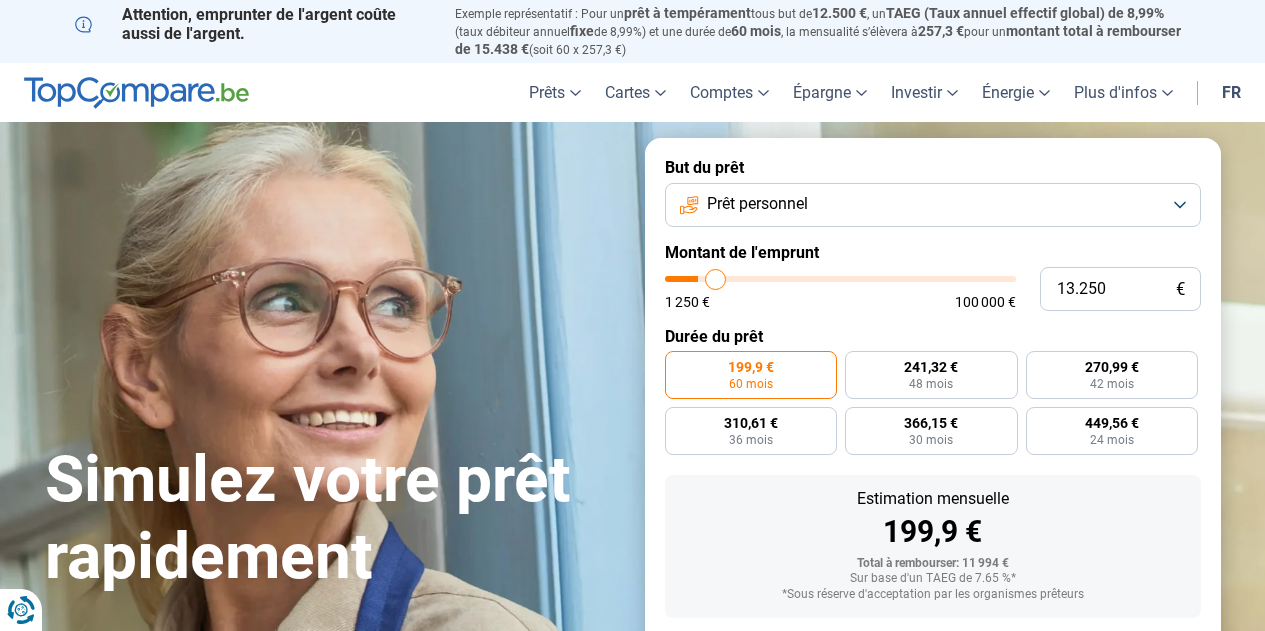 type on "13.500" 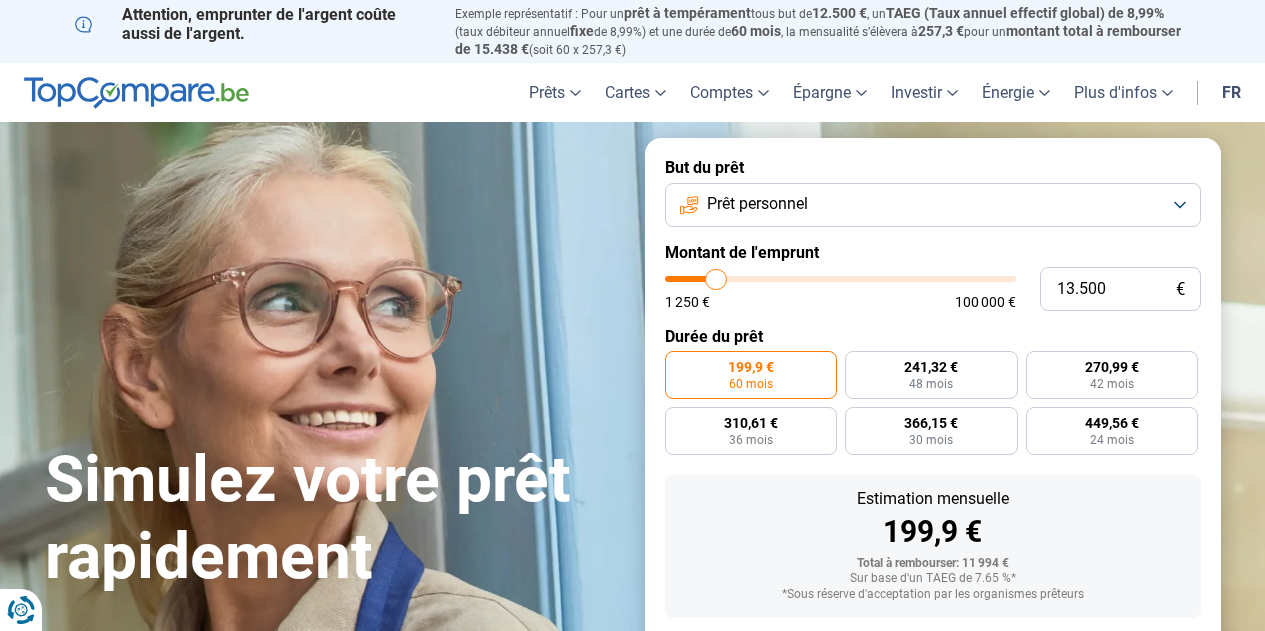 type on "14.000" 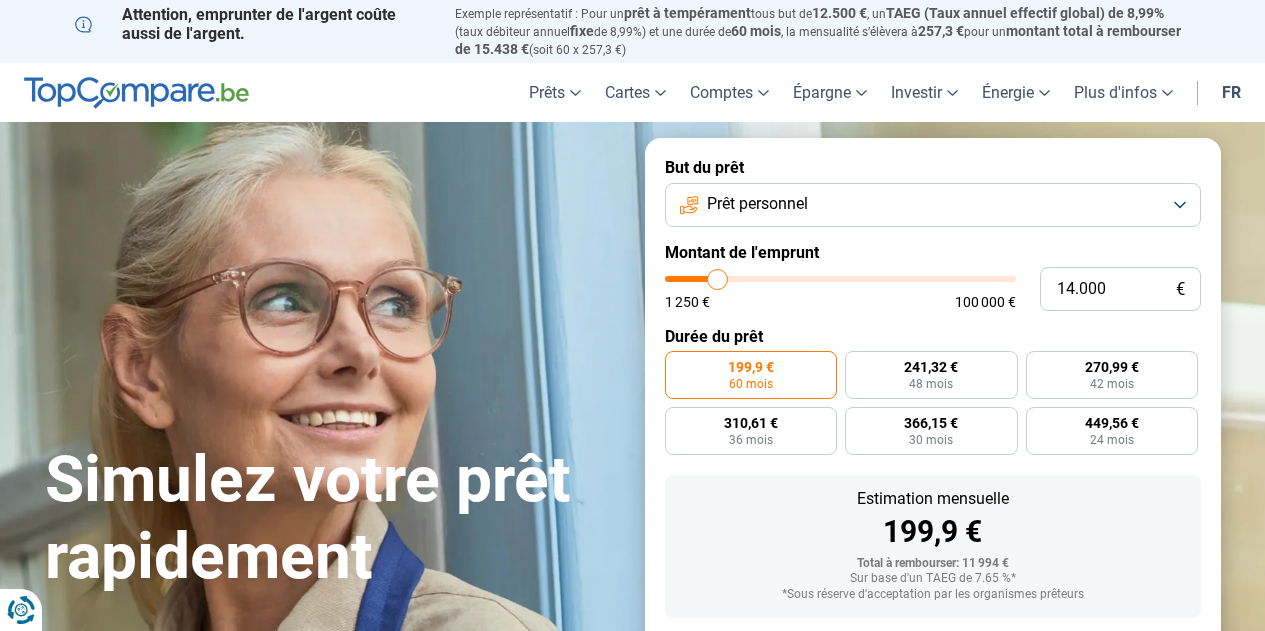 type on "14.500" 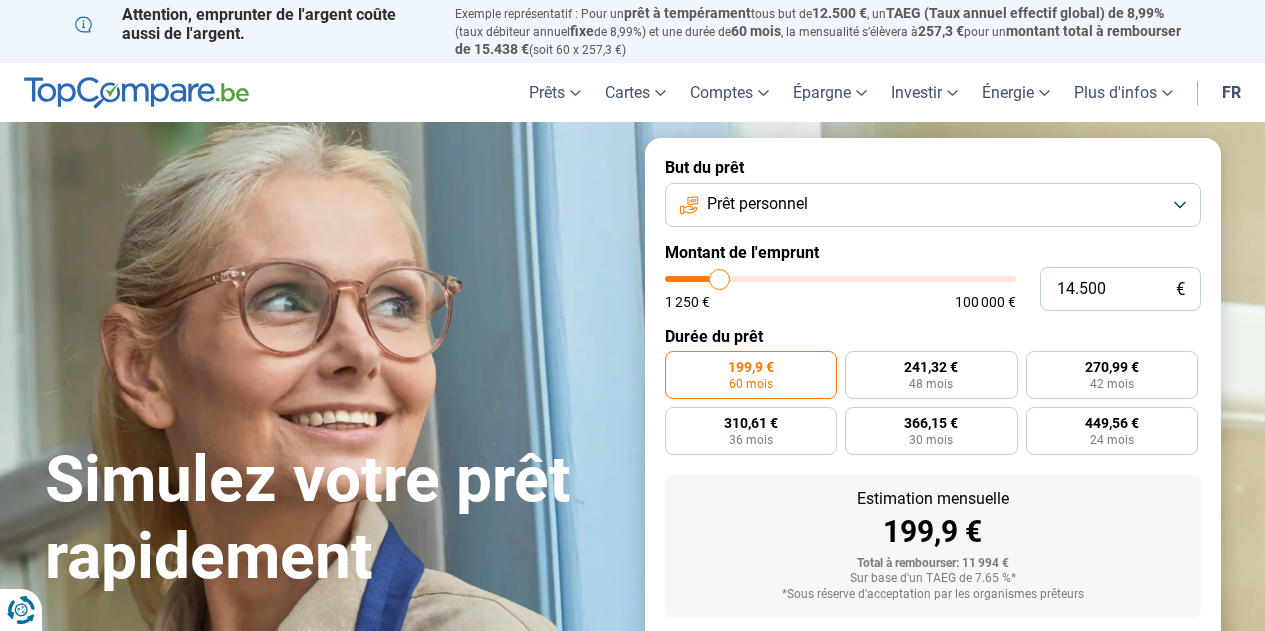 type on "15.000" 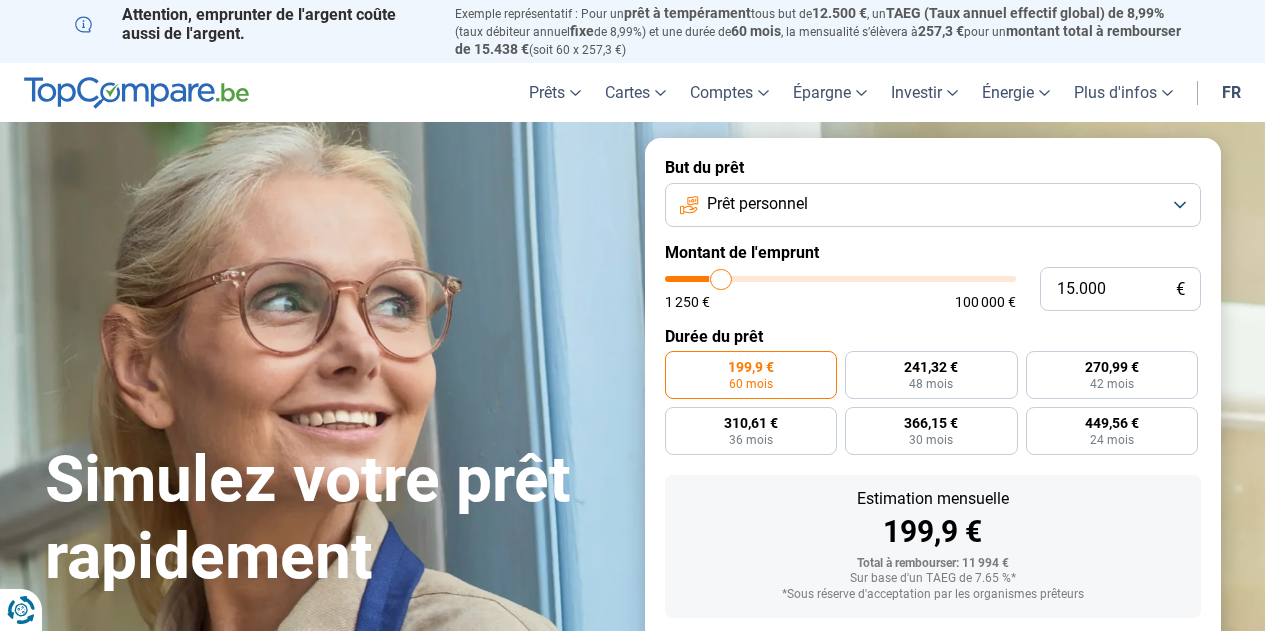 type on "16.000" 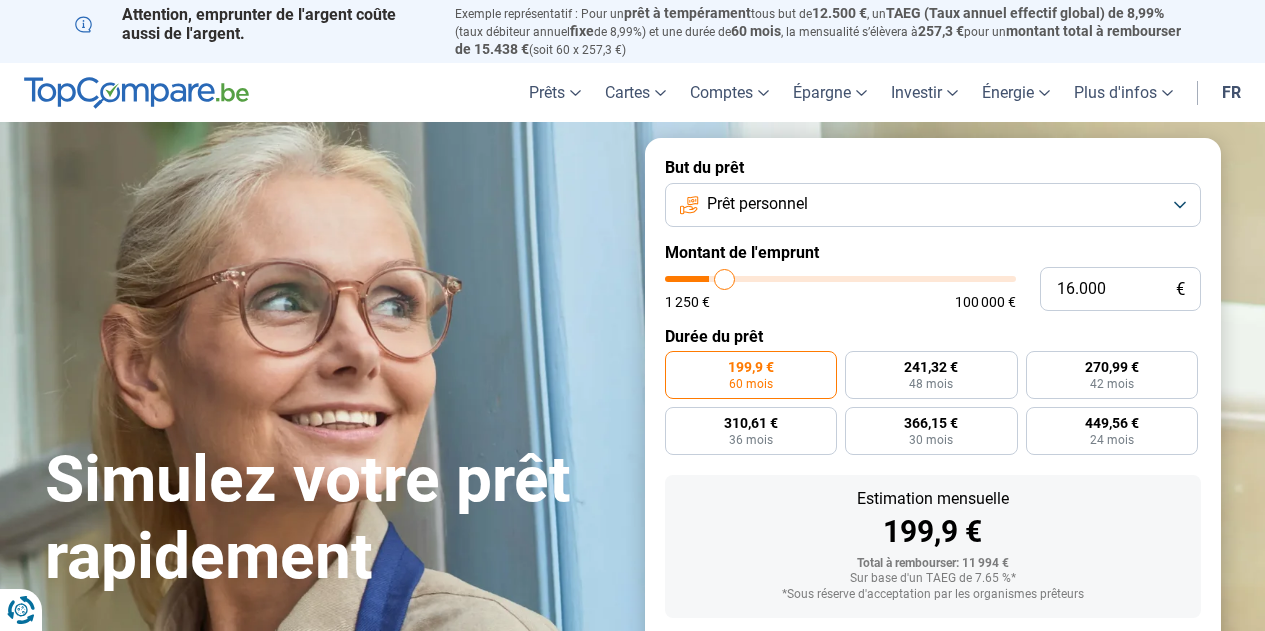type on "17.000" 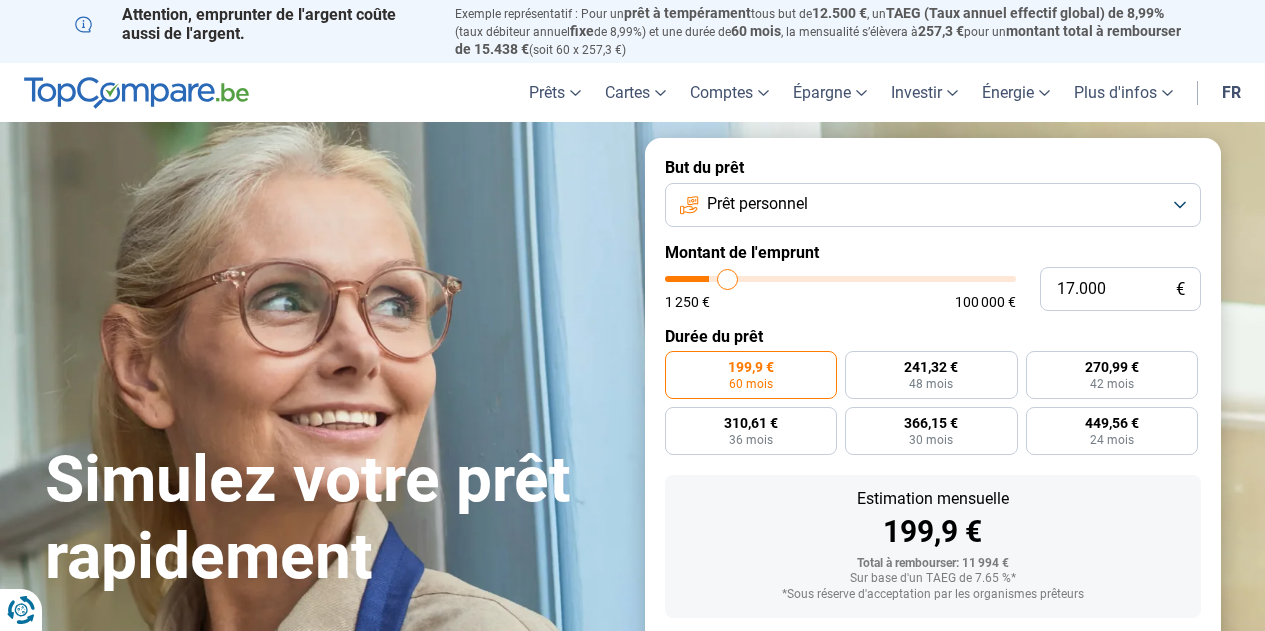 type on "17.250" 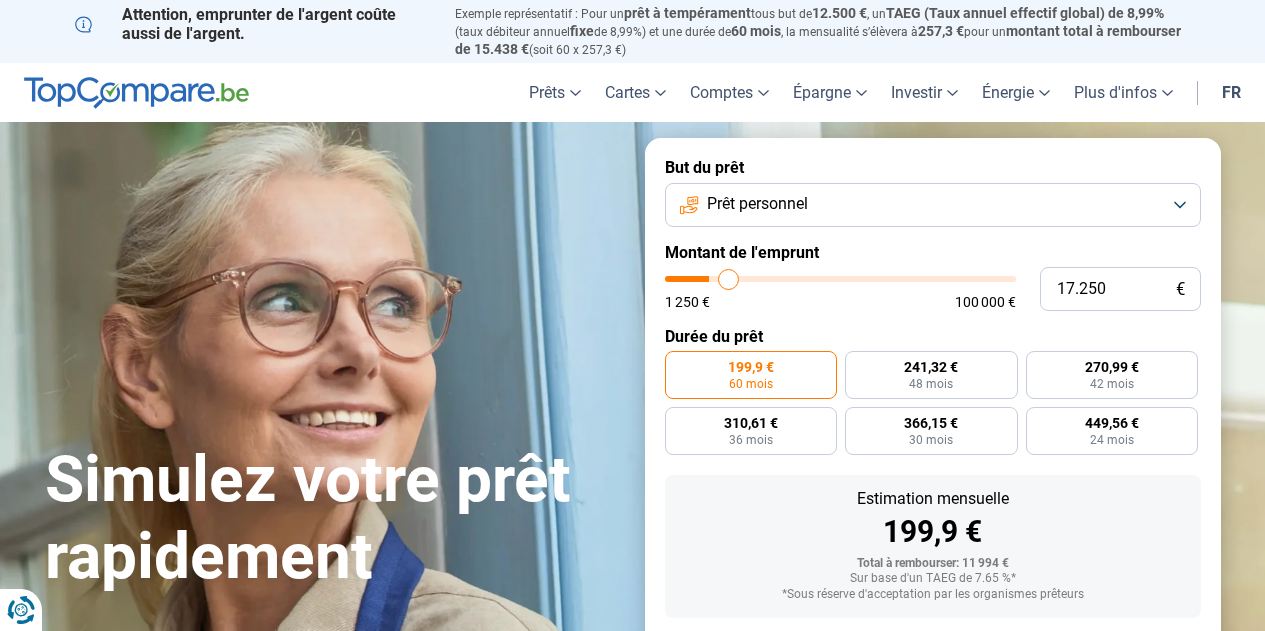 type on "18.000" 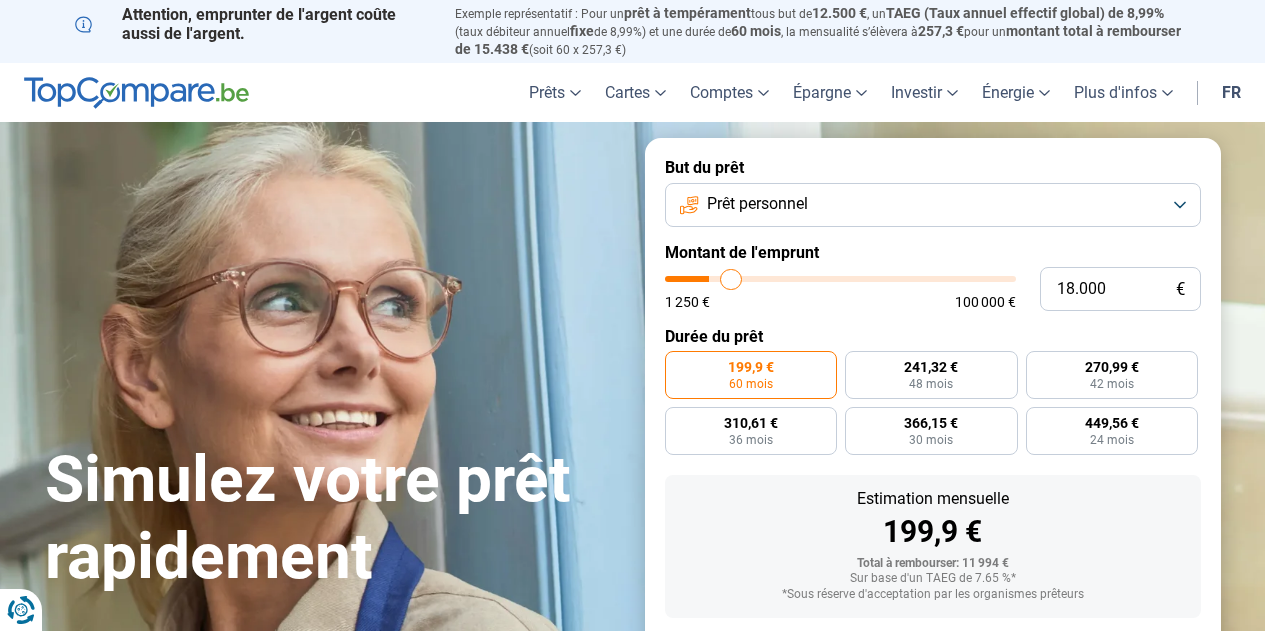 type on "19.500" 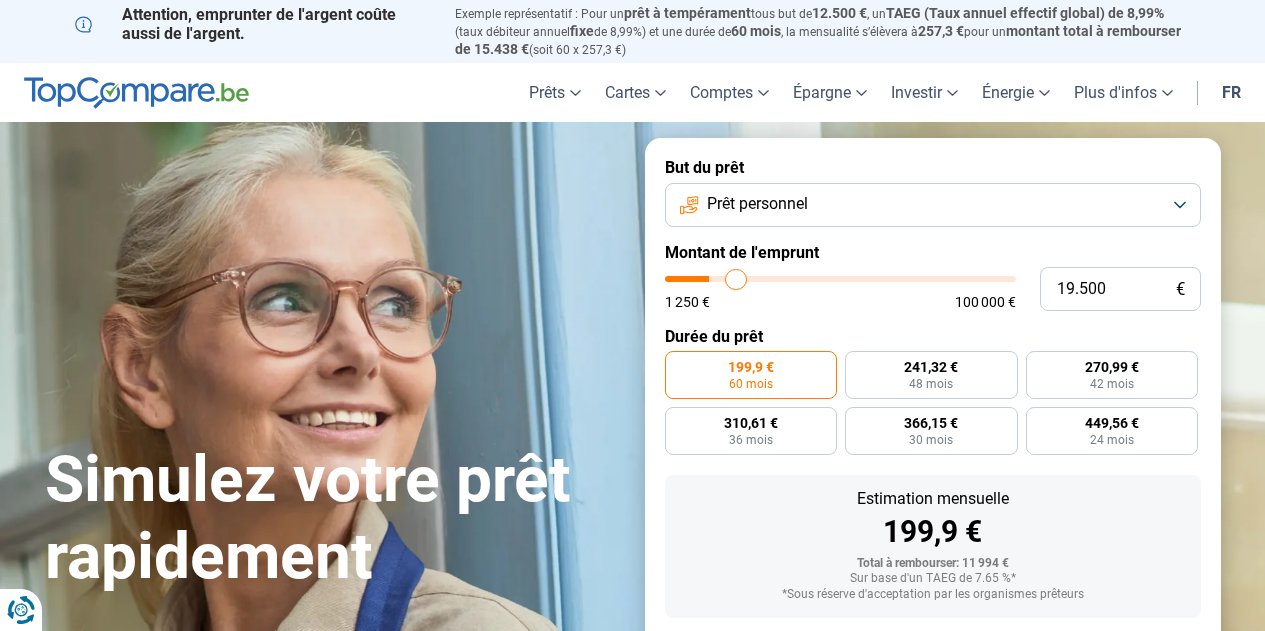 type on "20.000" 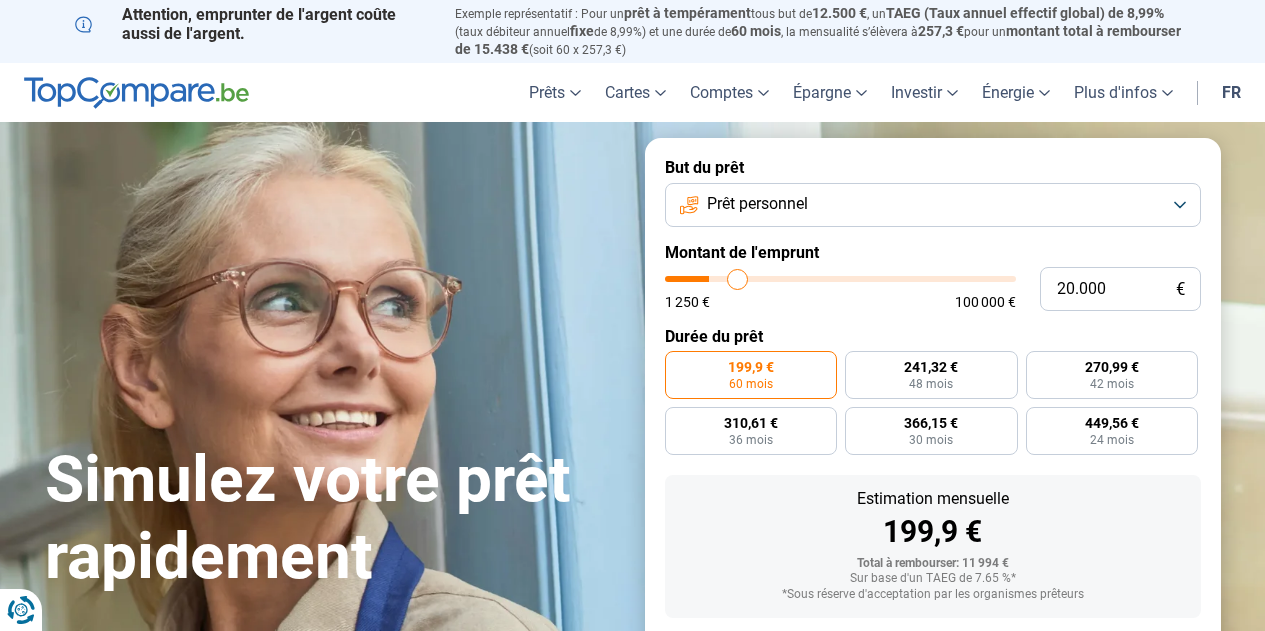 type on "20.250" 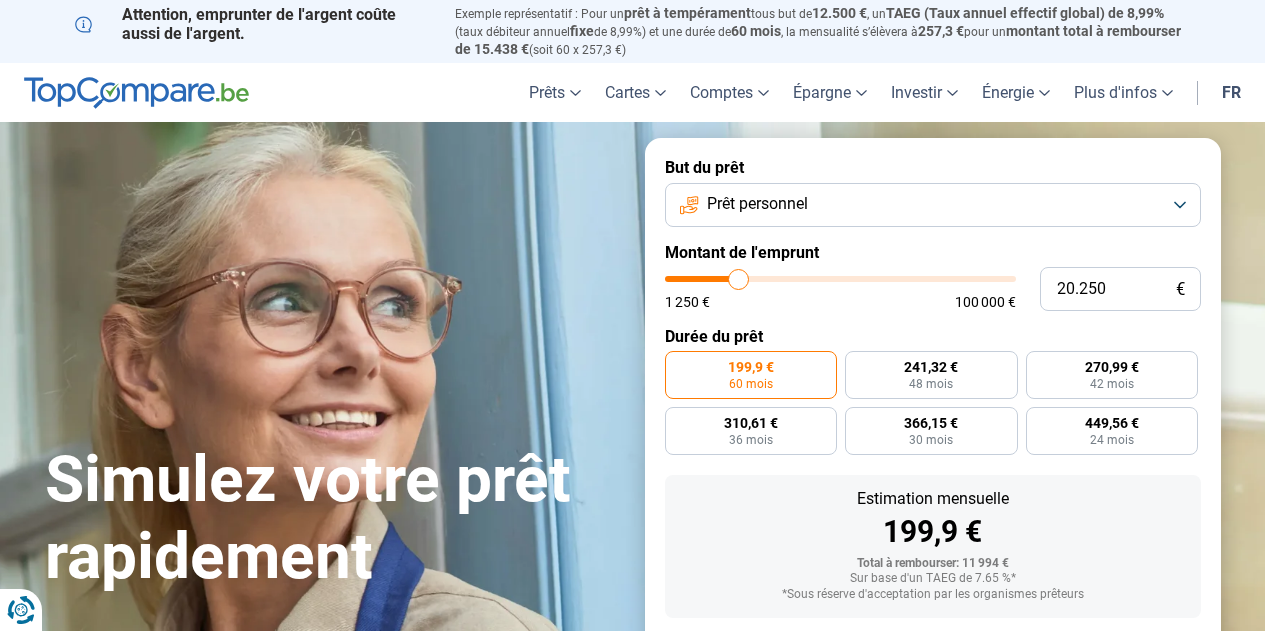 type on "20.500" 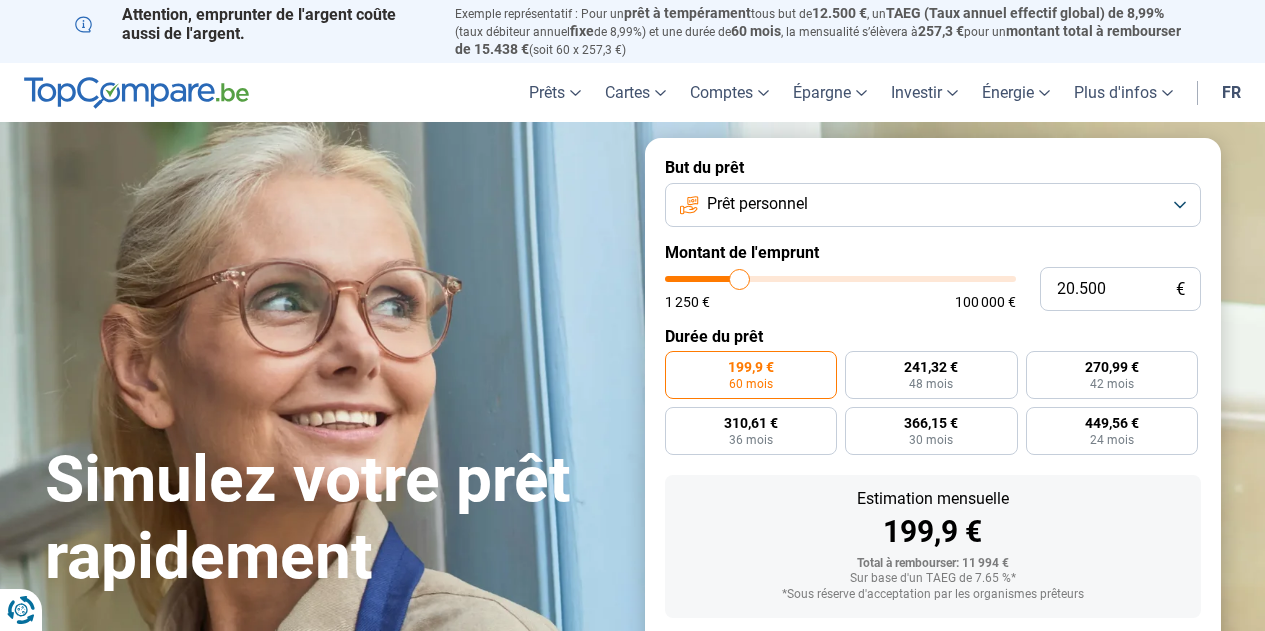 type on "20.250" 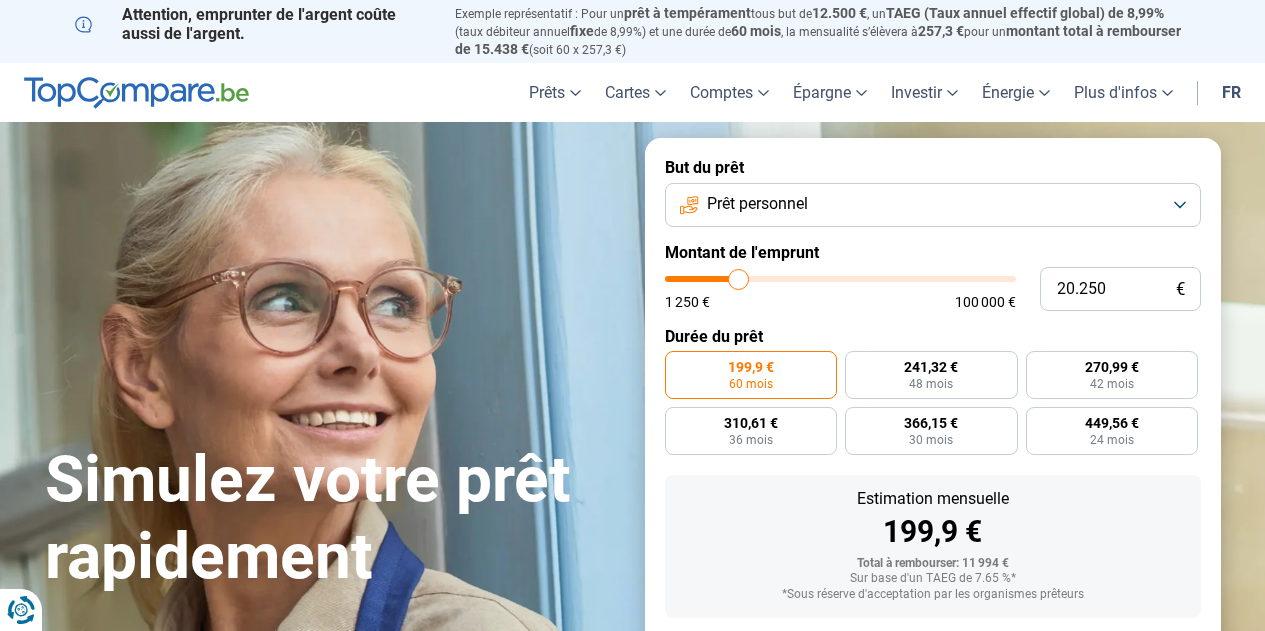 type on "20.000" 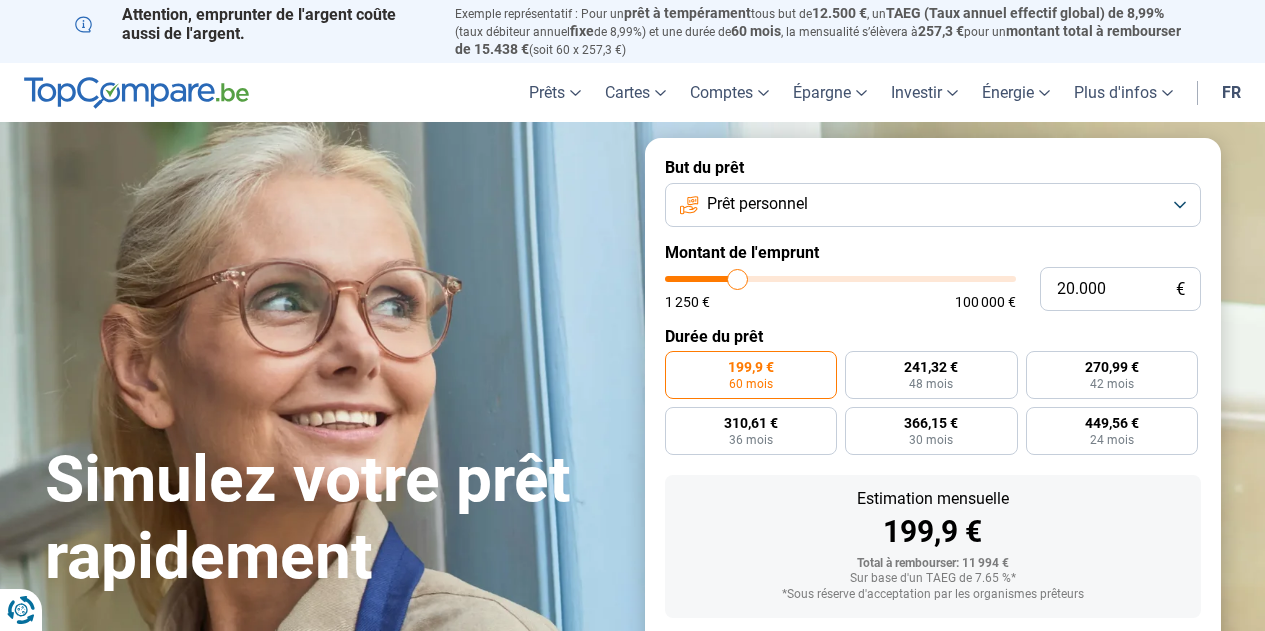 type on "19.500" 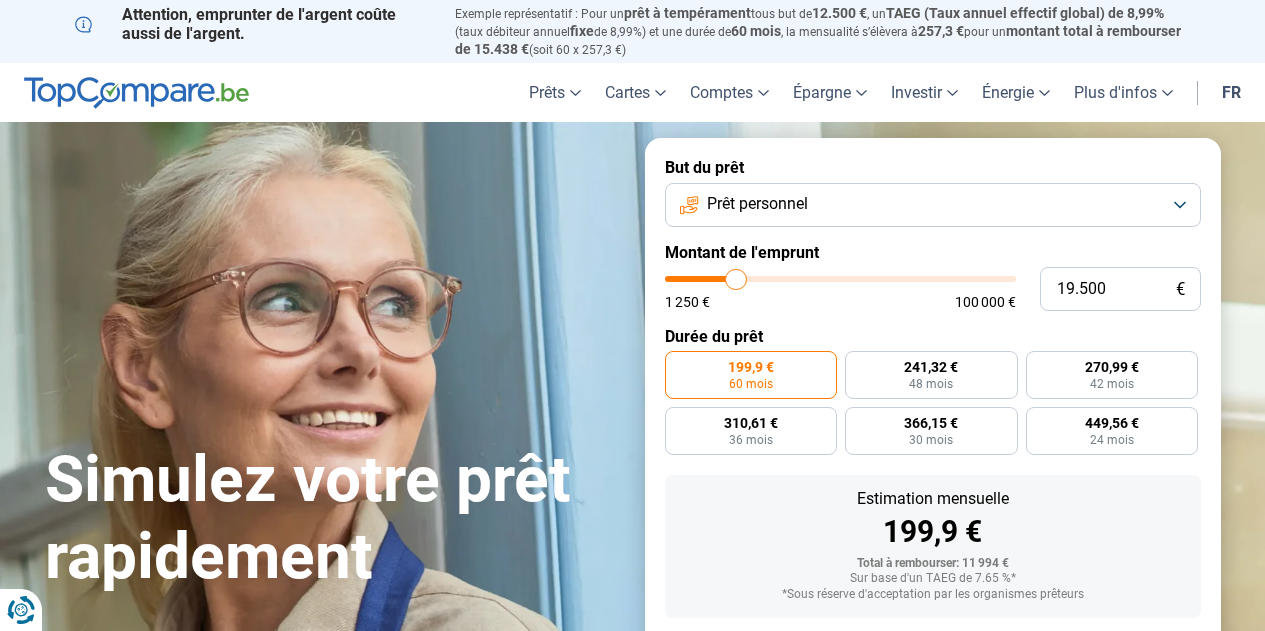 type on "19.250" 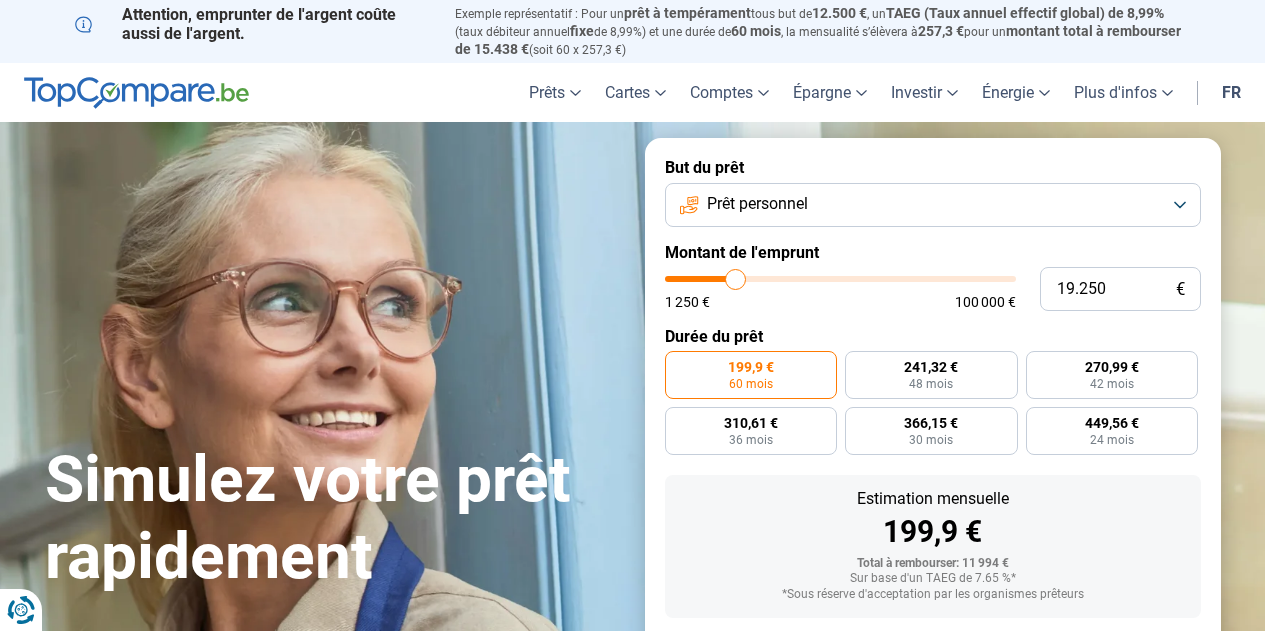 type on "18.500" 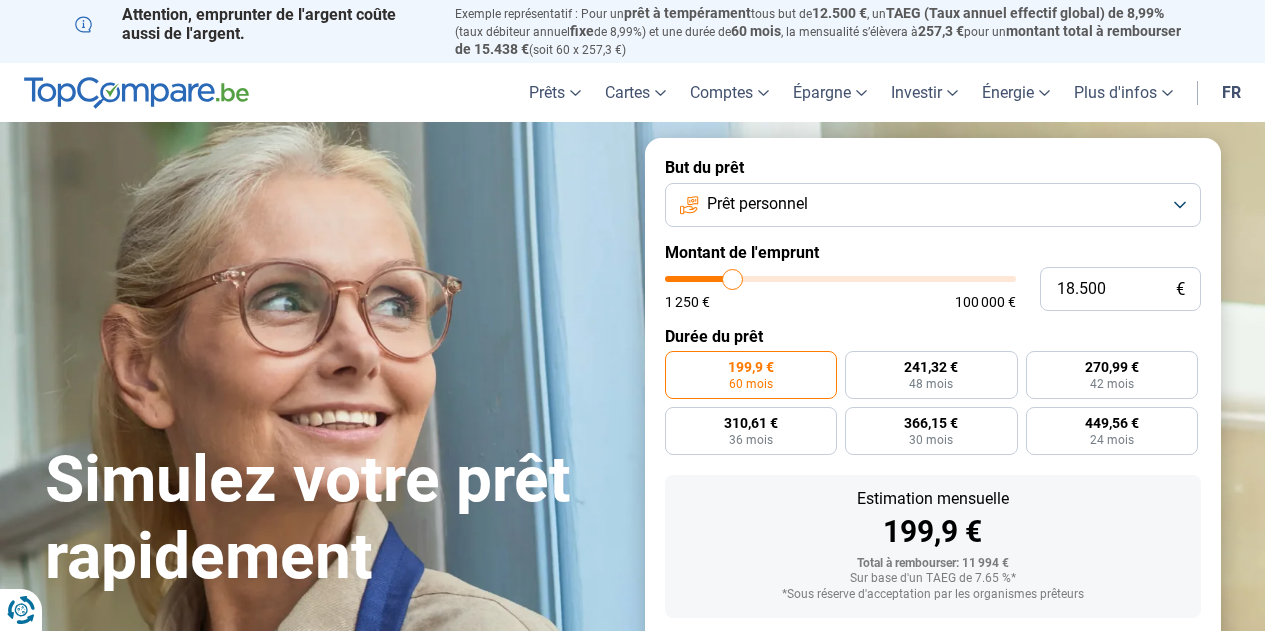 type on "17.750" 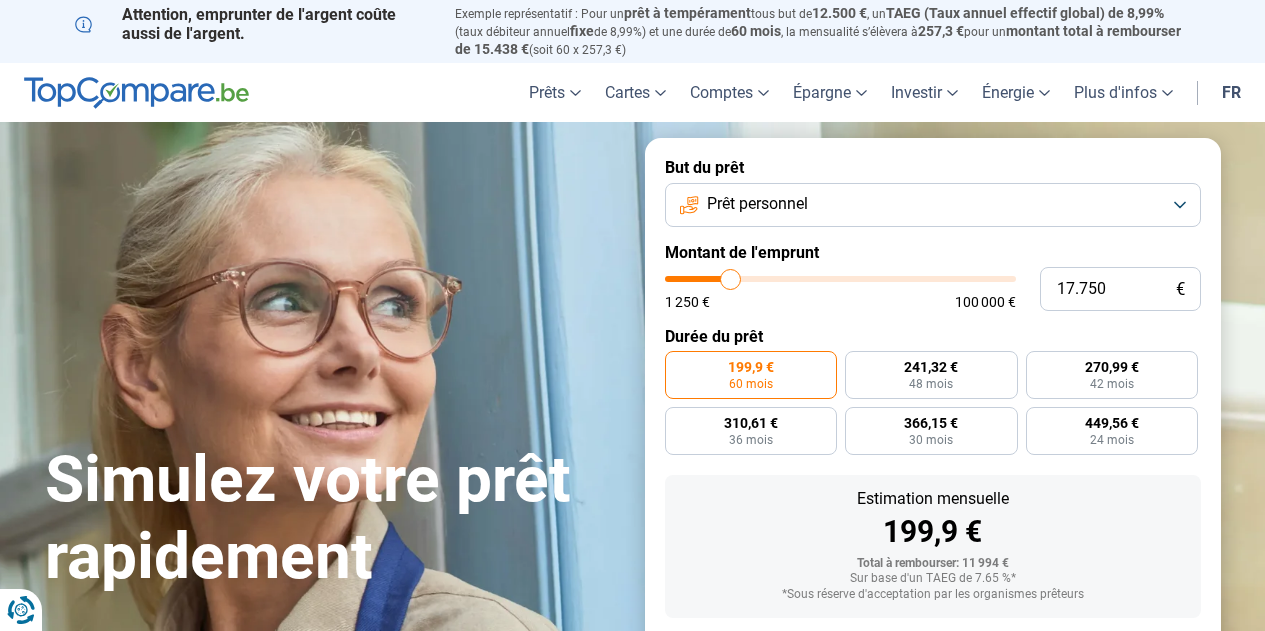 type on "17.500" 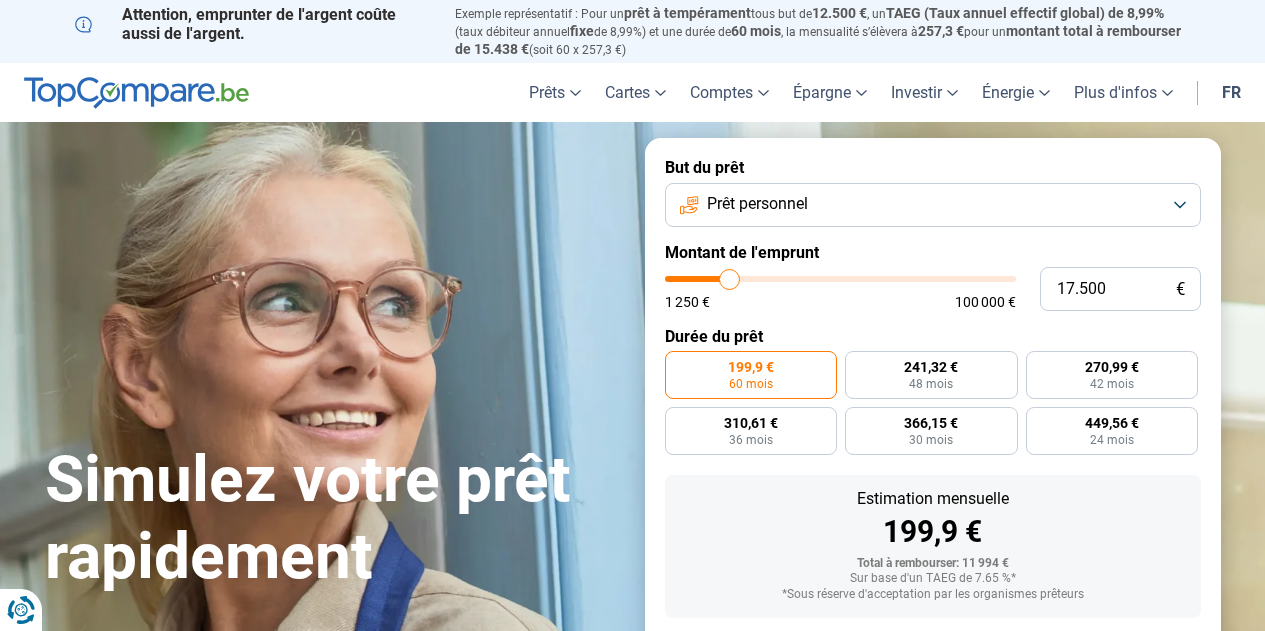 type on "17.250" 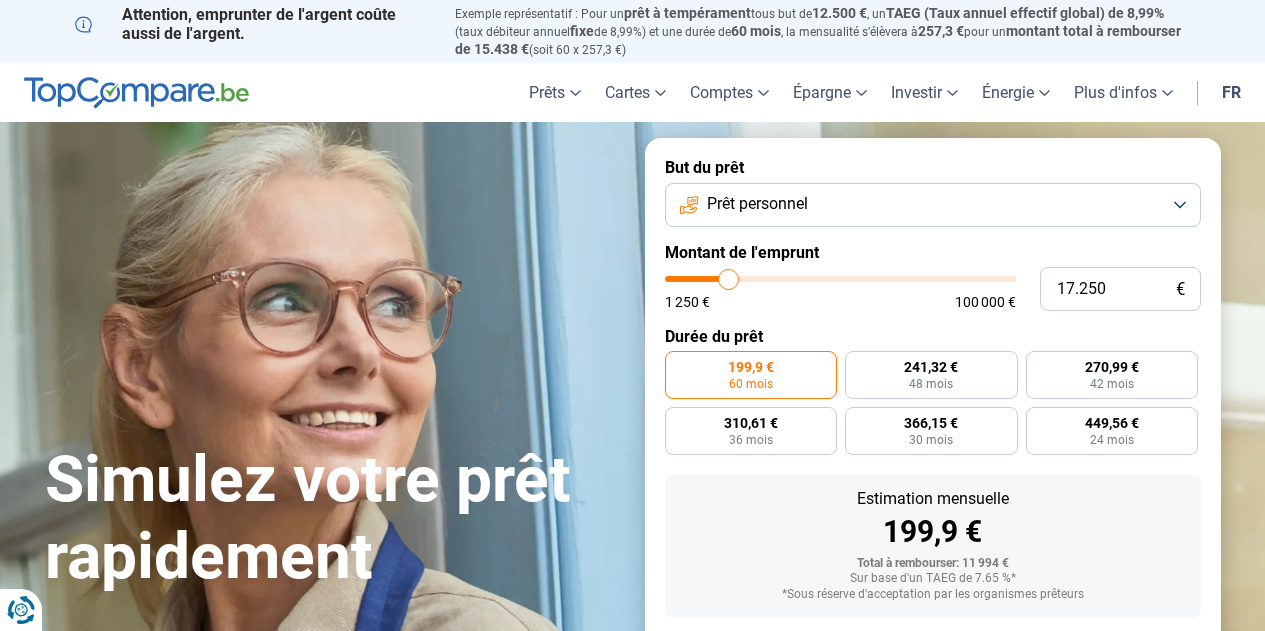 type on "17.000" 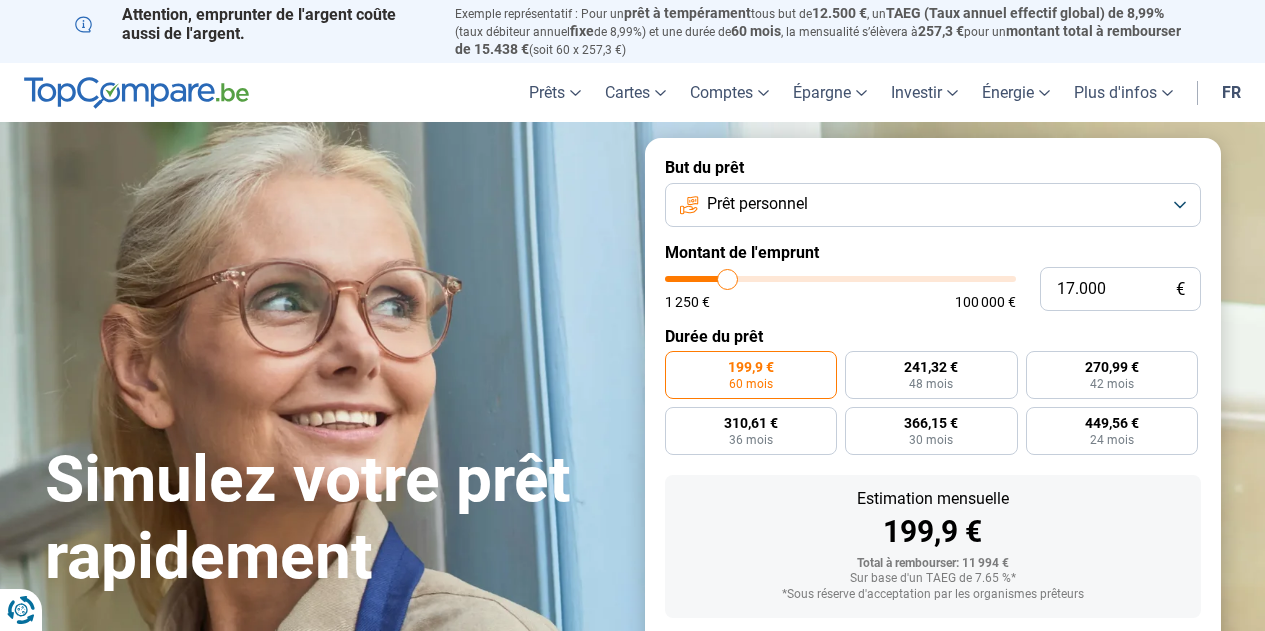 type on "16.250" 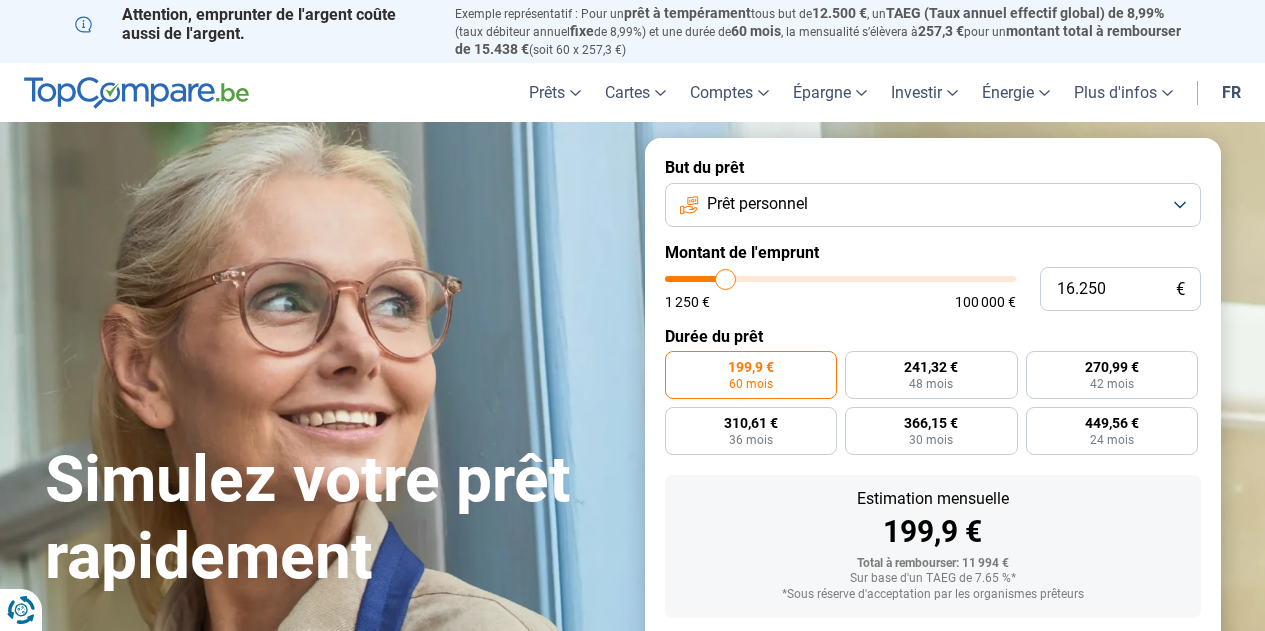 type on "14.500" 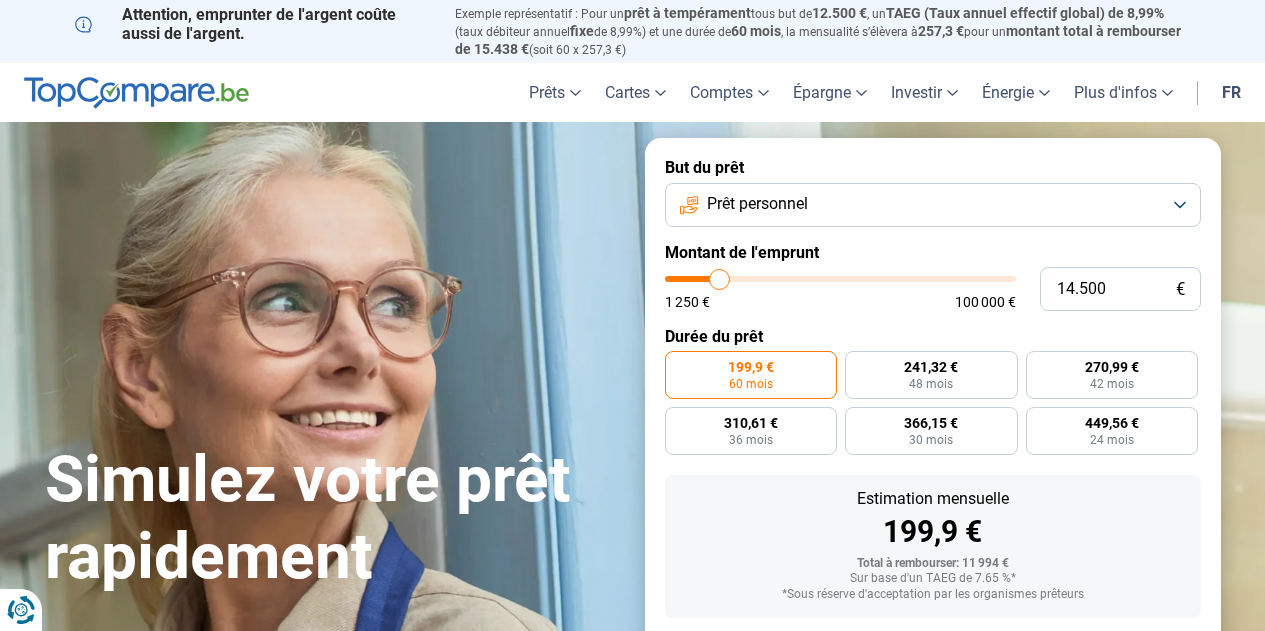 type on "14.000" 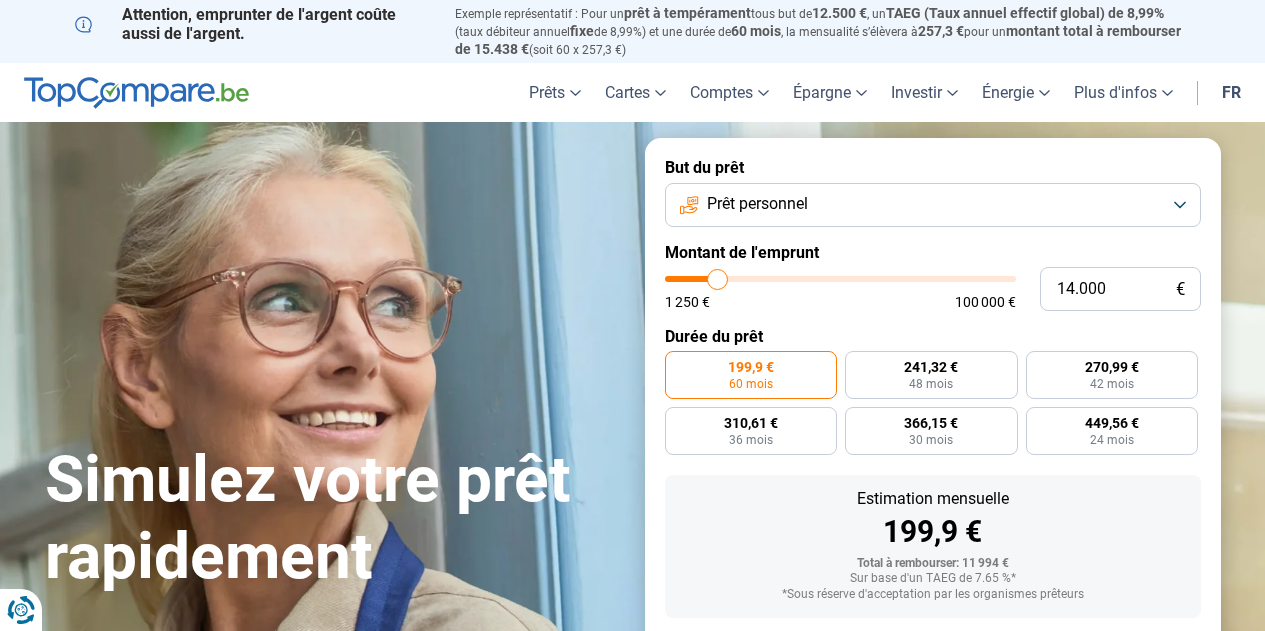 type on "13.500" 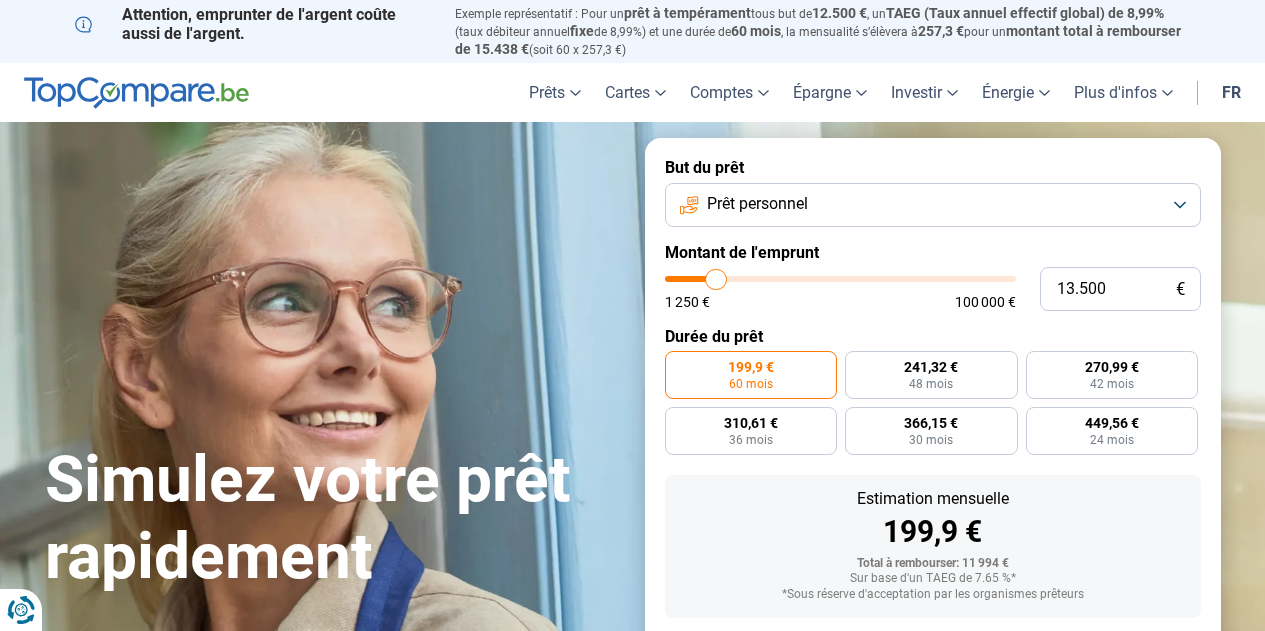 type on "10.500" 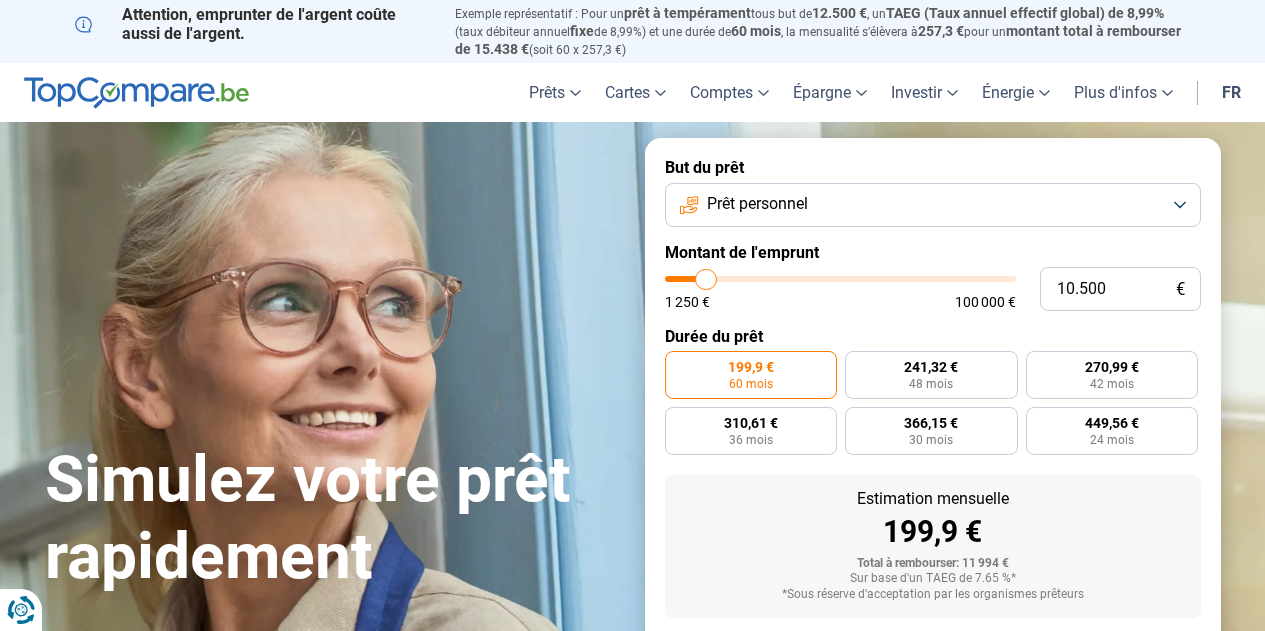 type on "10.250" 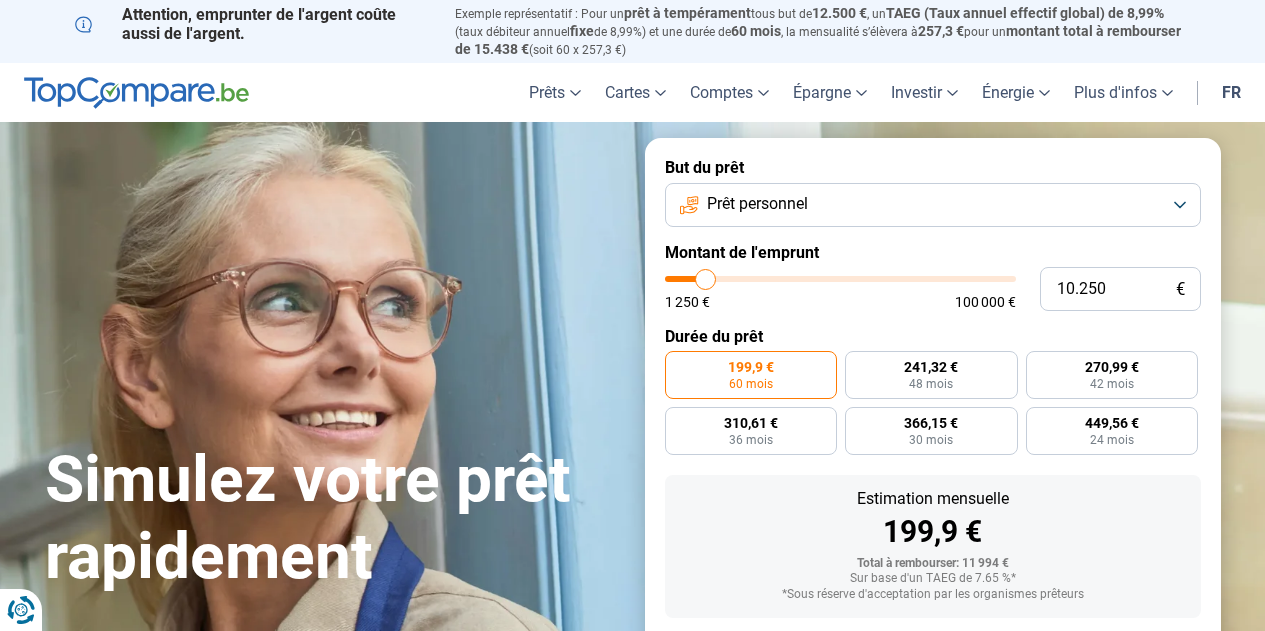 type on "10.000" 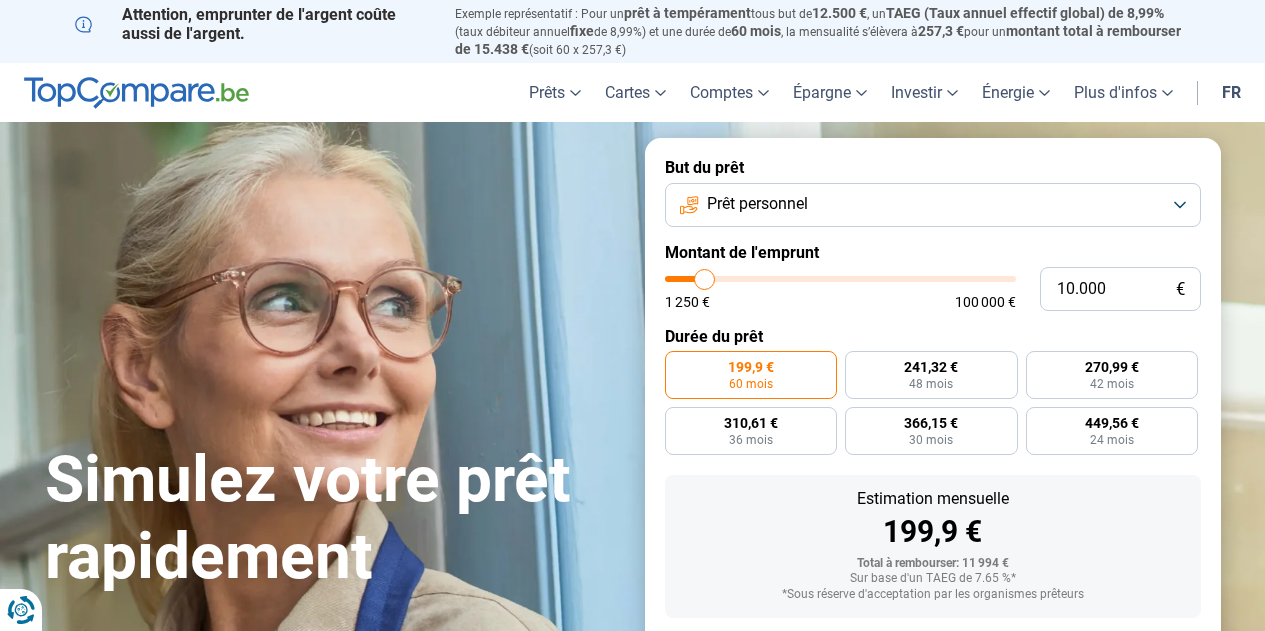 type on "9.250" 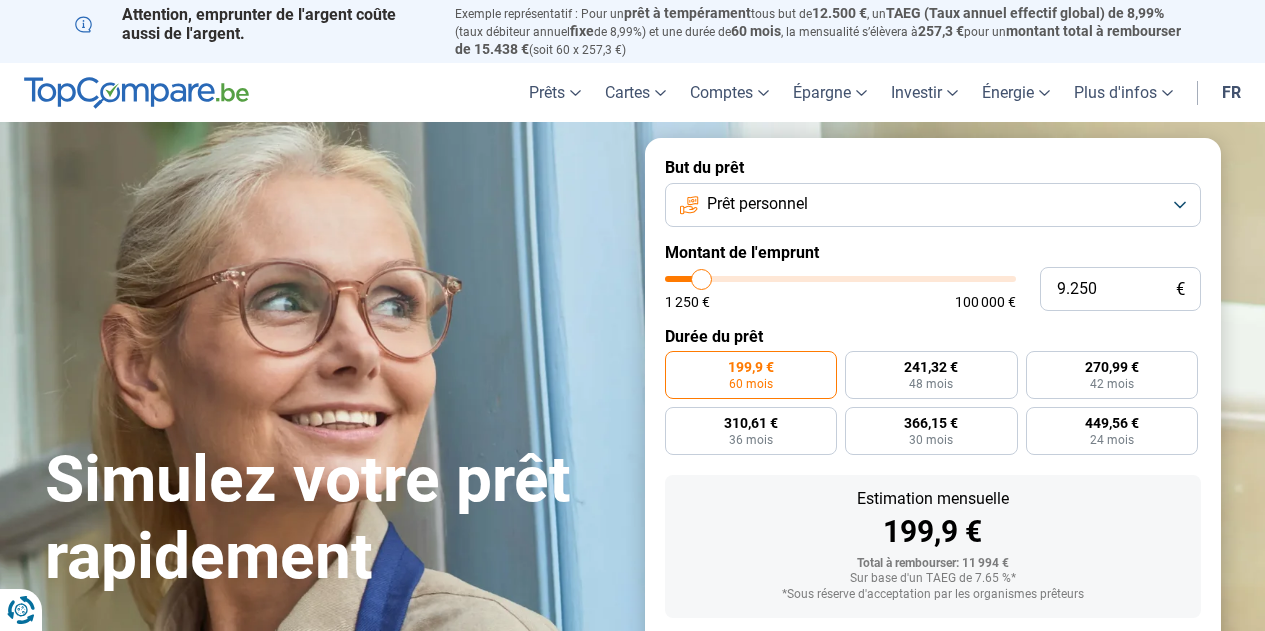 type on "8.500" 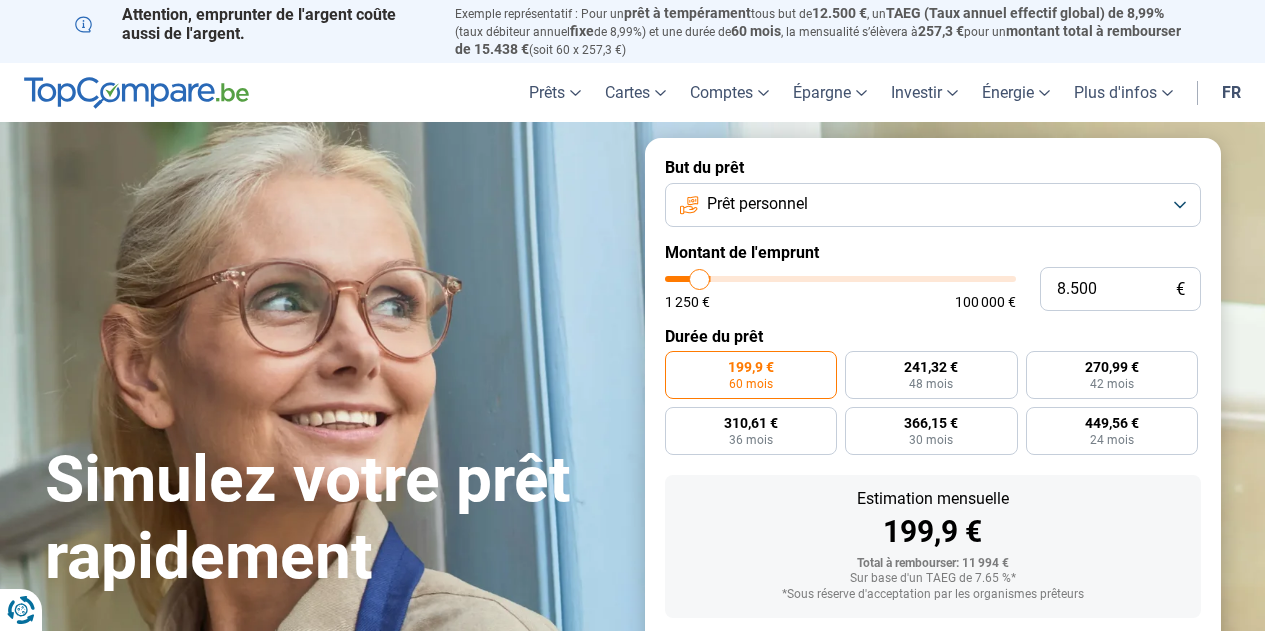 type on "7.250" 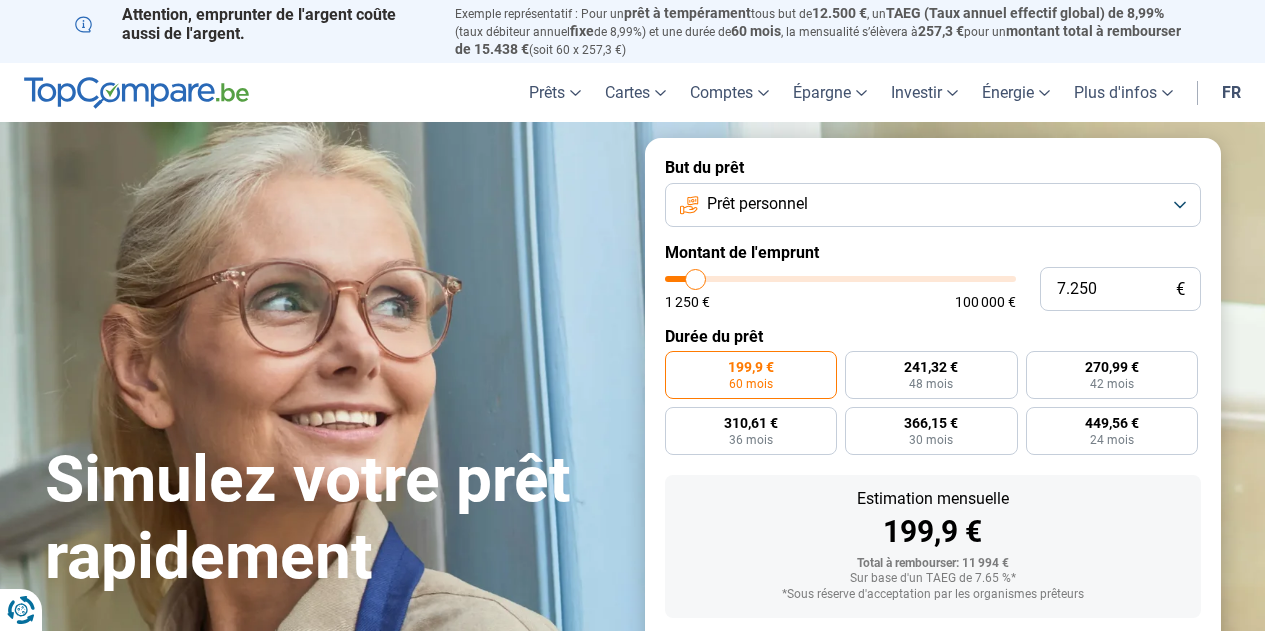 type on "6.500" 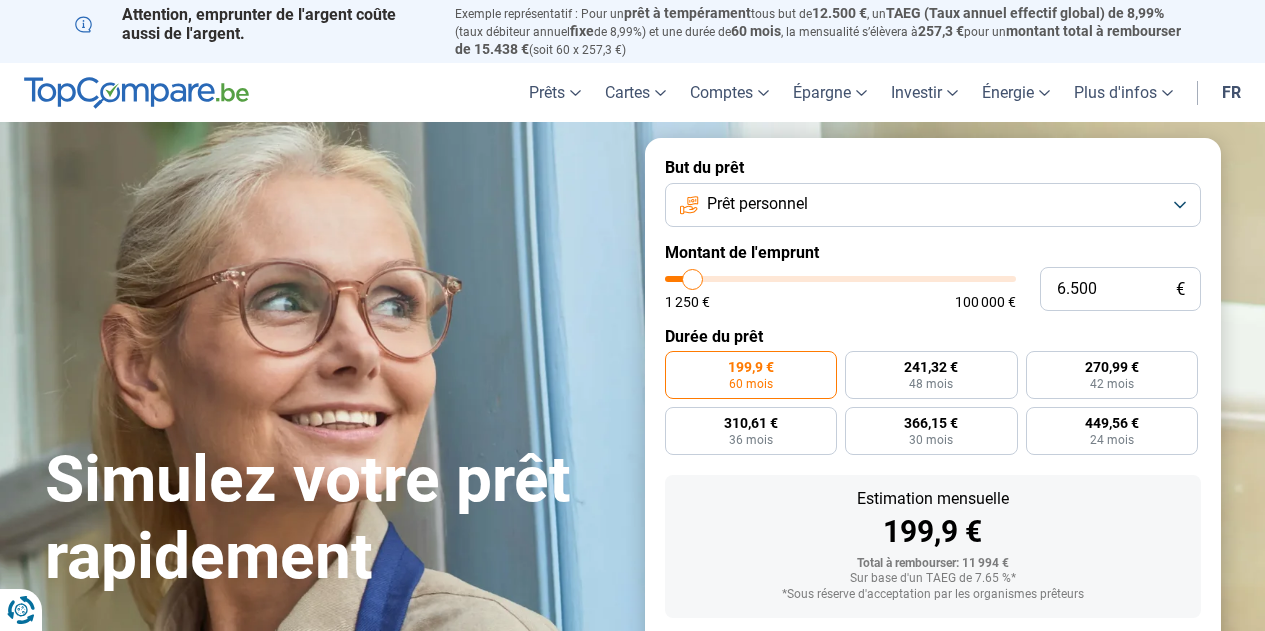type on "6.000" 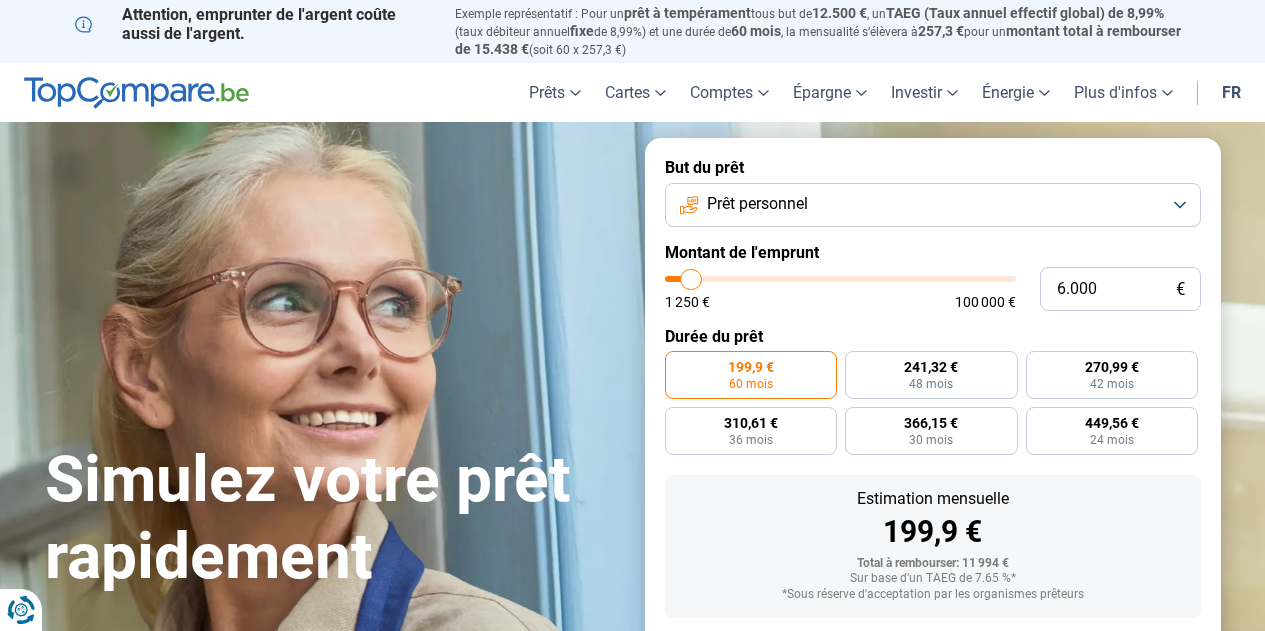 type on "5.750" 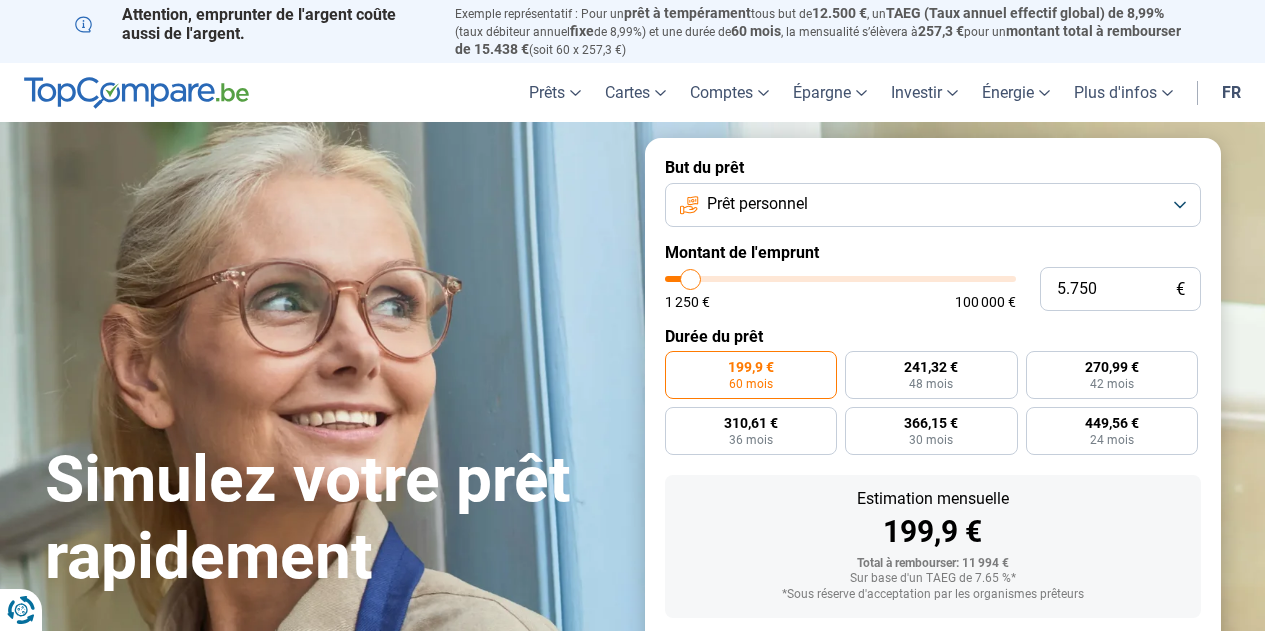 type on "5.500" 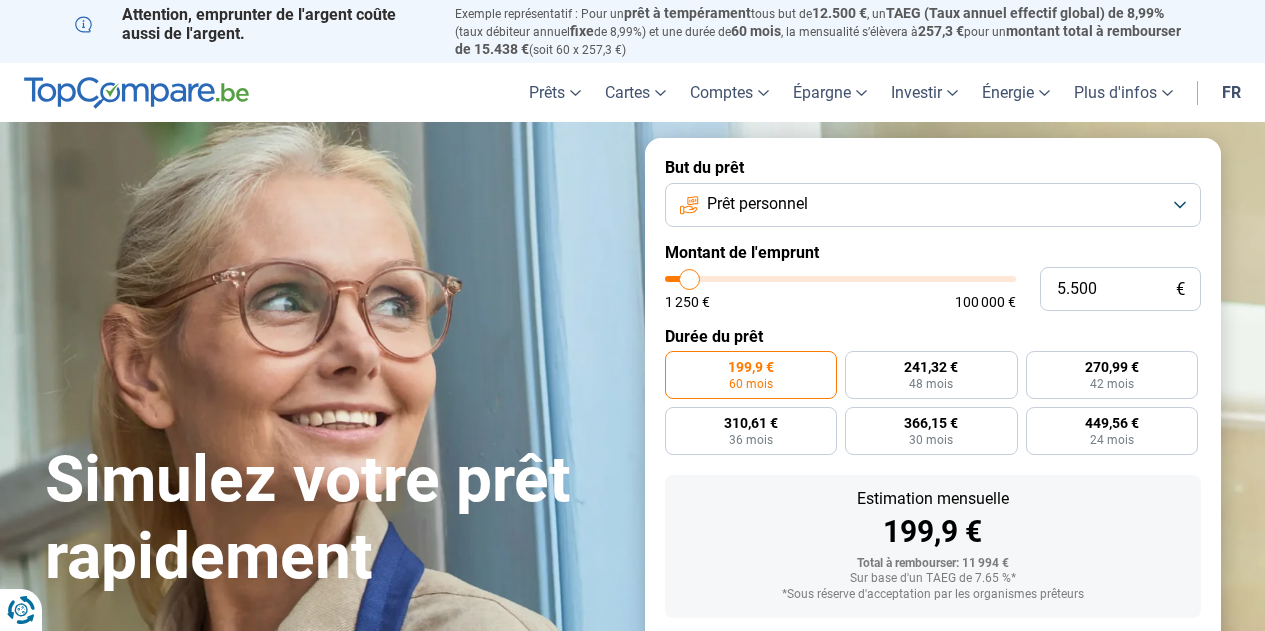 type on "5.250" 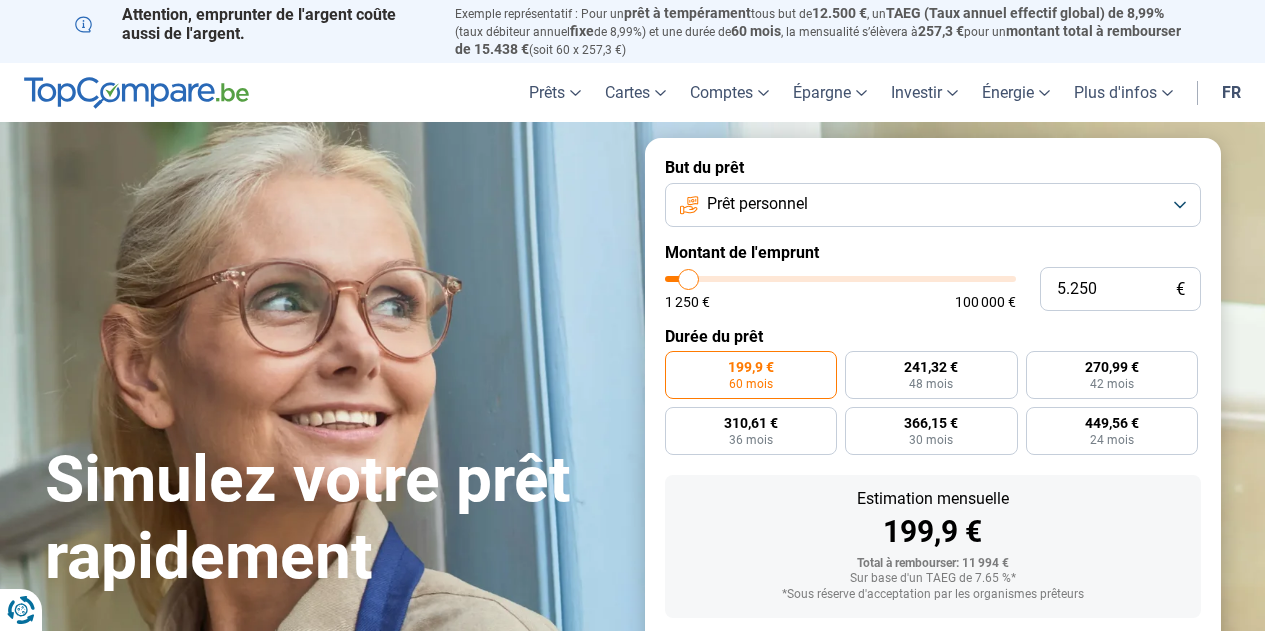 type on "4.750" 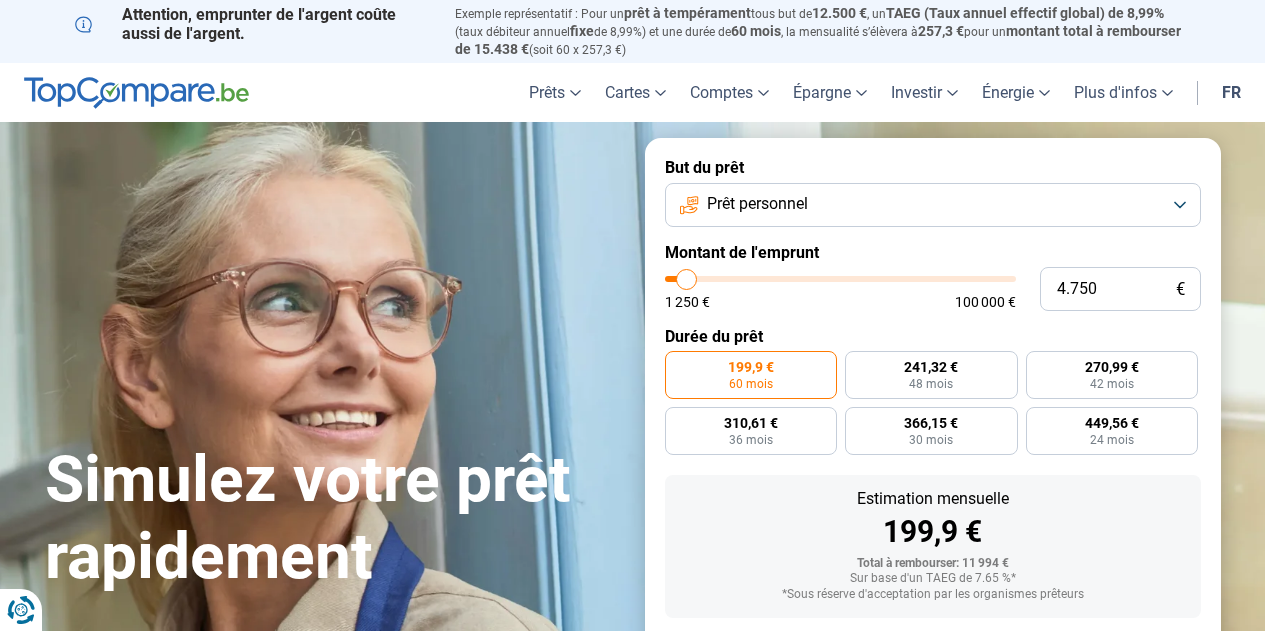 type on "4.500" 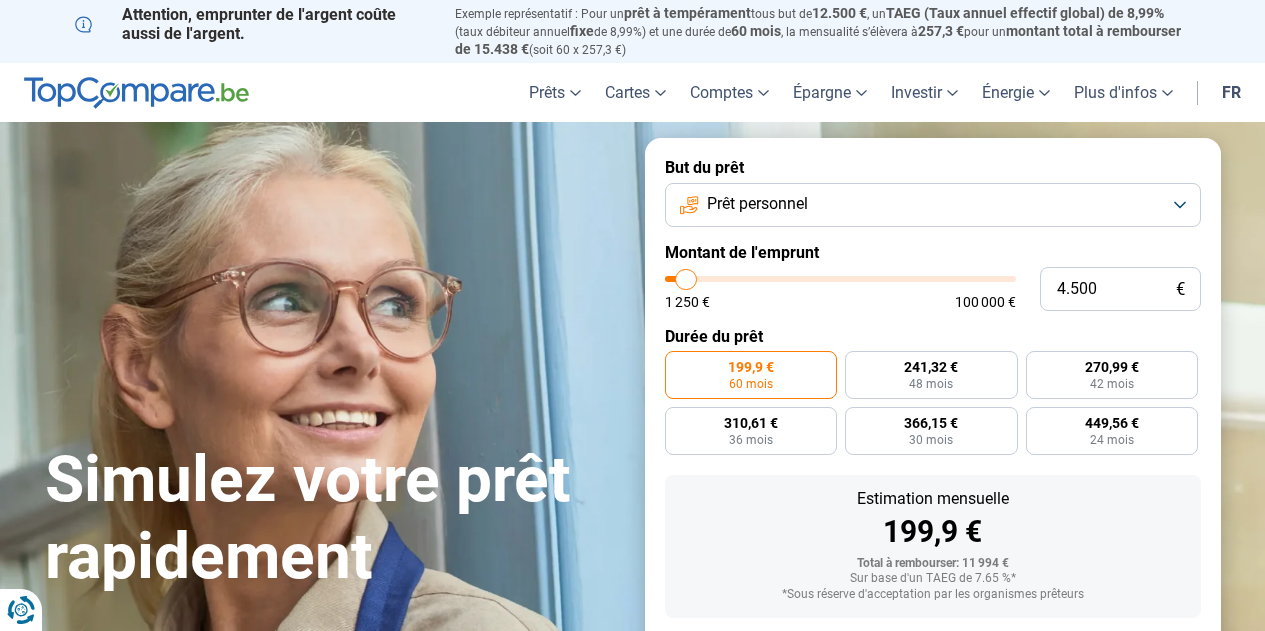 type on "4.250" 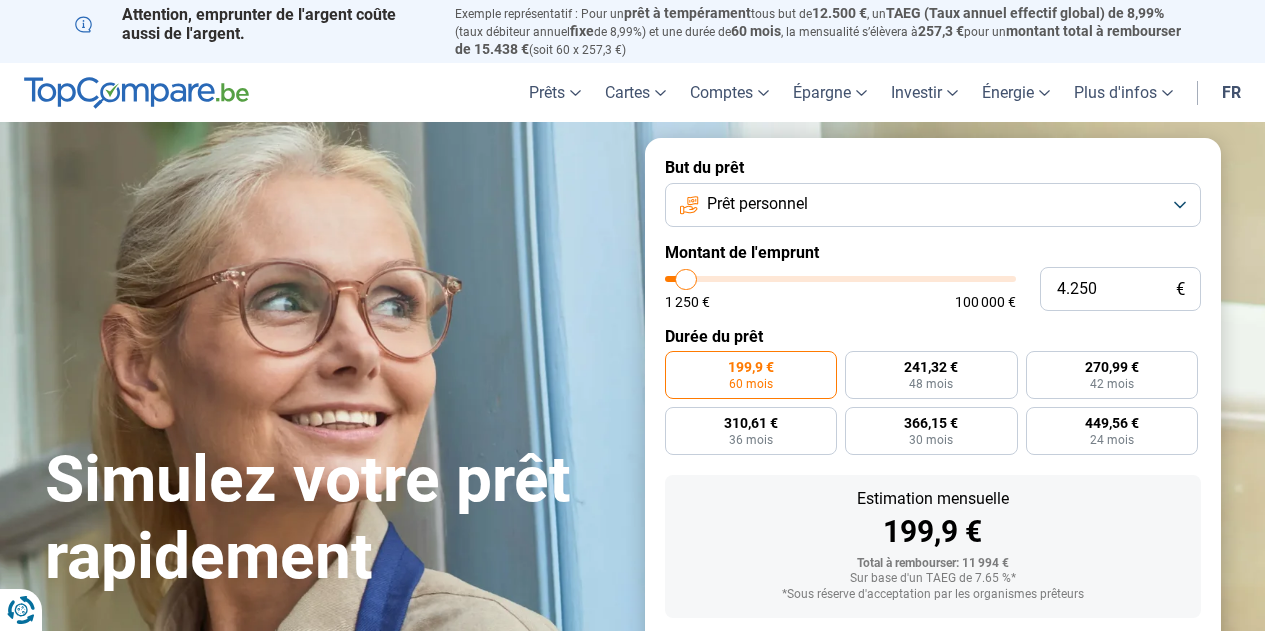 type on "4250" 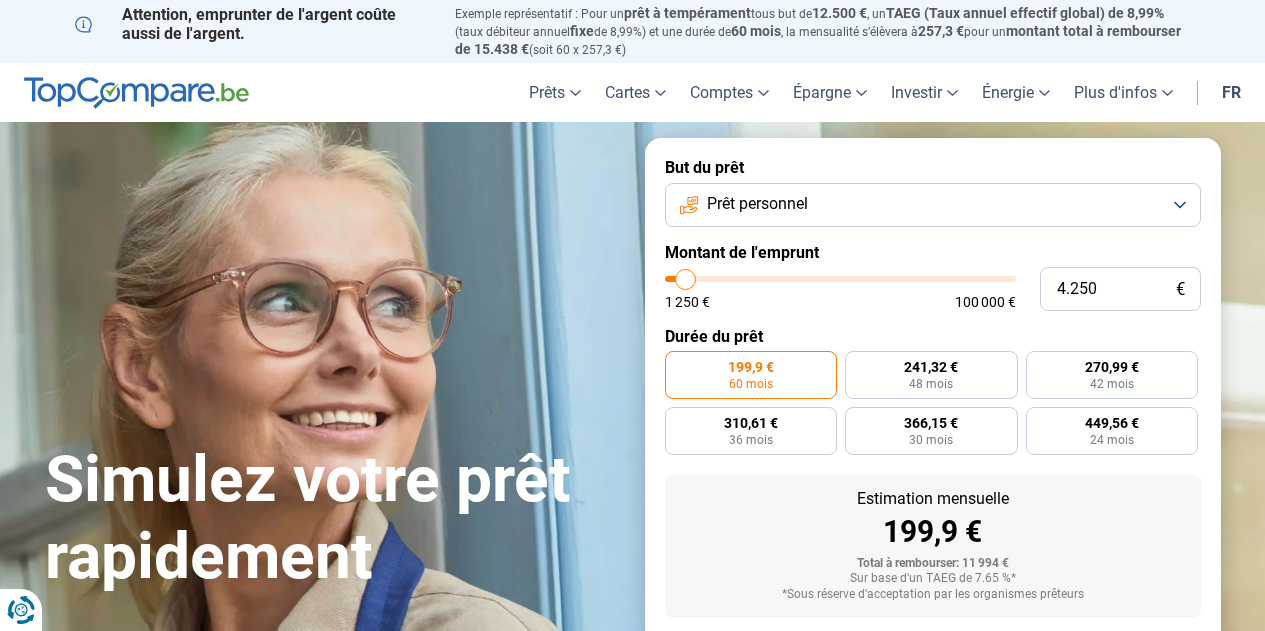 type on "4.000" 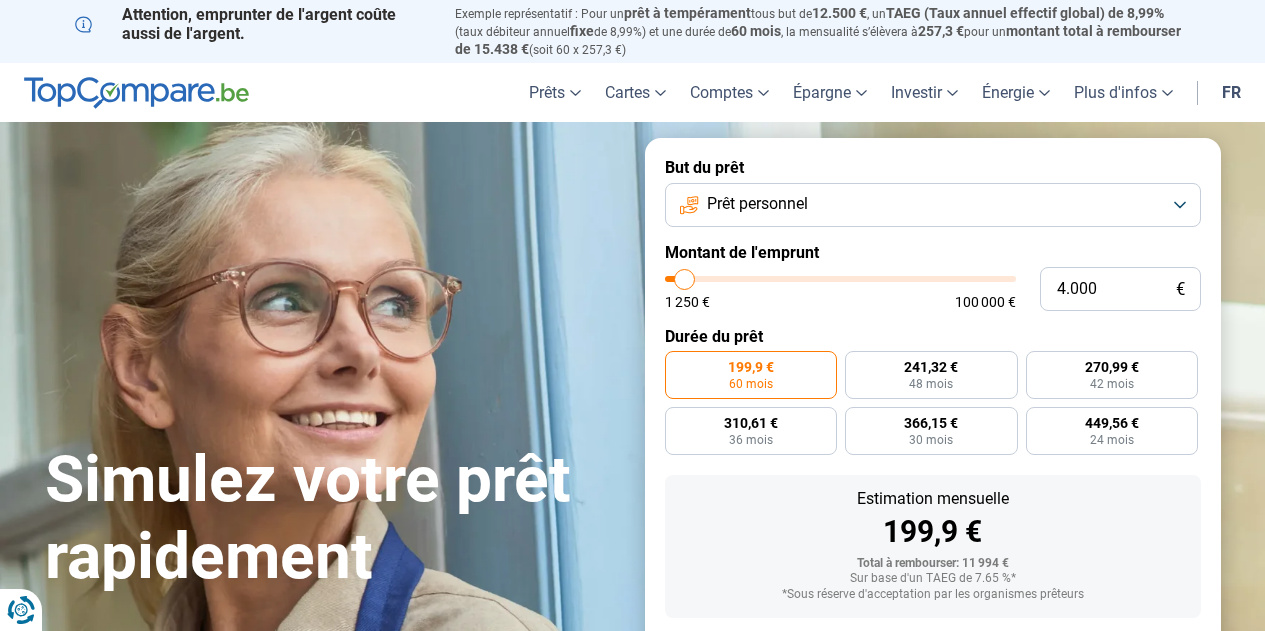 type on "3.750" 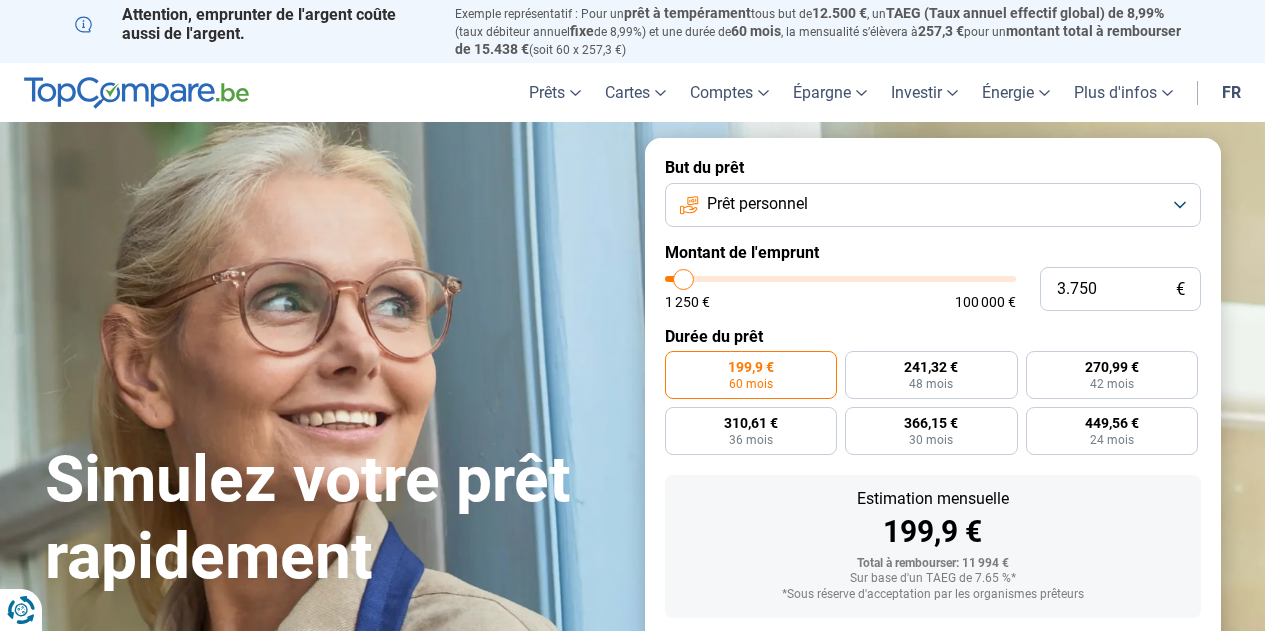type on "3.250" 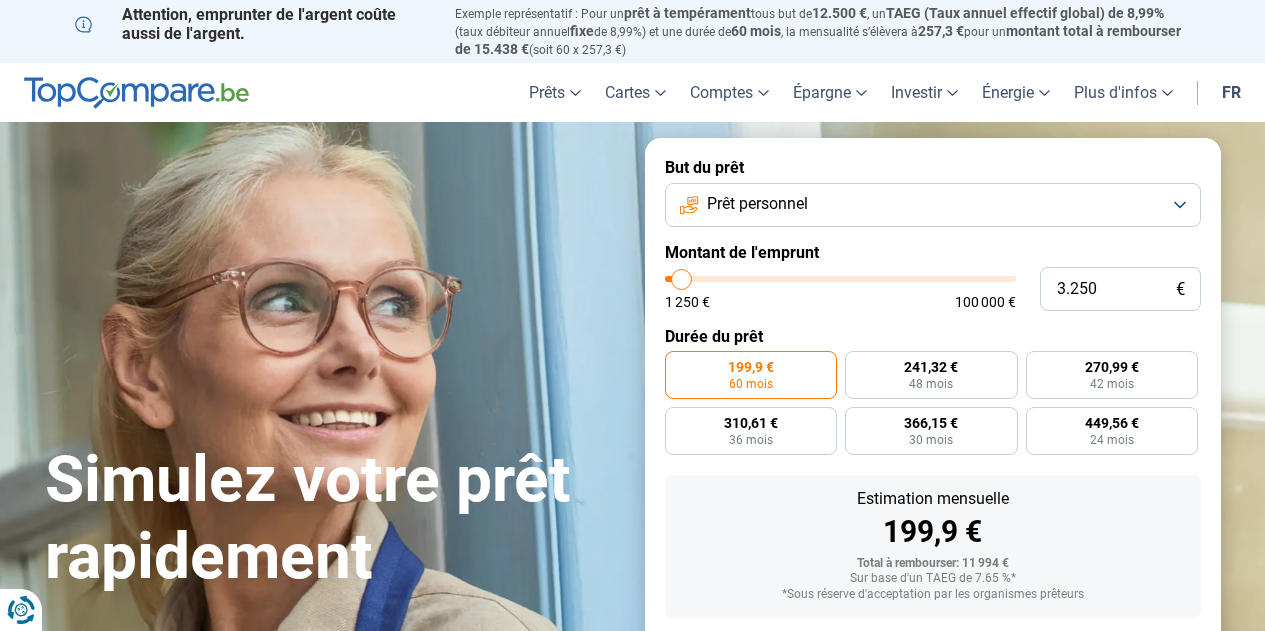 type on "2.750" 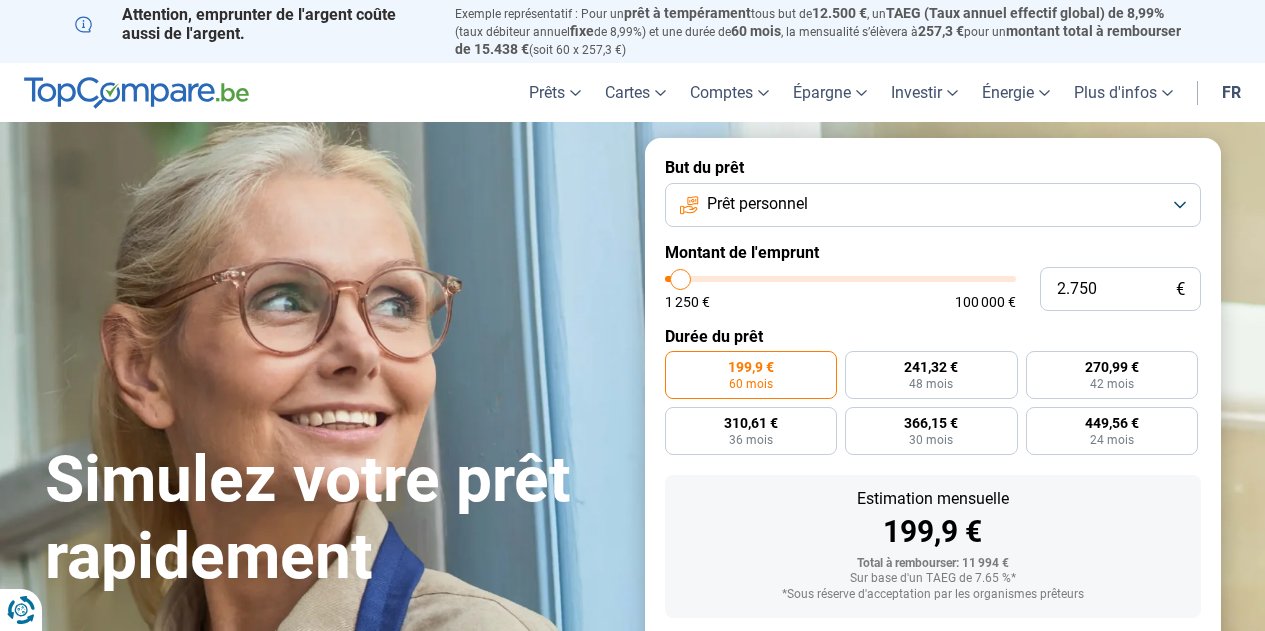 type on "3.000" 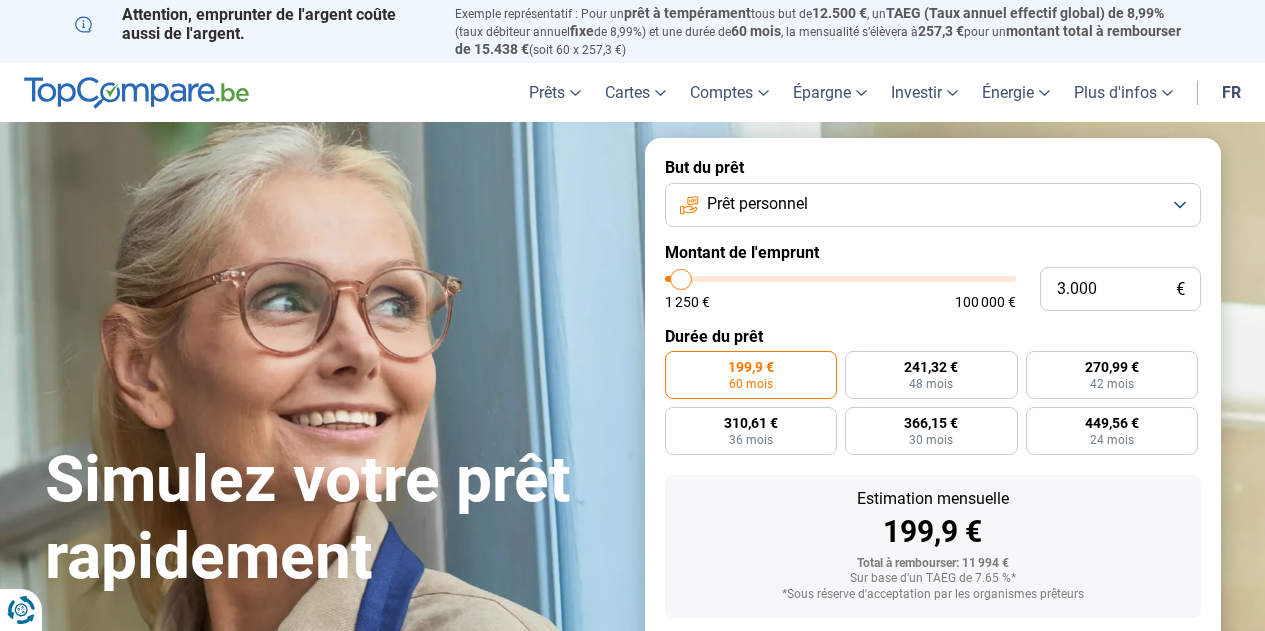 type on "3.500" 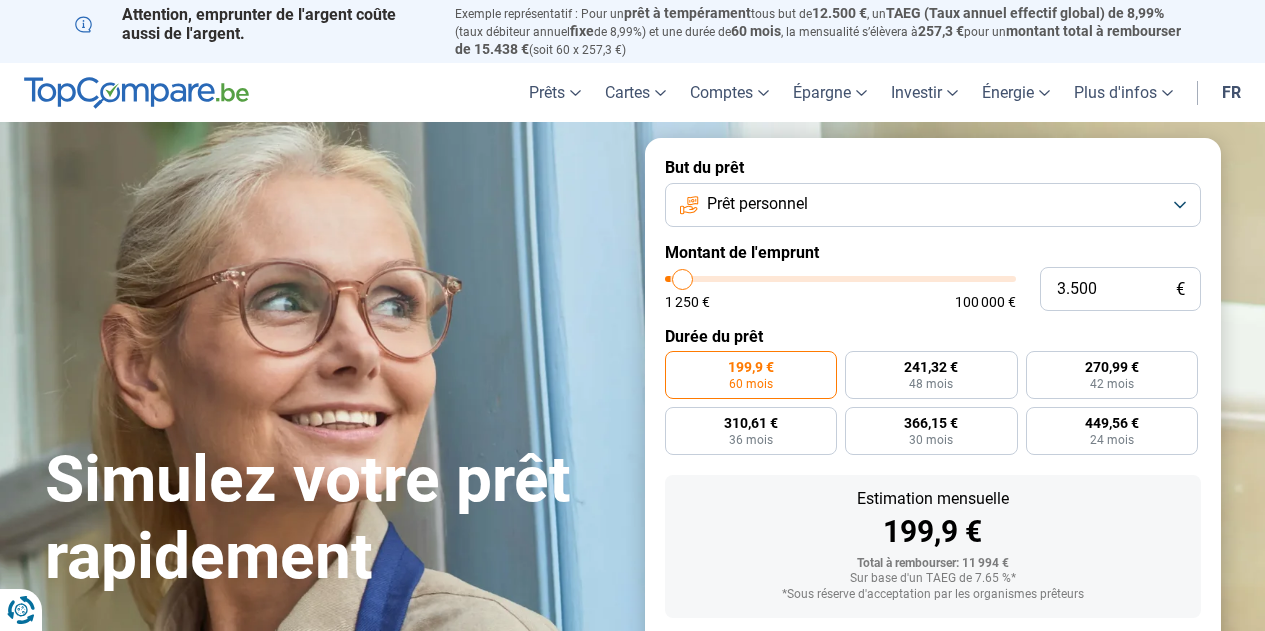 type on "3.750" 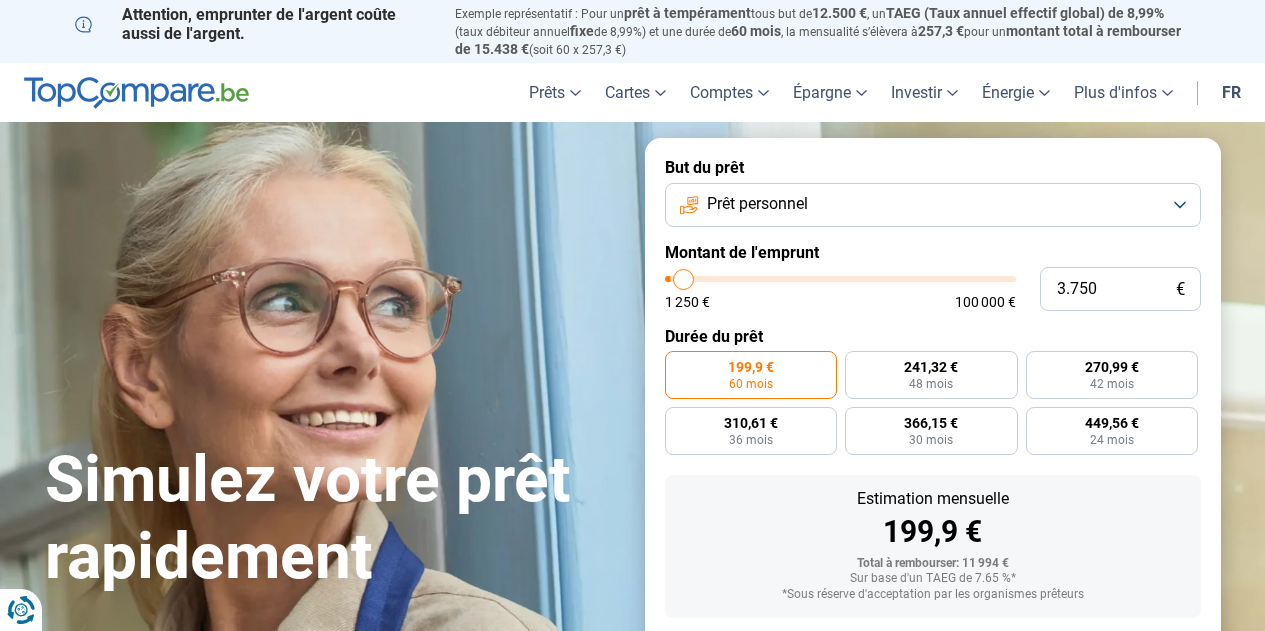 type on "4.250" 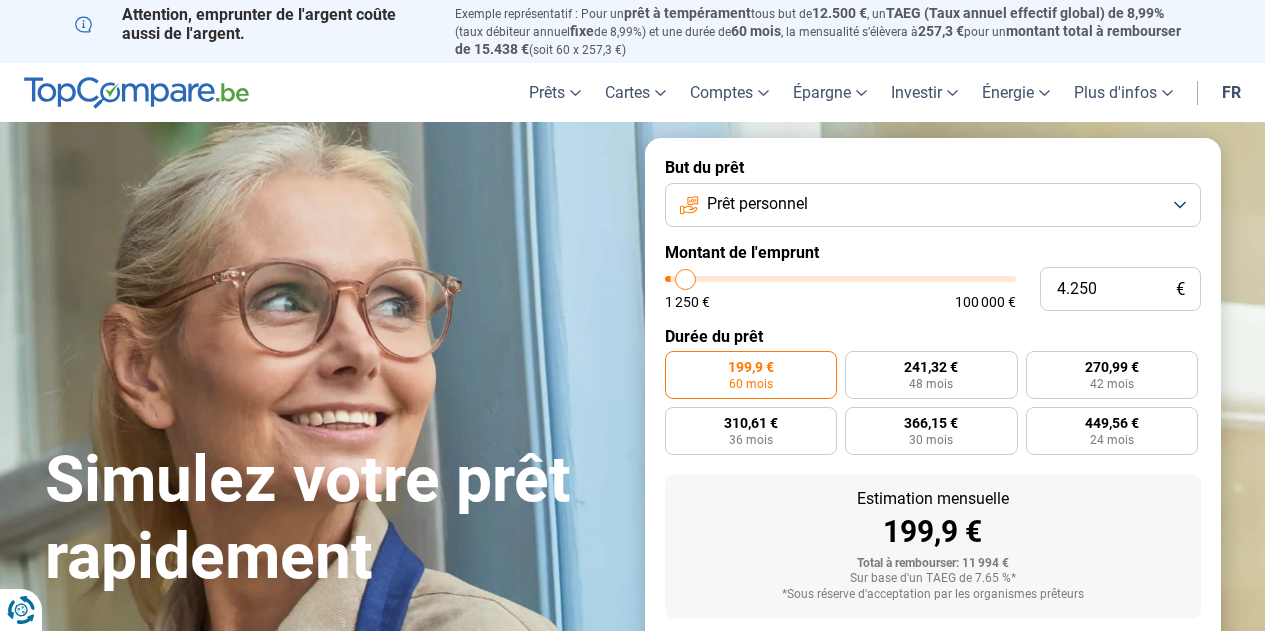 type on "4.500" 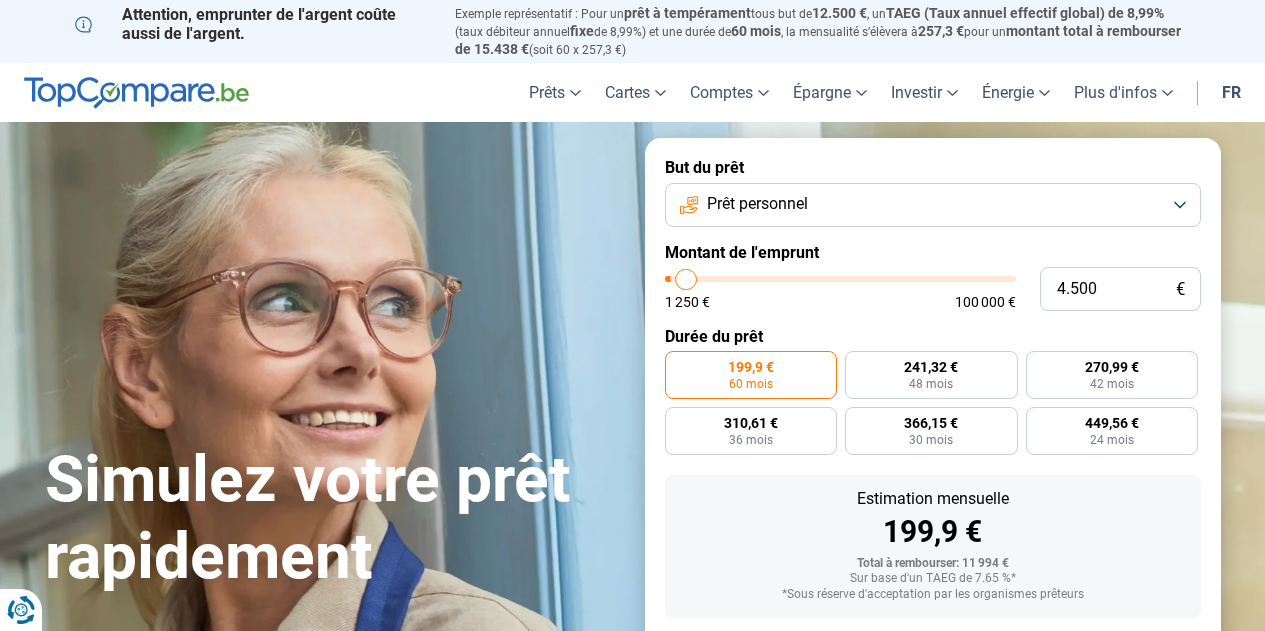 type on "4.750" 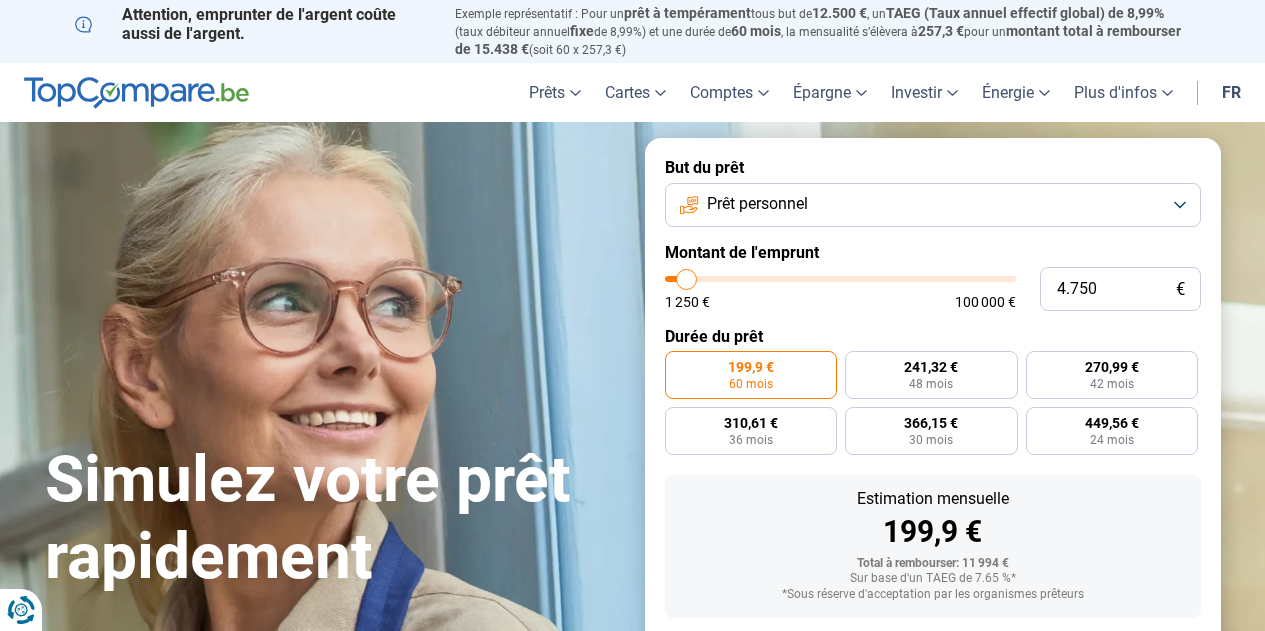 type on "5.000" 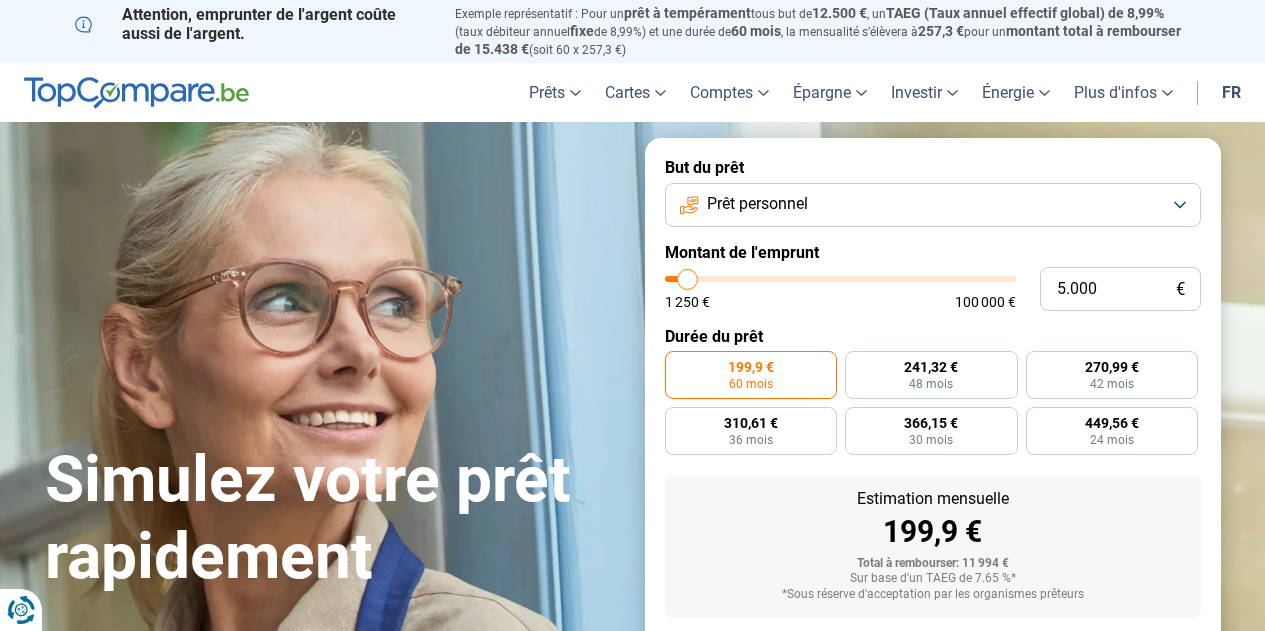 type on "5.250" 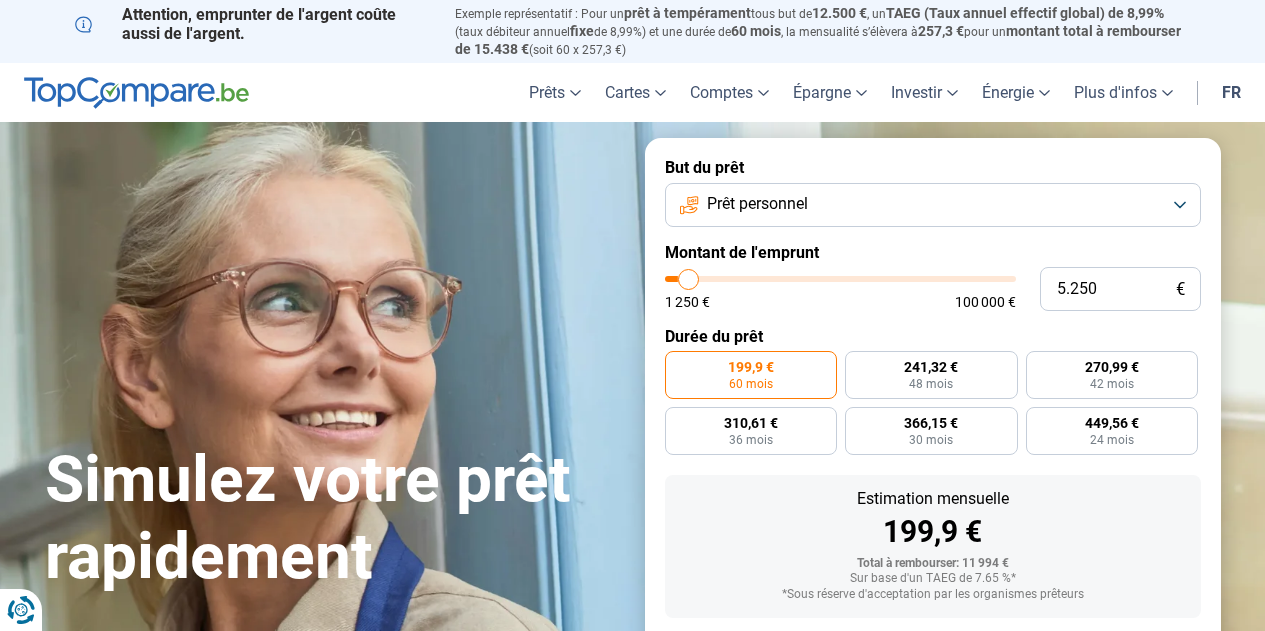 type on "5.500" 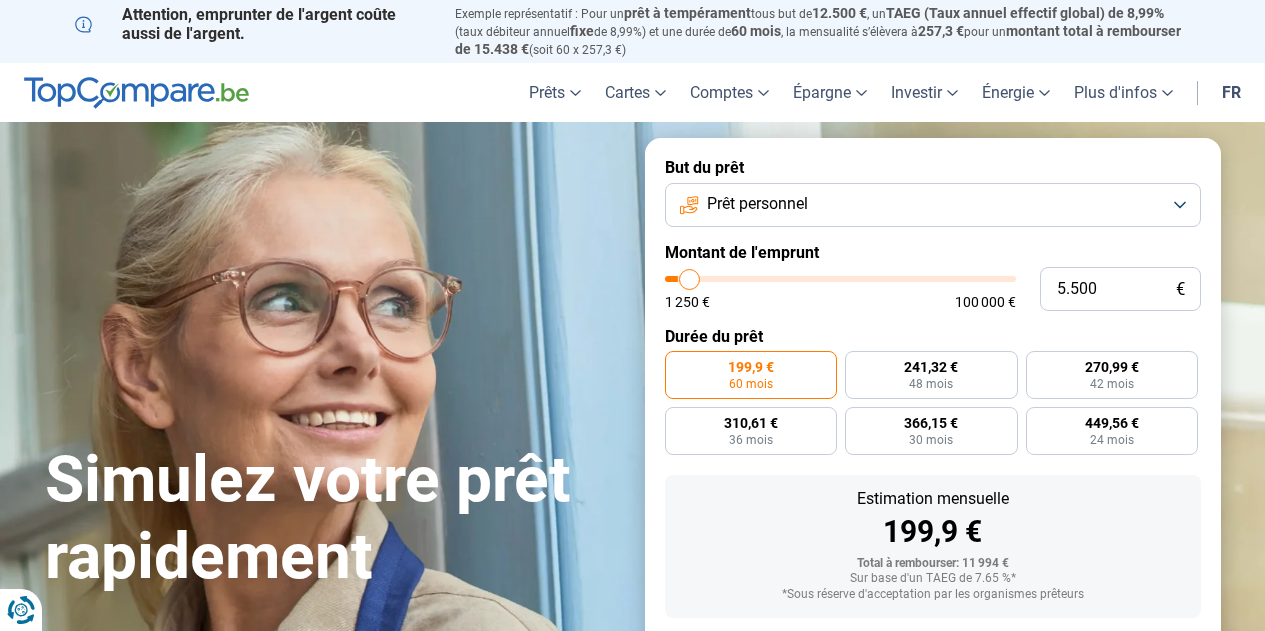type on "5.750" 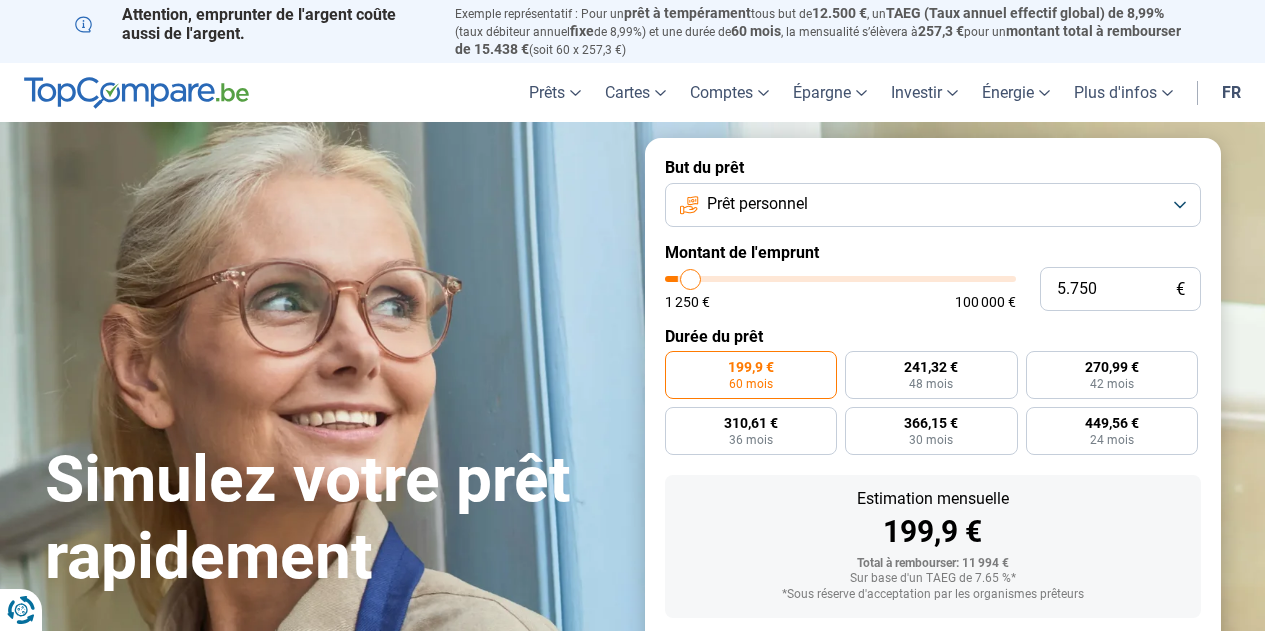 type on "6.000" 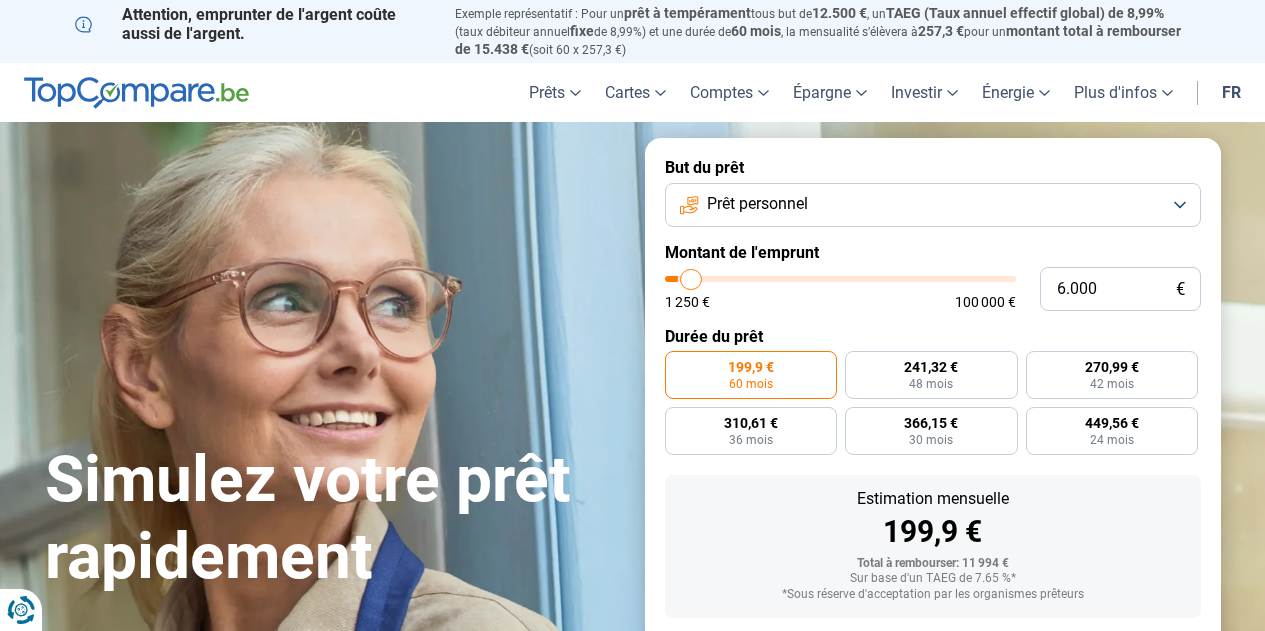 type on "6.250" 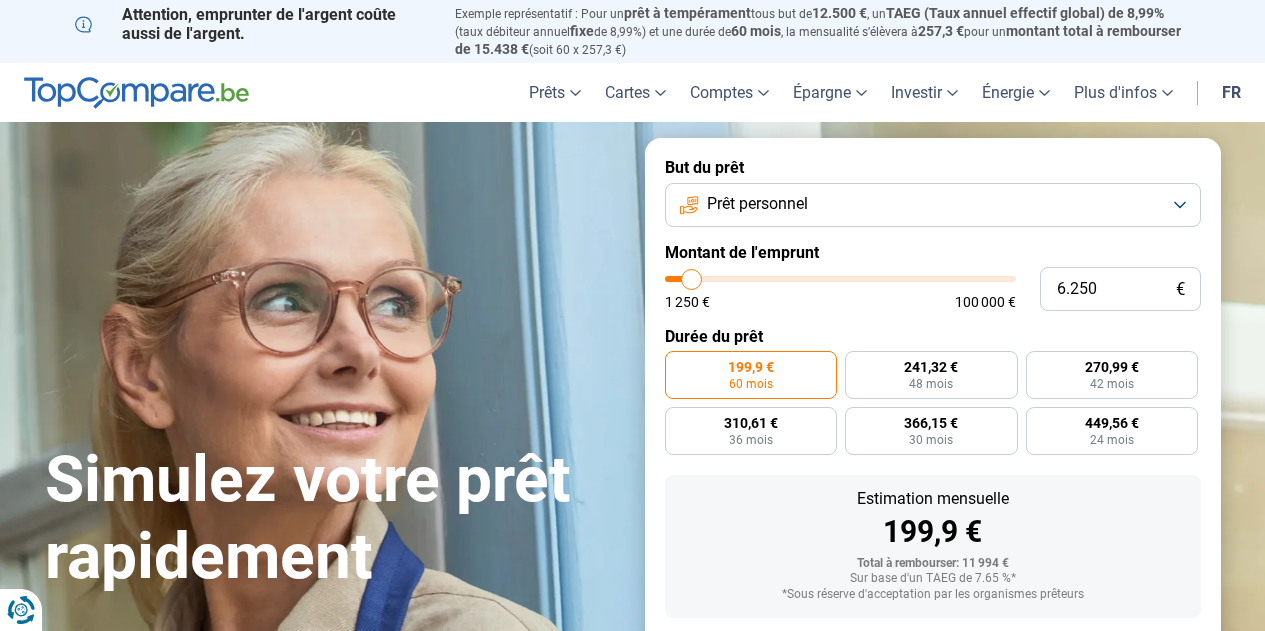 type on "6.500" 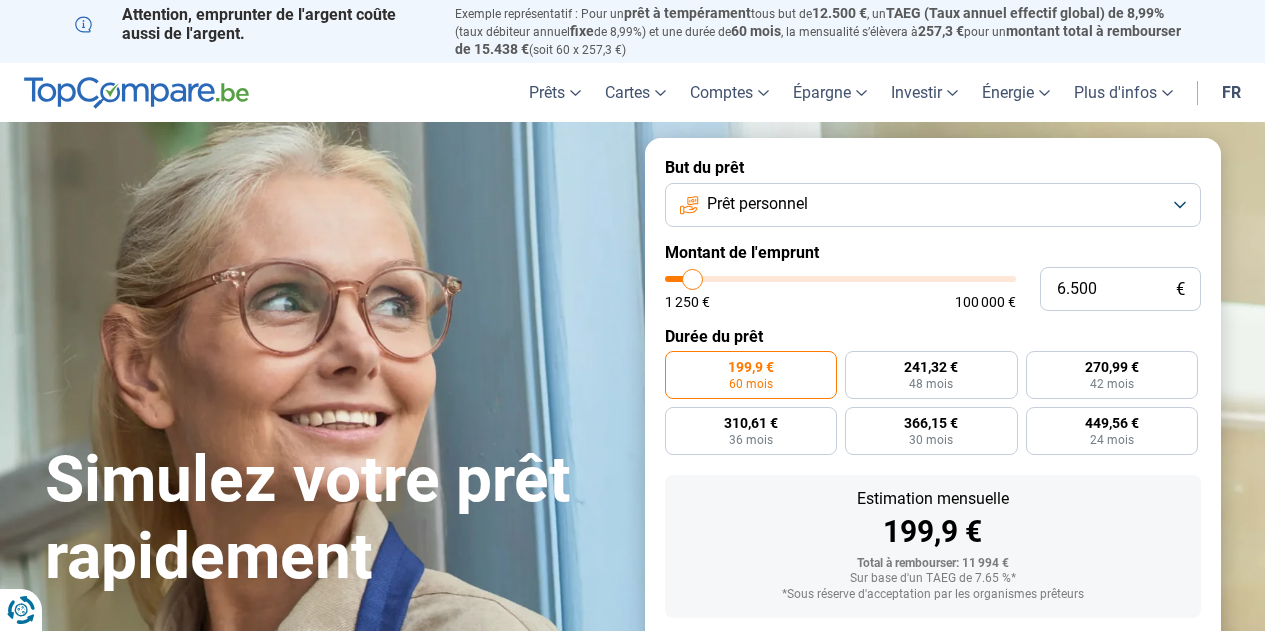 type on "6.250" 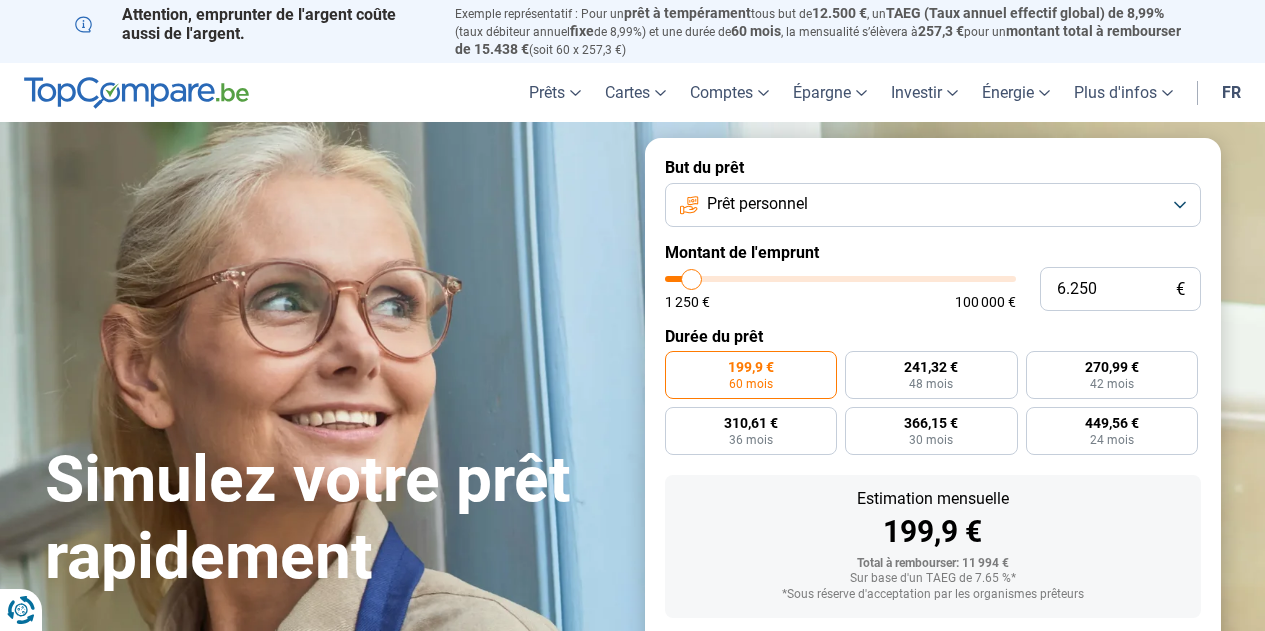 type on "6.000" 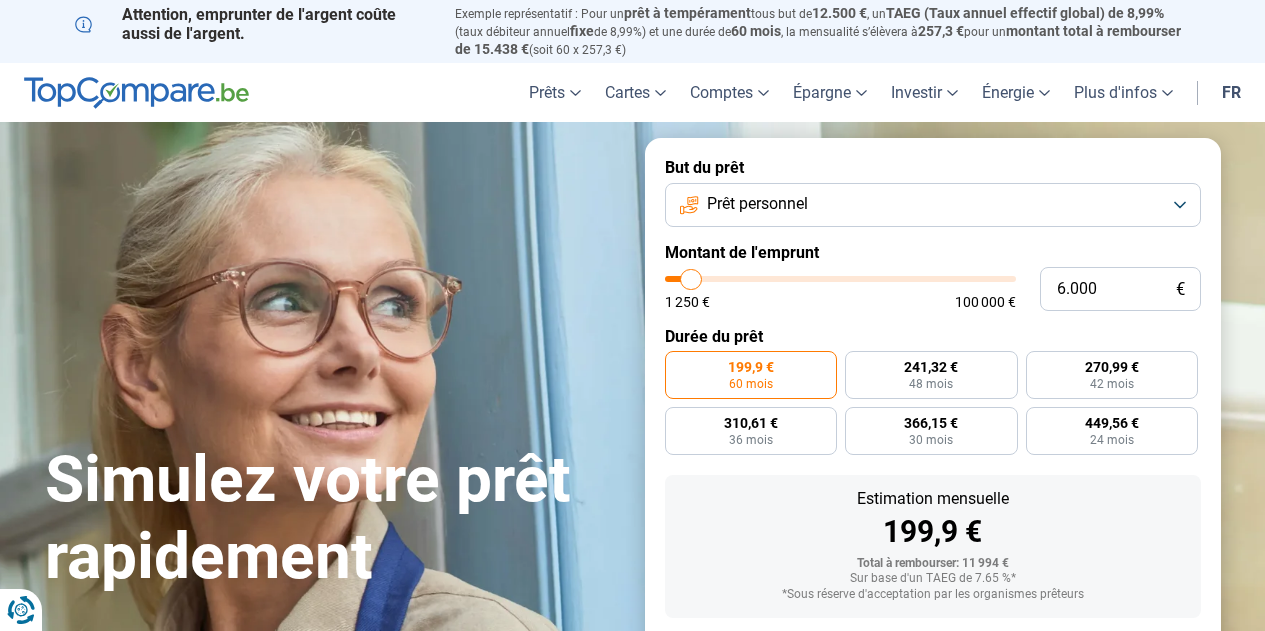 type on "5.750" 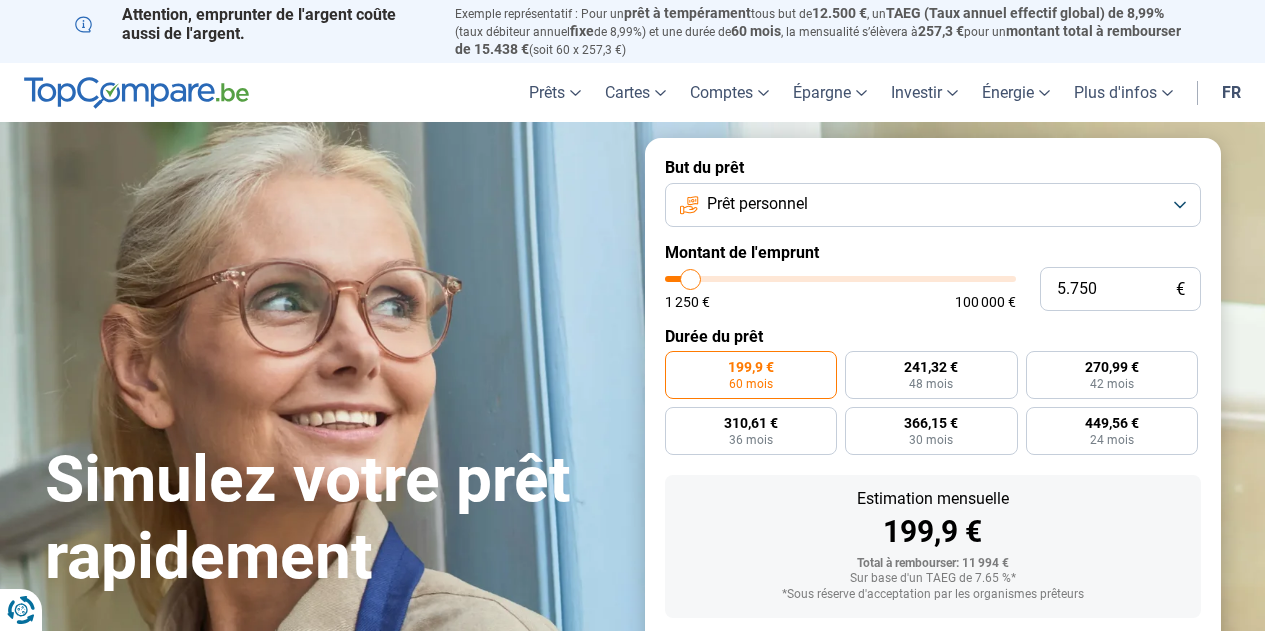 type on "5.500" 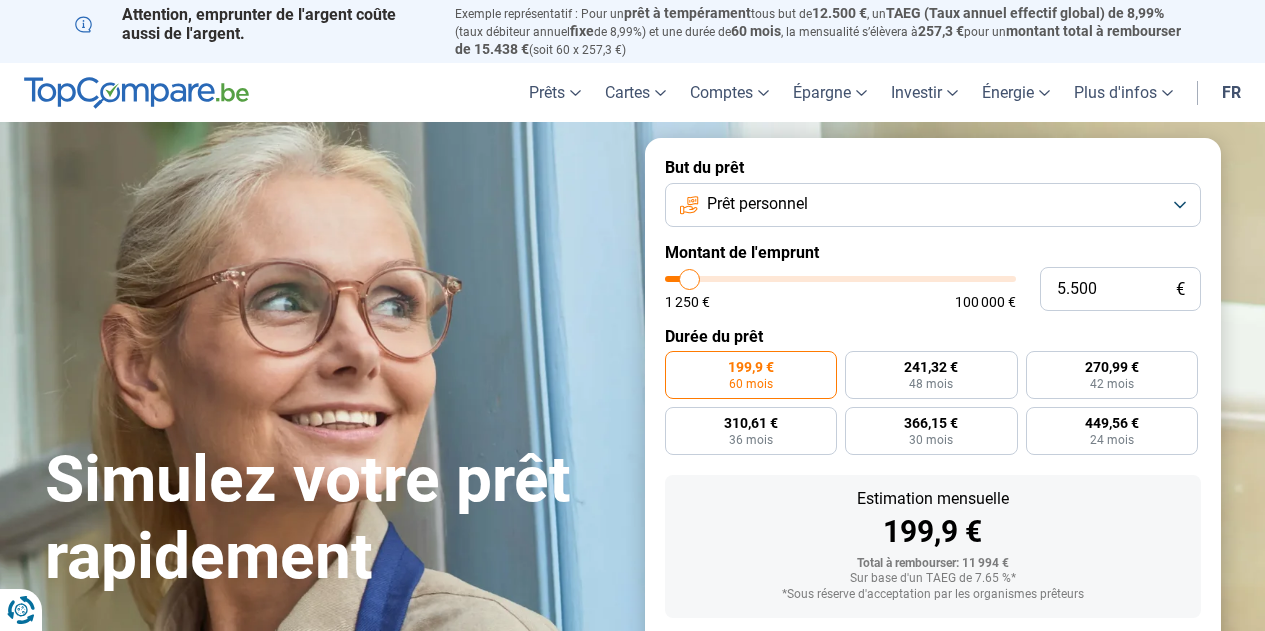 type on "5.250" 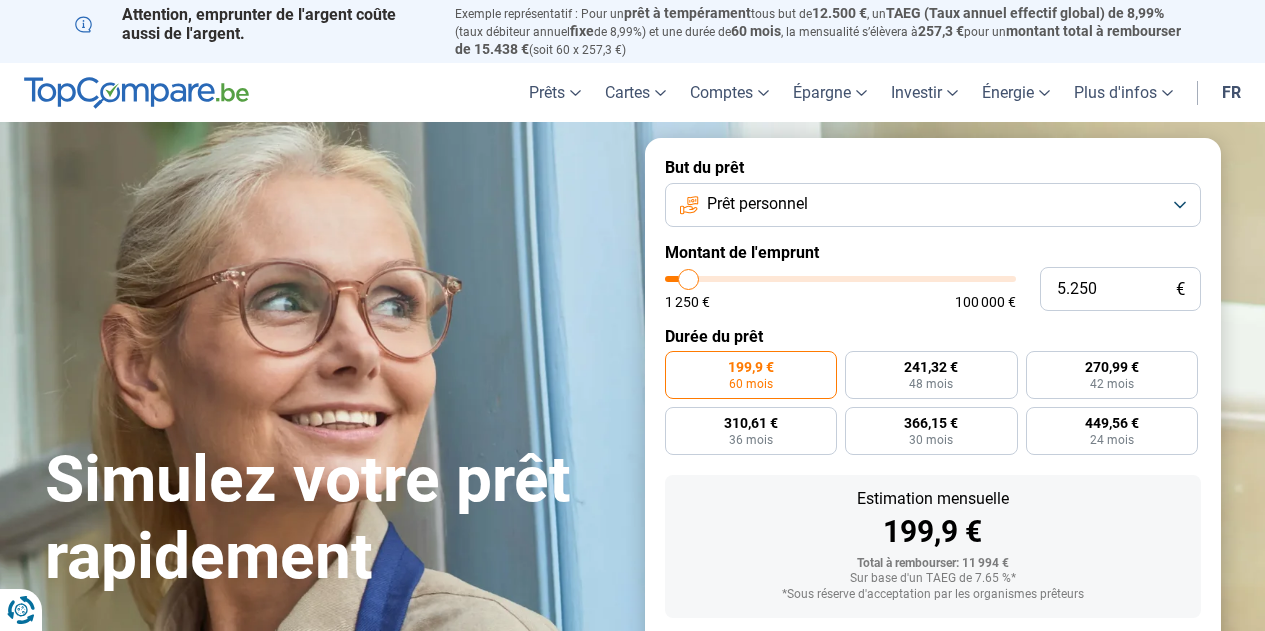 type on "5.000" 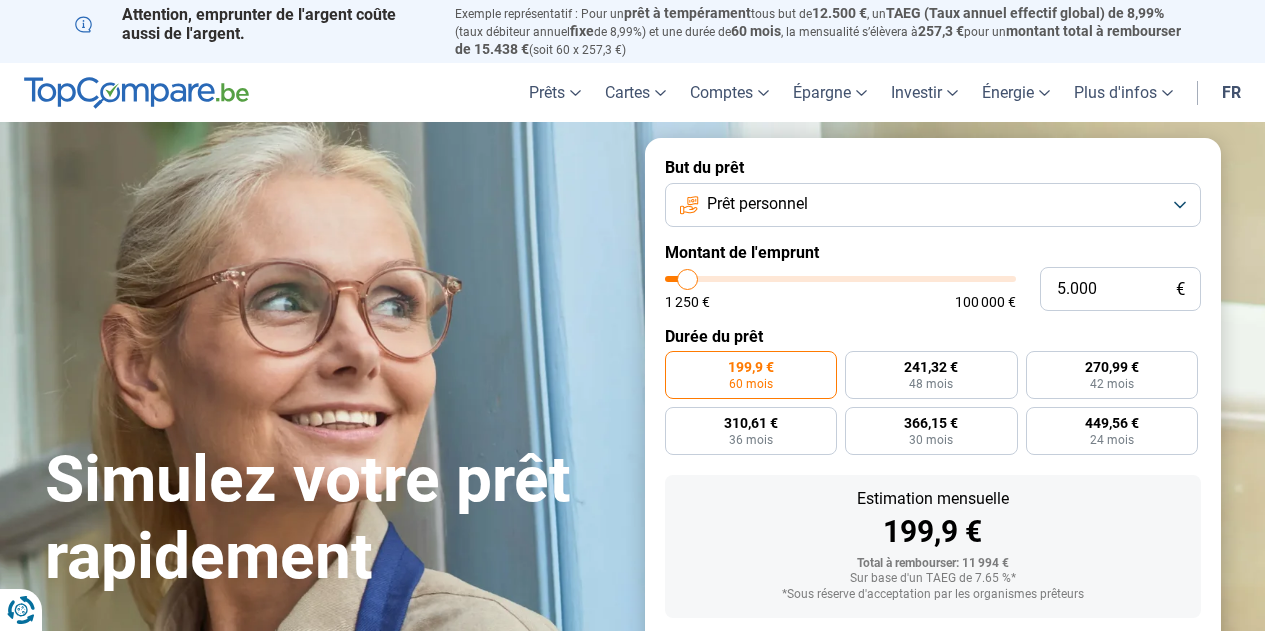 type on "4.750" 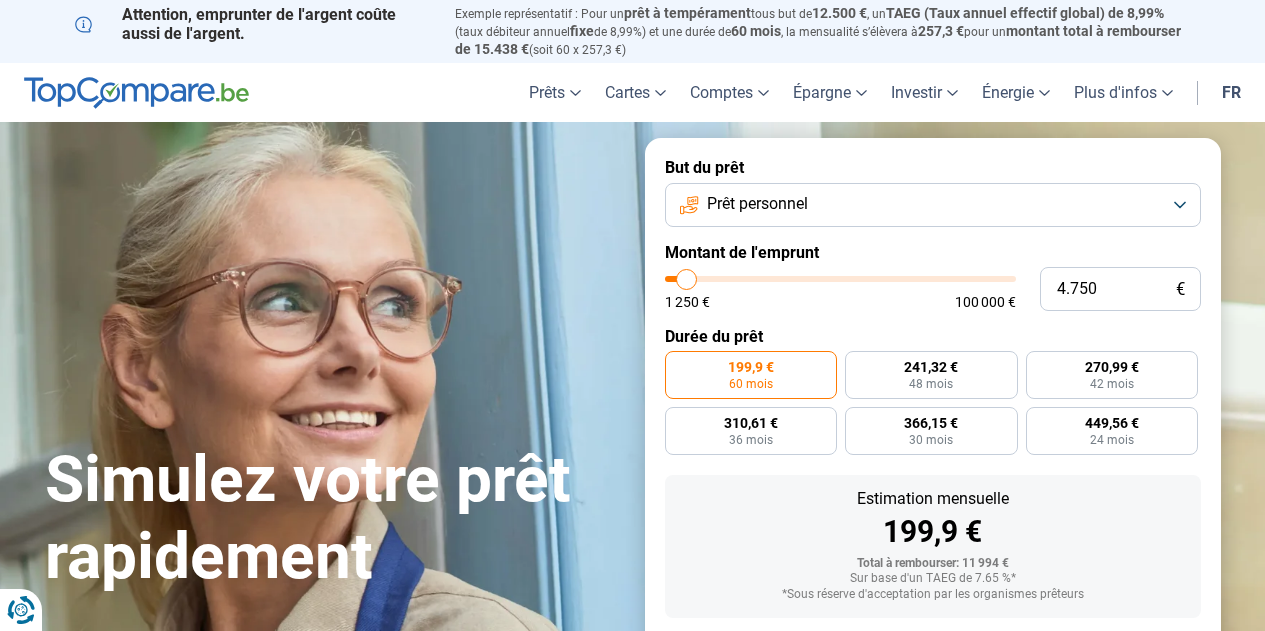 type on "4.000" 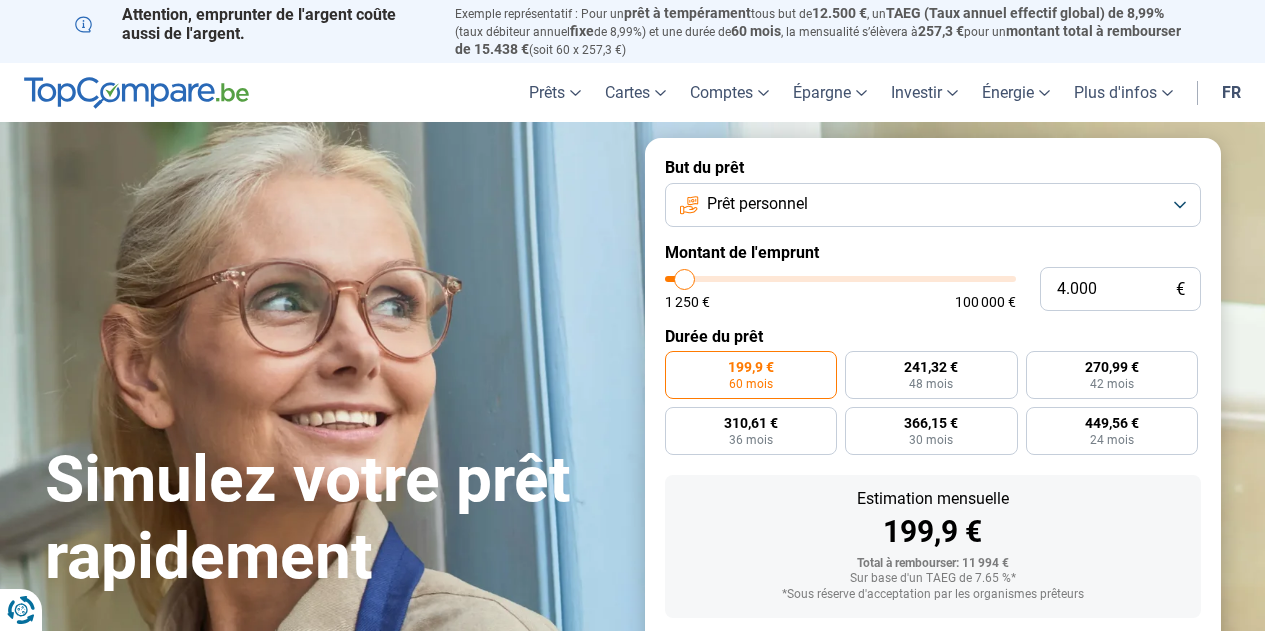 type on "3.500" 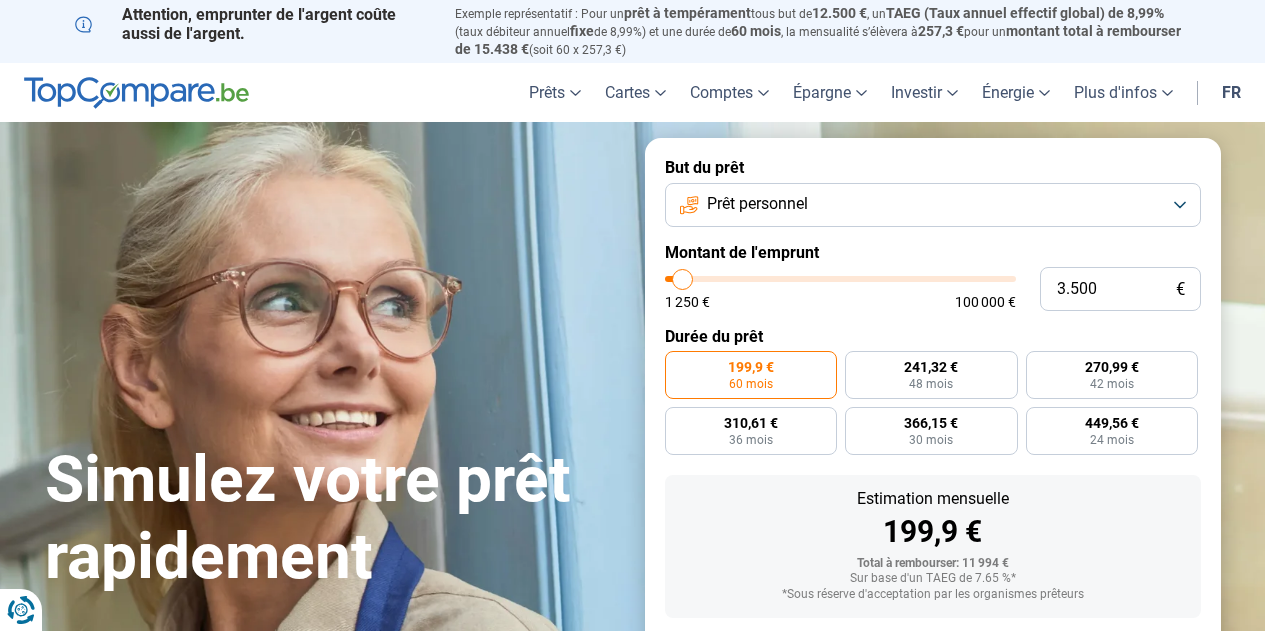 type on "3.000" 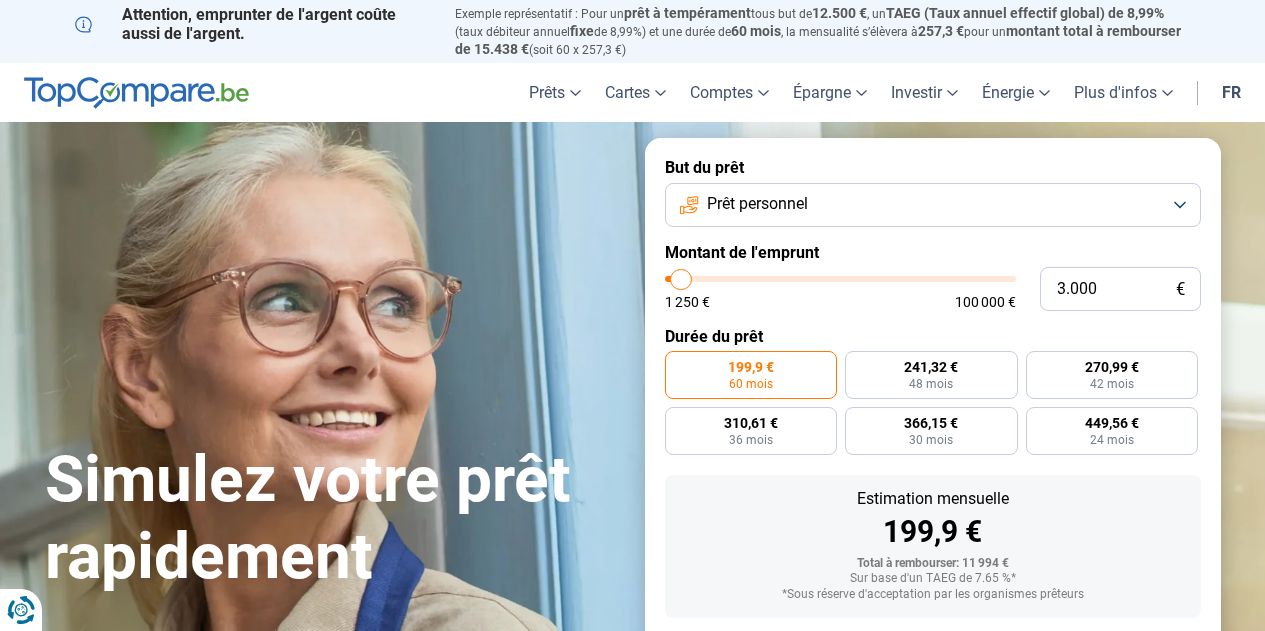 type on "3.500" 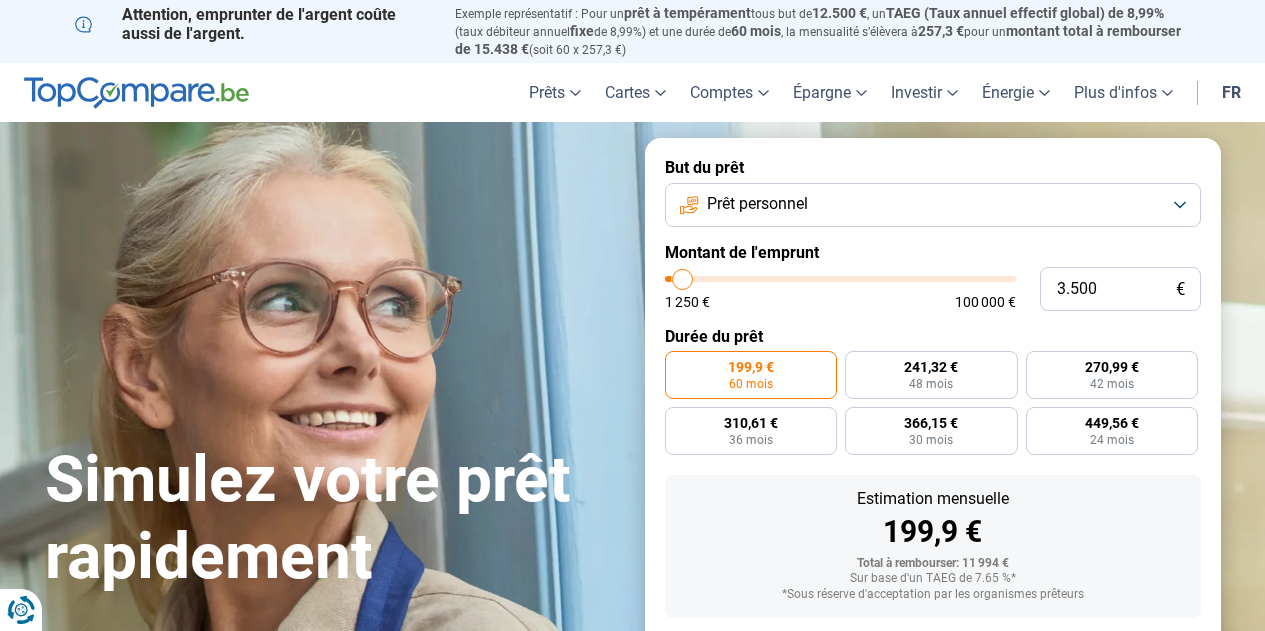 type on "4.250" 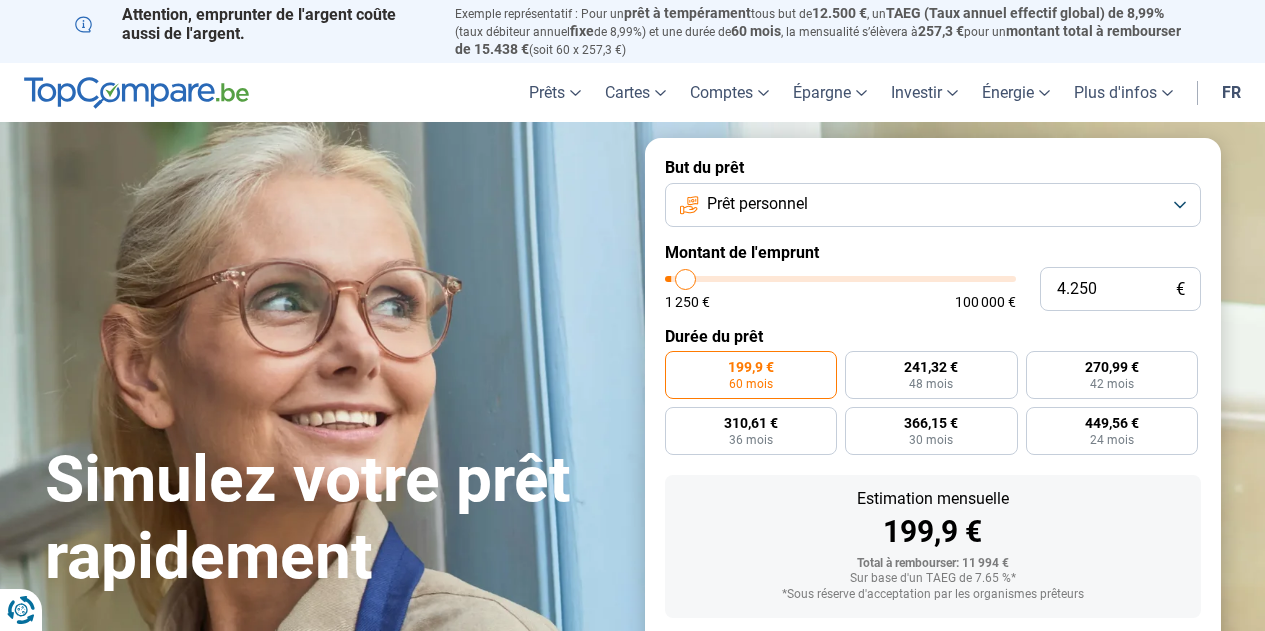 type on "4.500" 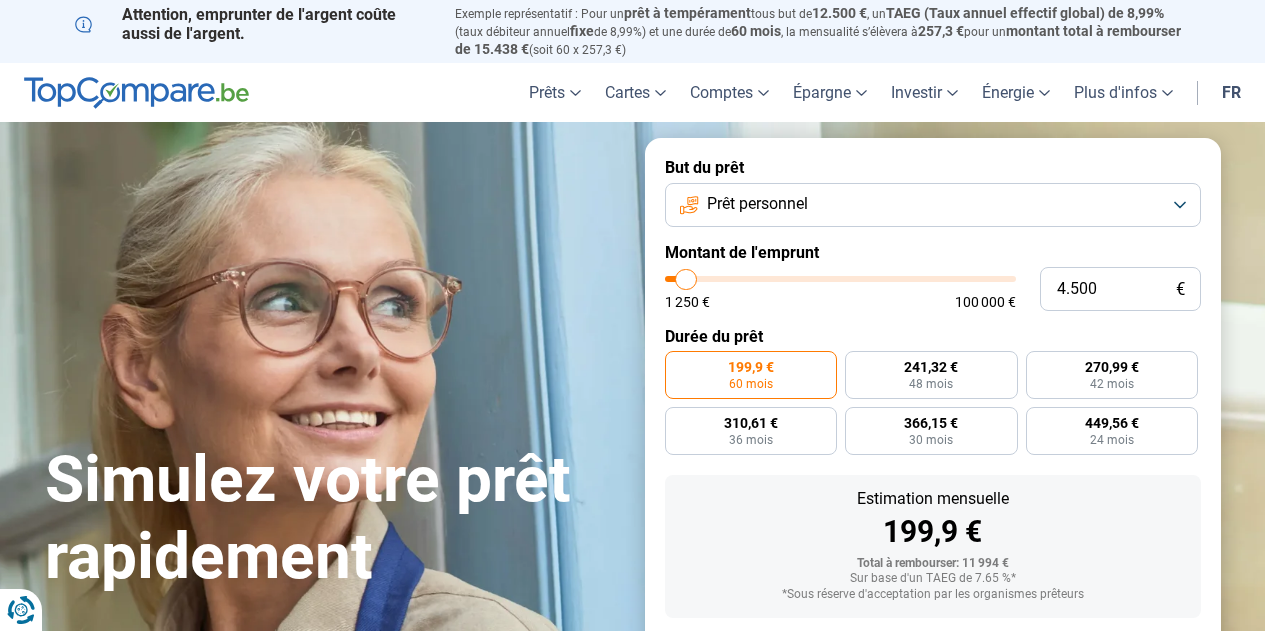 type on "4.750" 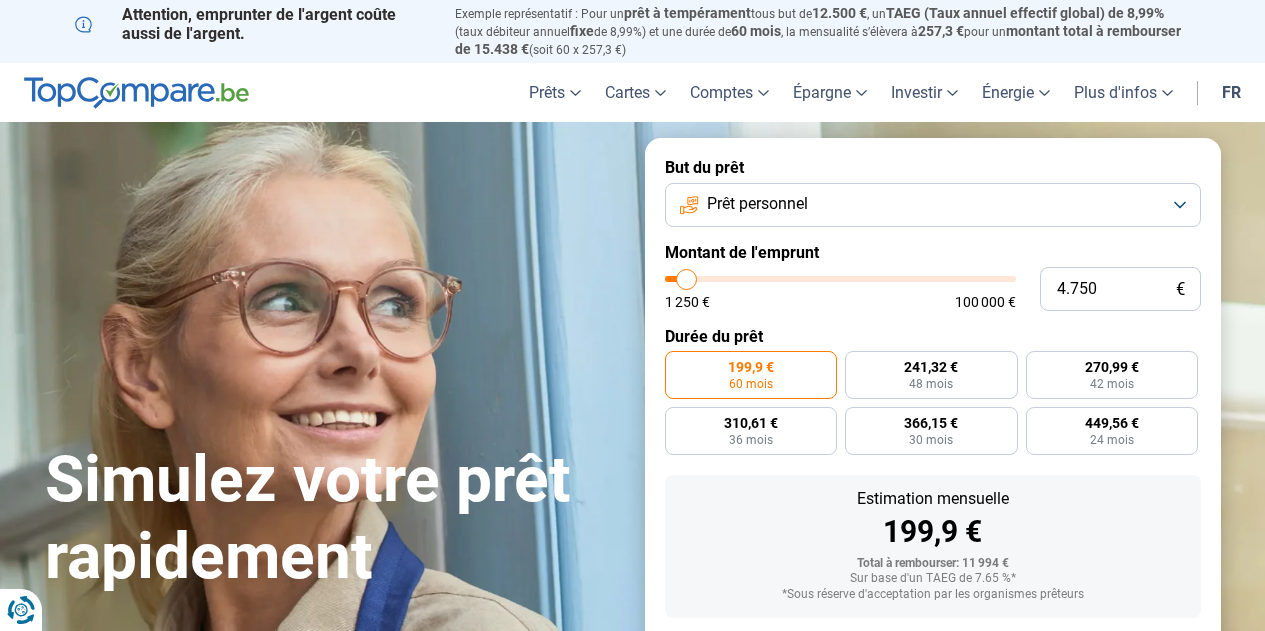 type on "5.250" 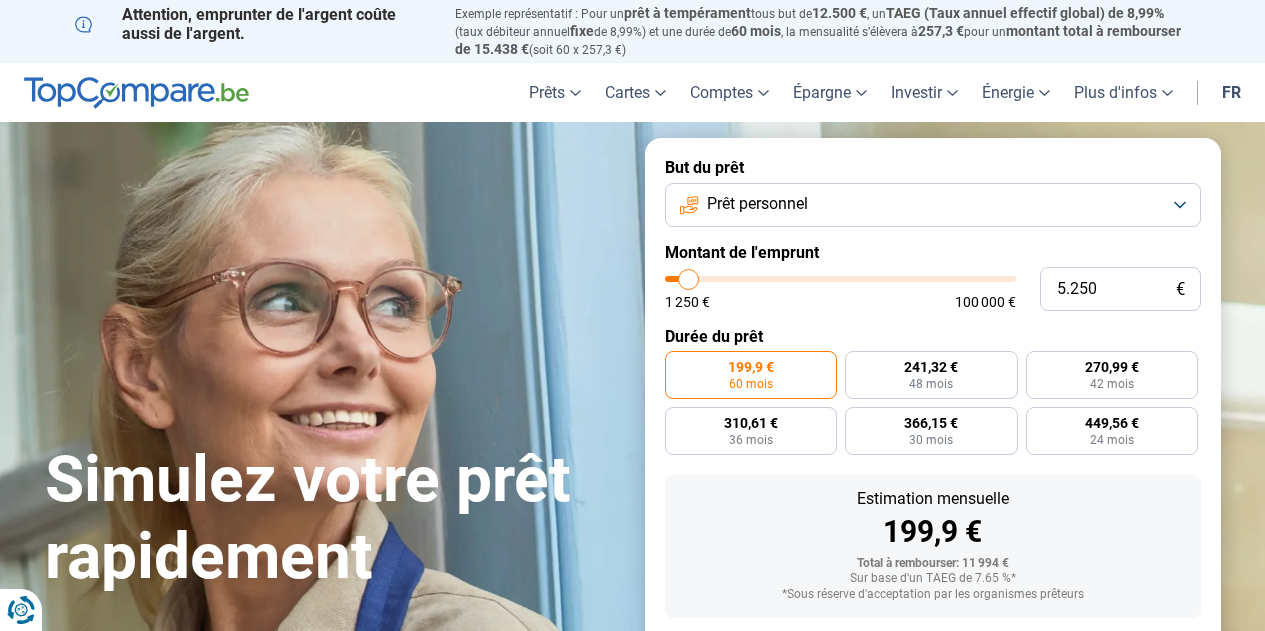 type on "5.000" 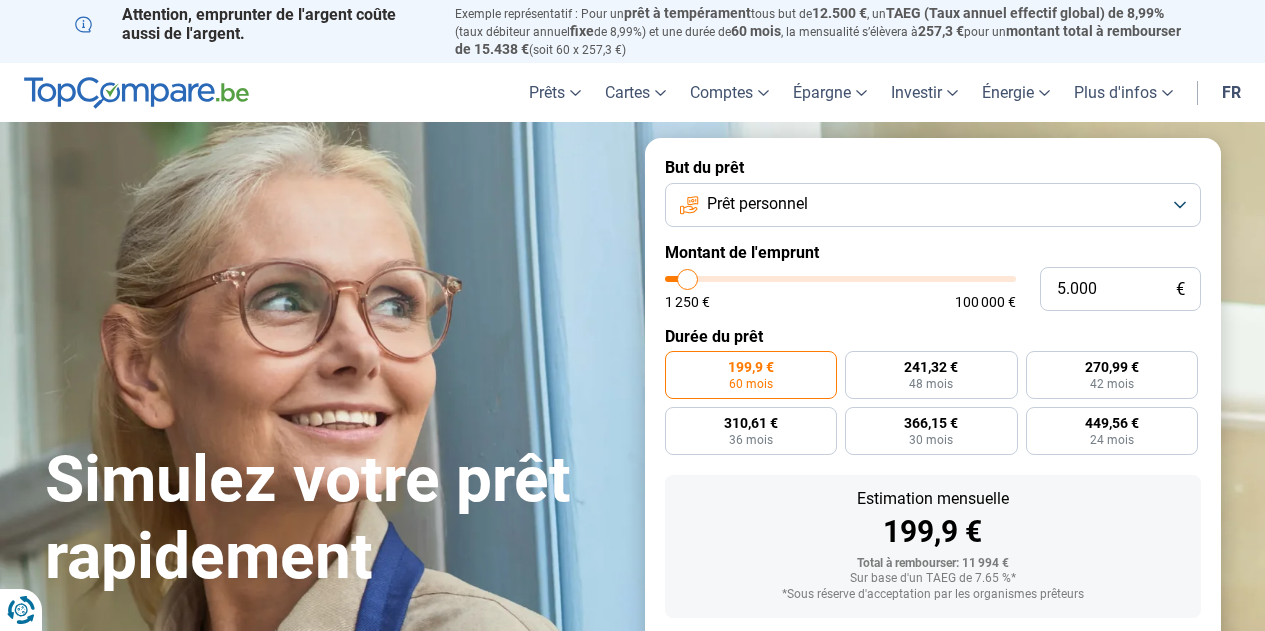 type on "4.750" 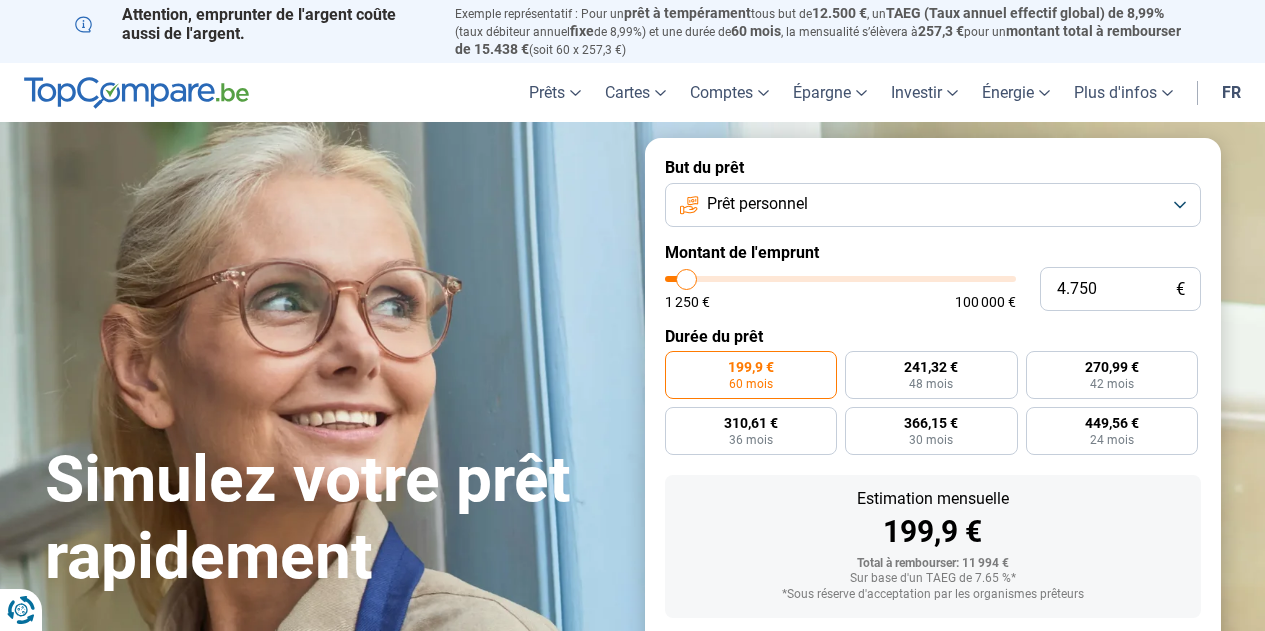 type on "4.500" 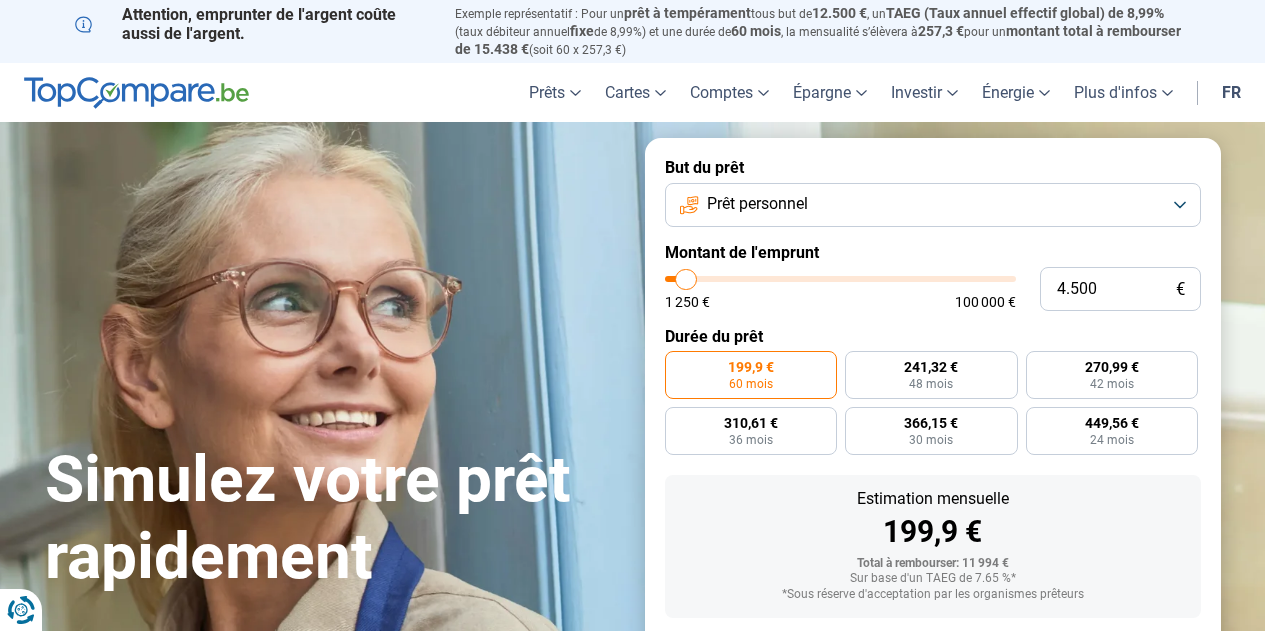 type on "4.250" 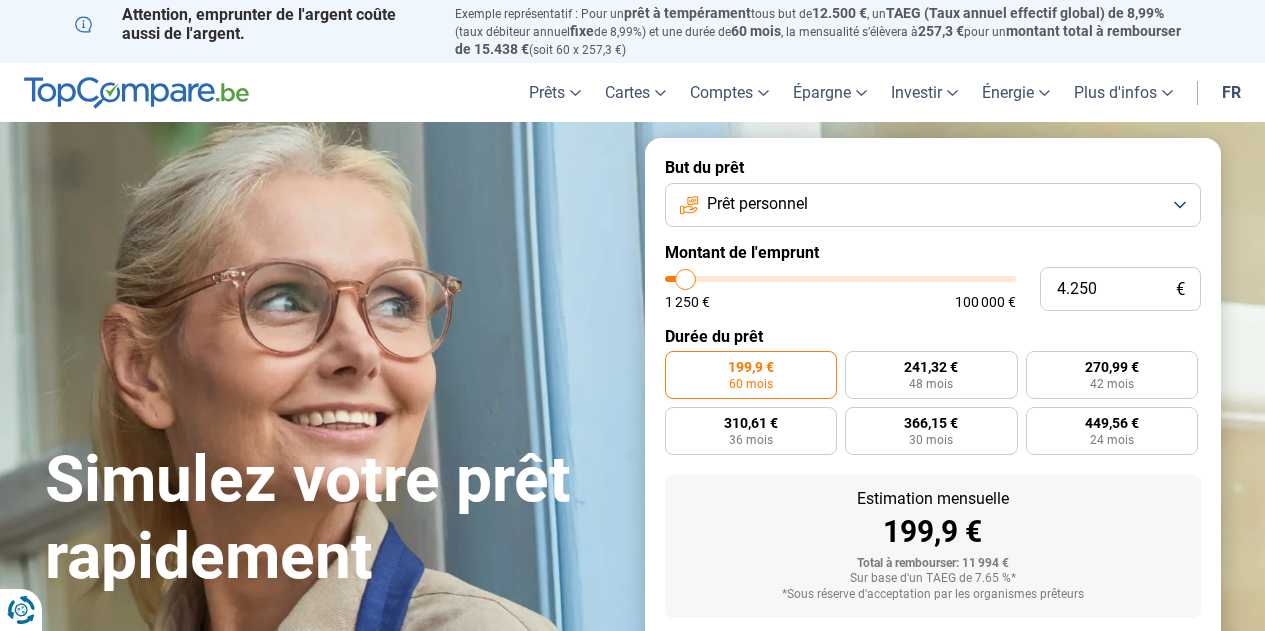 type on "4.500" 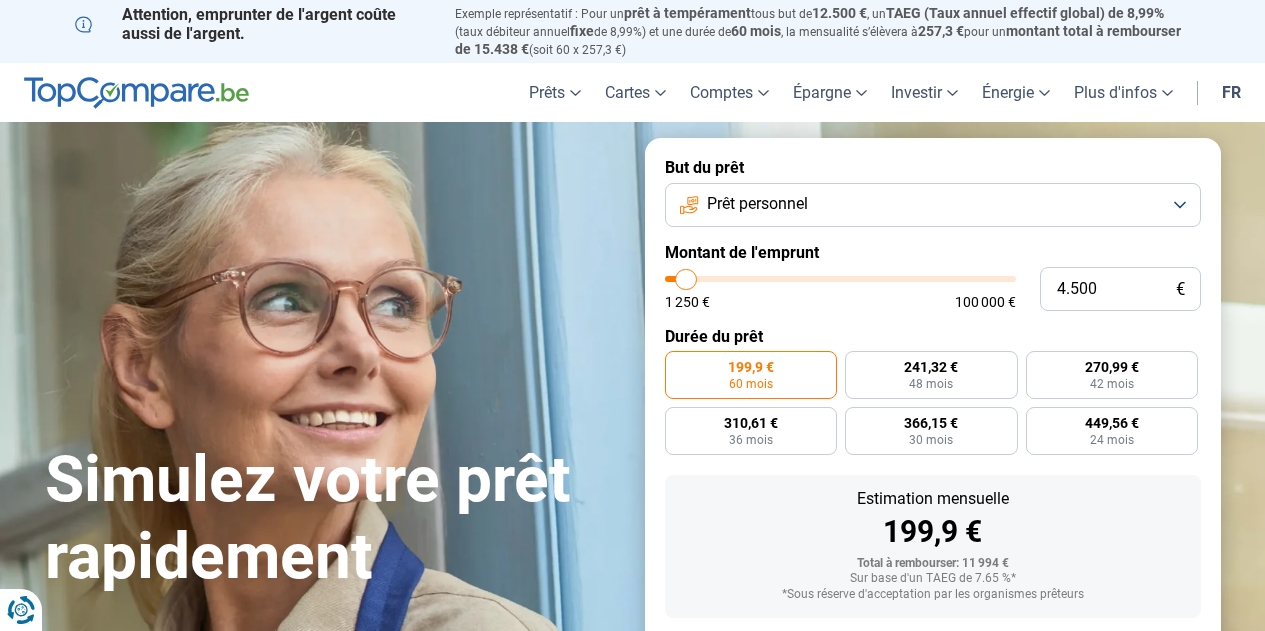 type on "5.000" 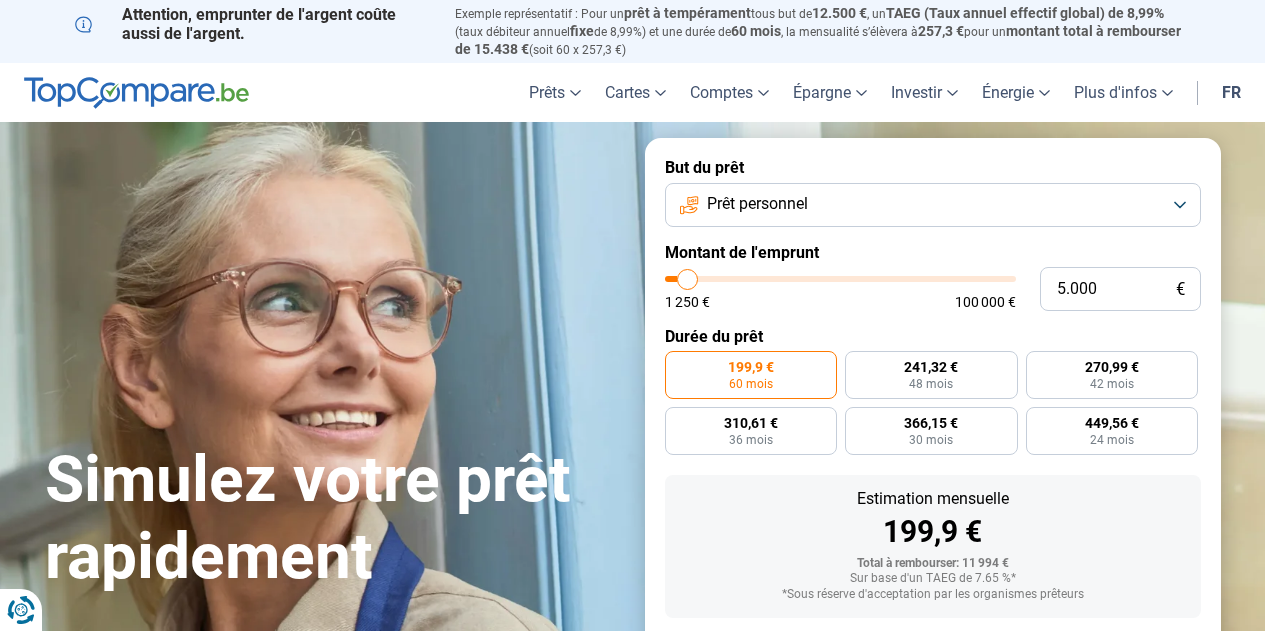 type on "5.250" 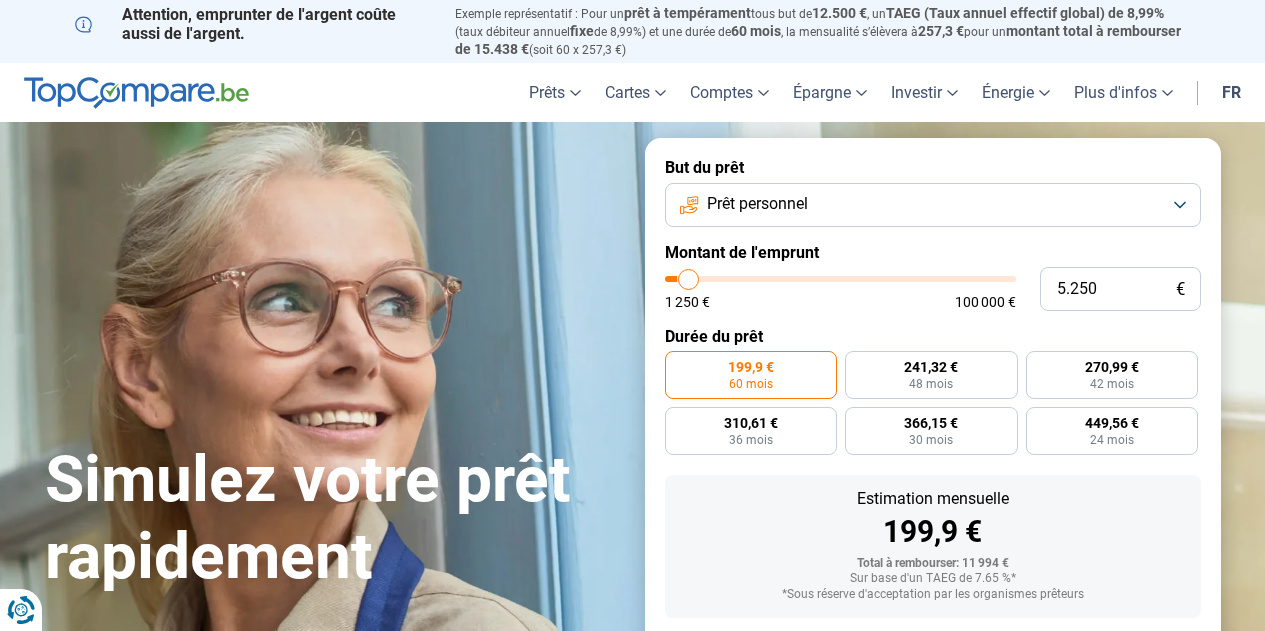 type on "5.500" 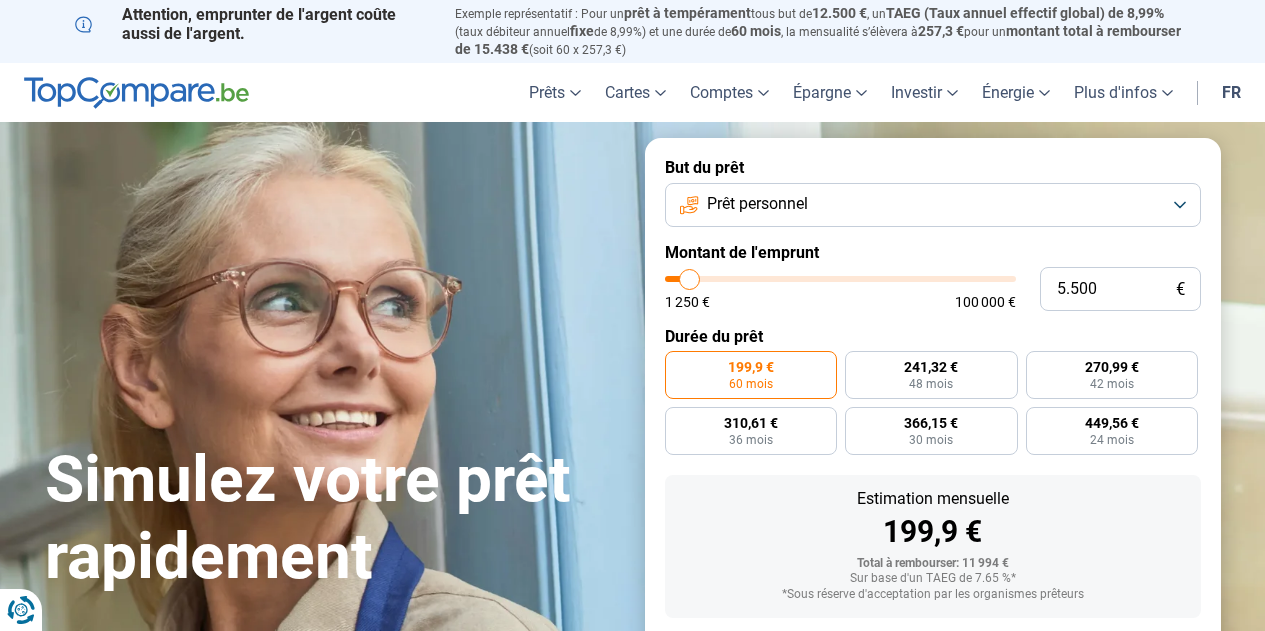 type on "5.250" 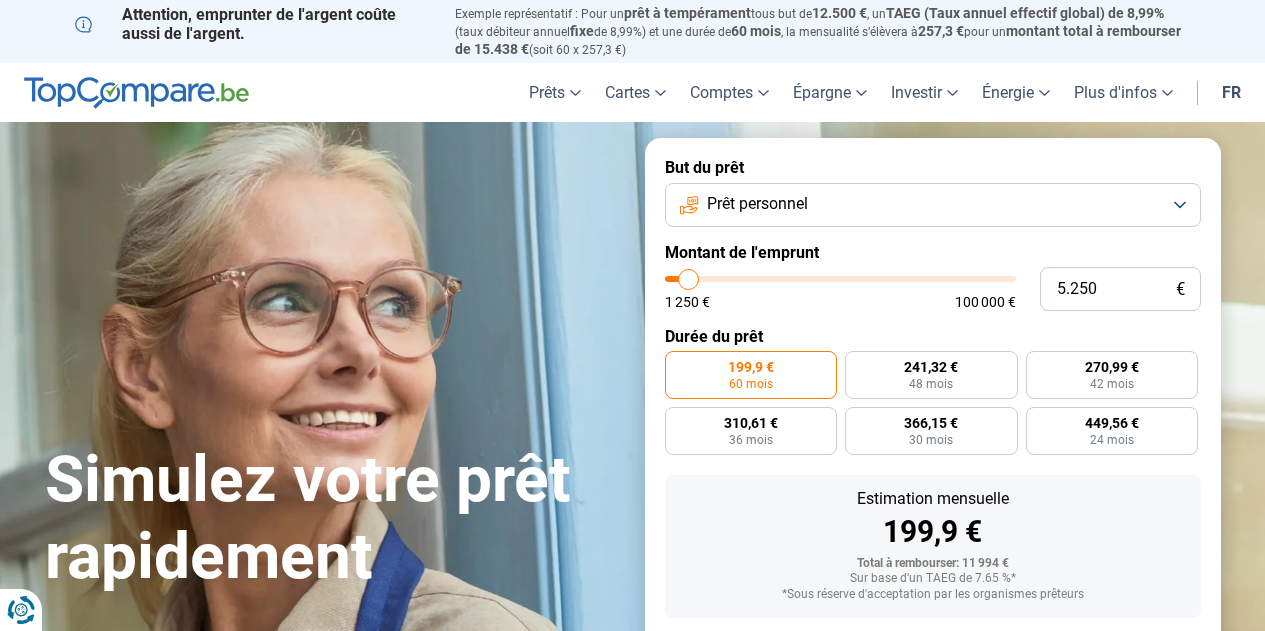 type on "5.000" 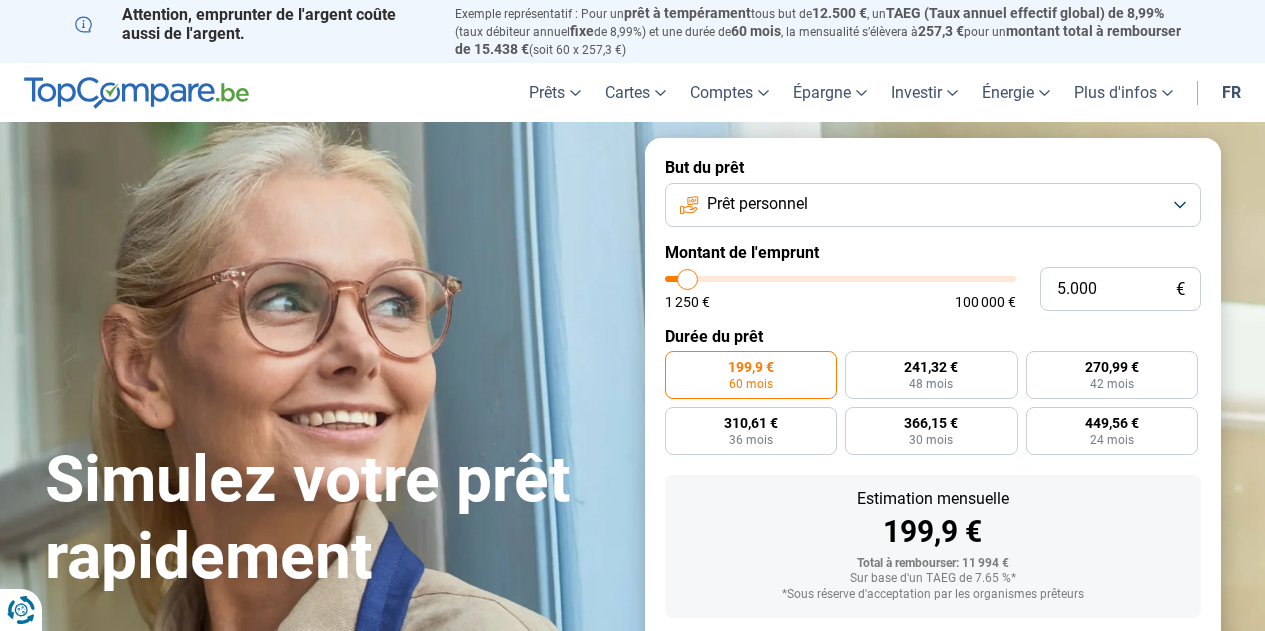 type on "4.750" 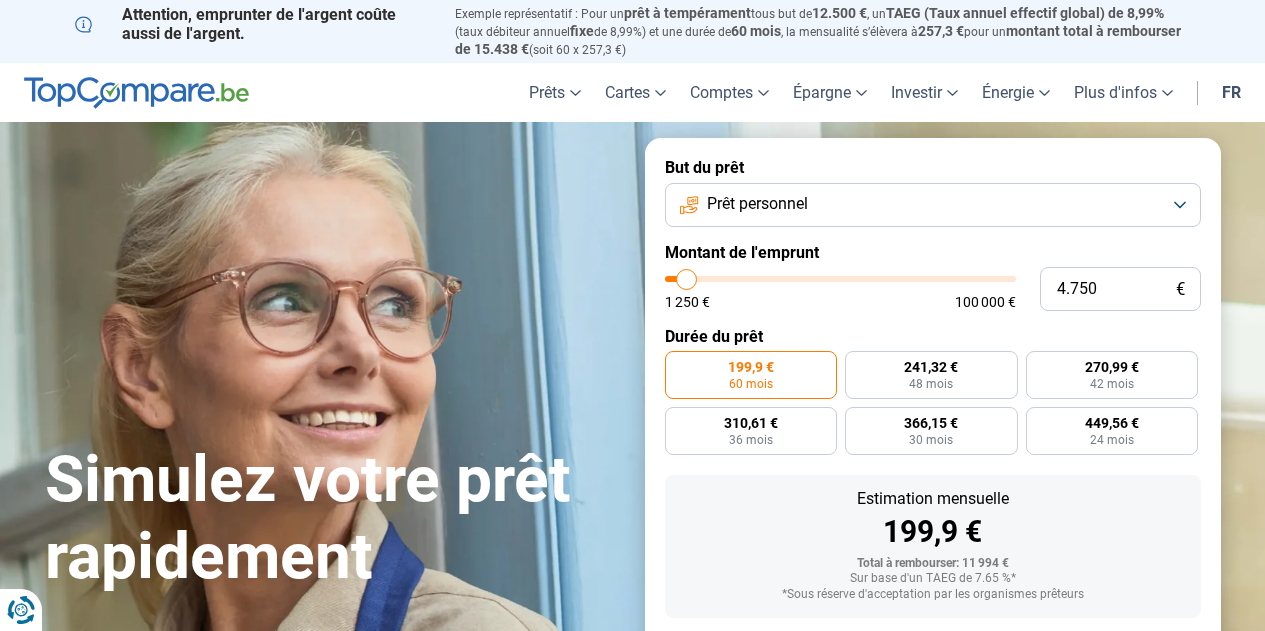 type on "4.500" 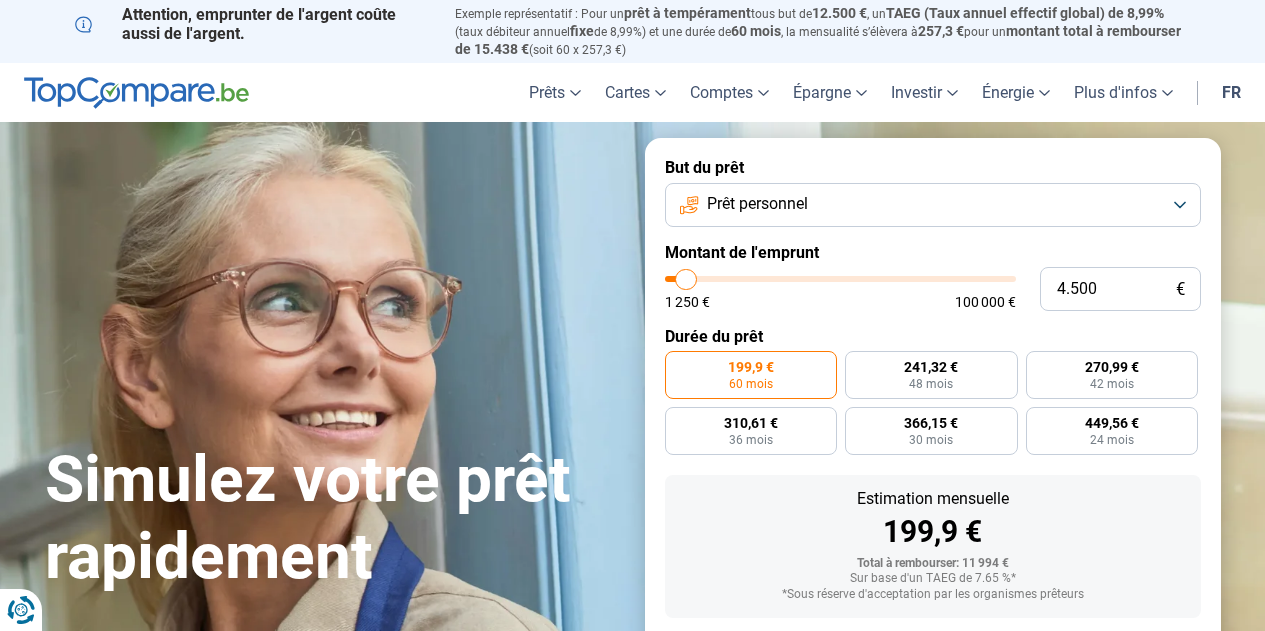 type on "5.000" 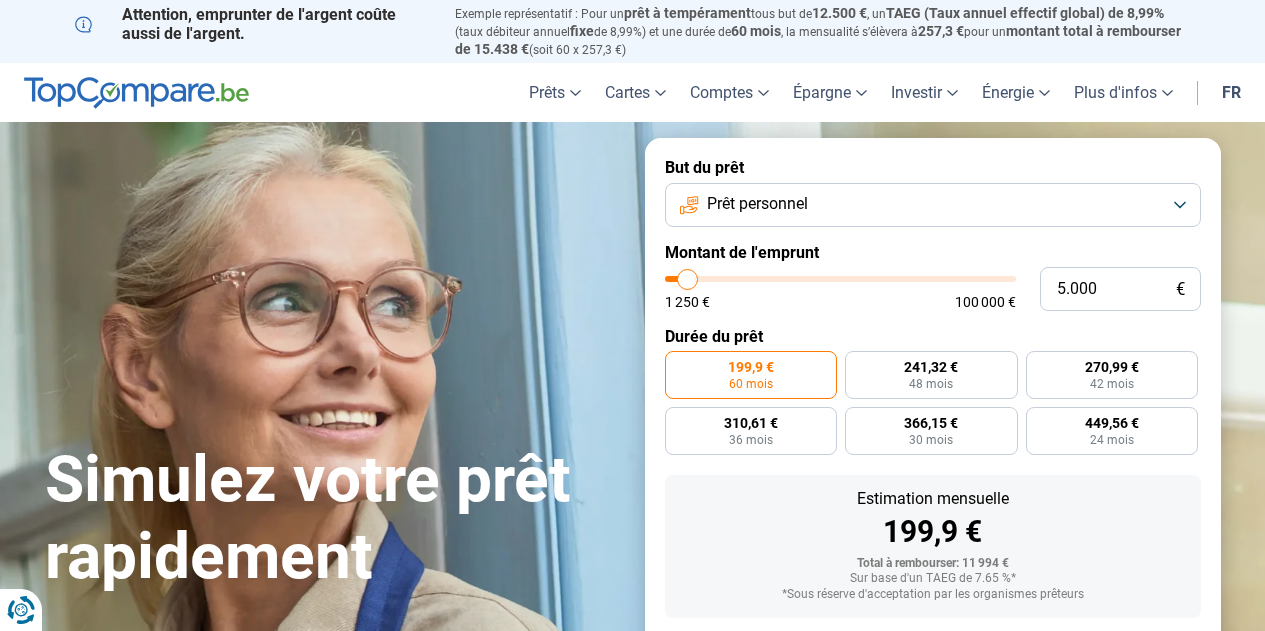 drag, startPoint x: 706, startPoint y: 278, endPoint x: 688, endPoint y: 282, distance: 18.439089 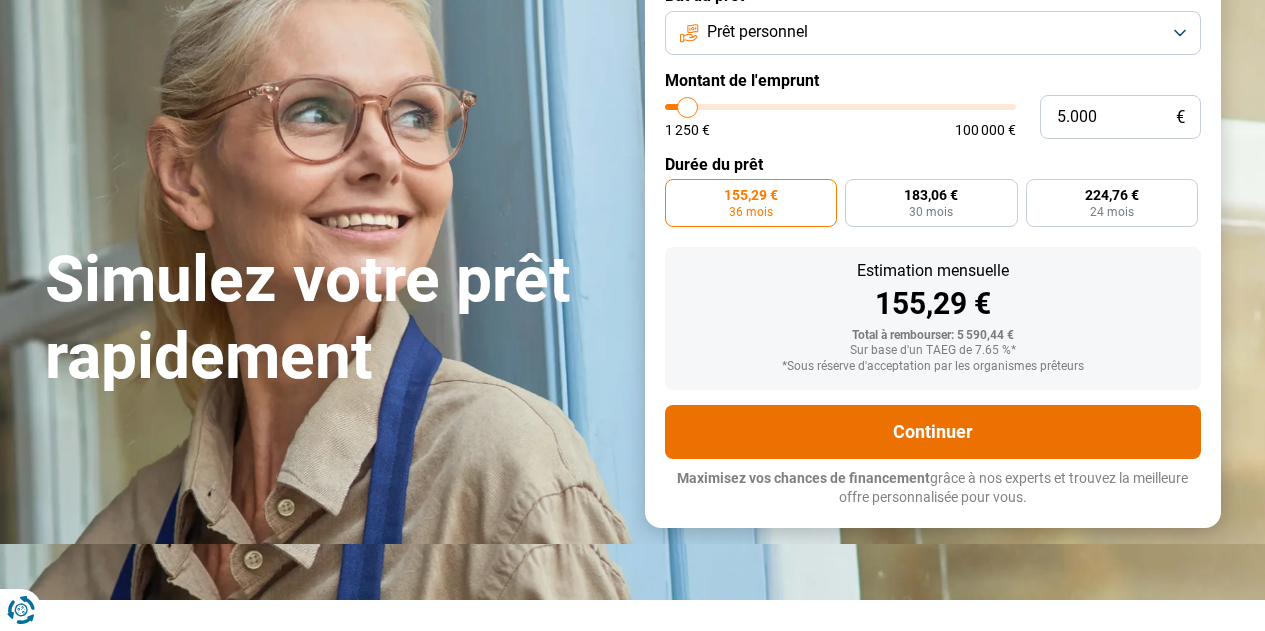 scroll, scrollTop: 148, scrollLeft: 0, axis: vertical 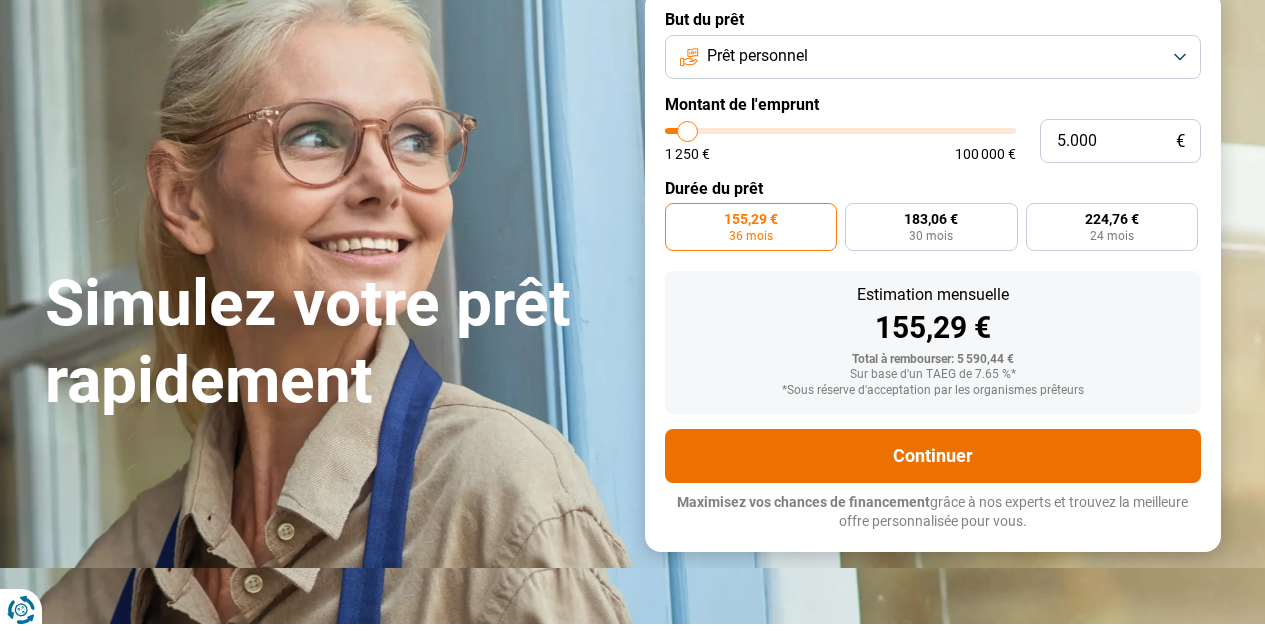 click on "Continuer" at bounding box center (933, 456) 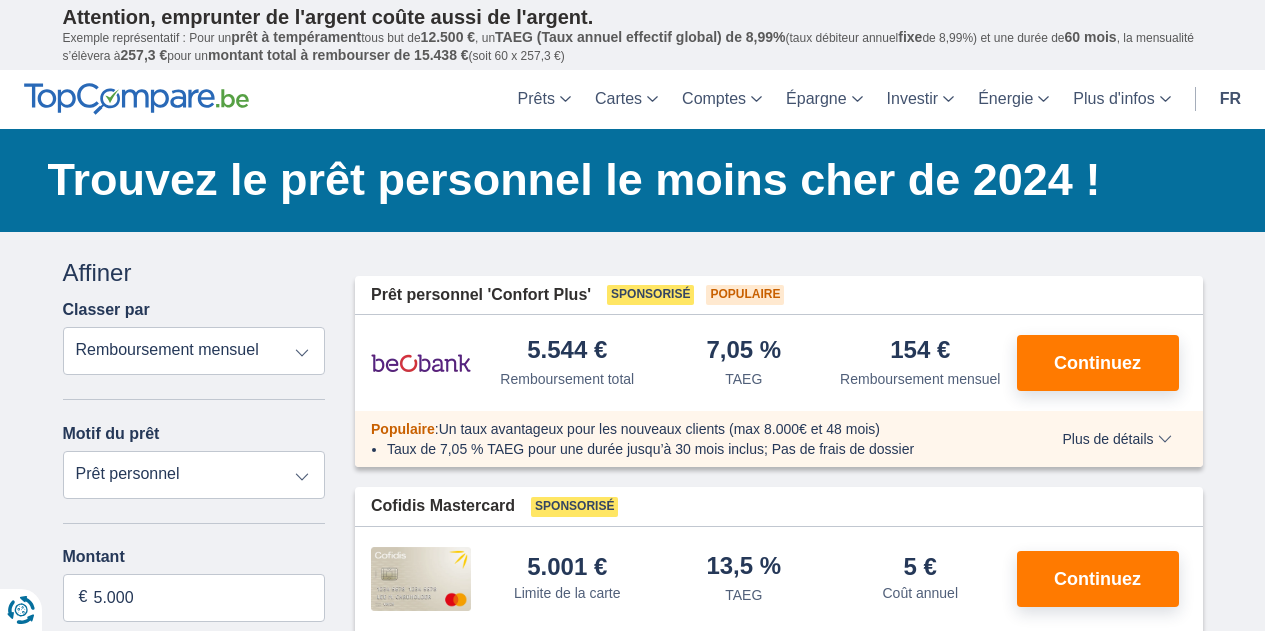 scroll, scrollTop: 0, scrollLeft: 0, axis: both 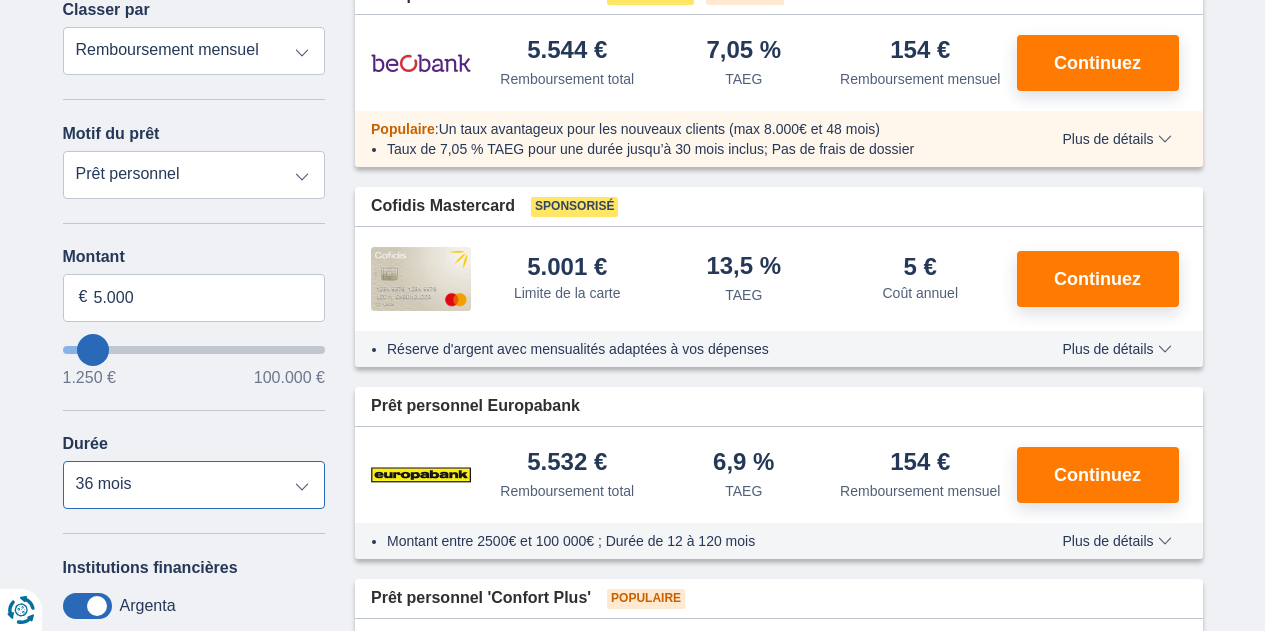 click on "12 mois
18 mois
24 mois
30 mois
36 mois" at bounding box center (194, 485) 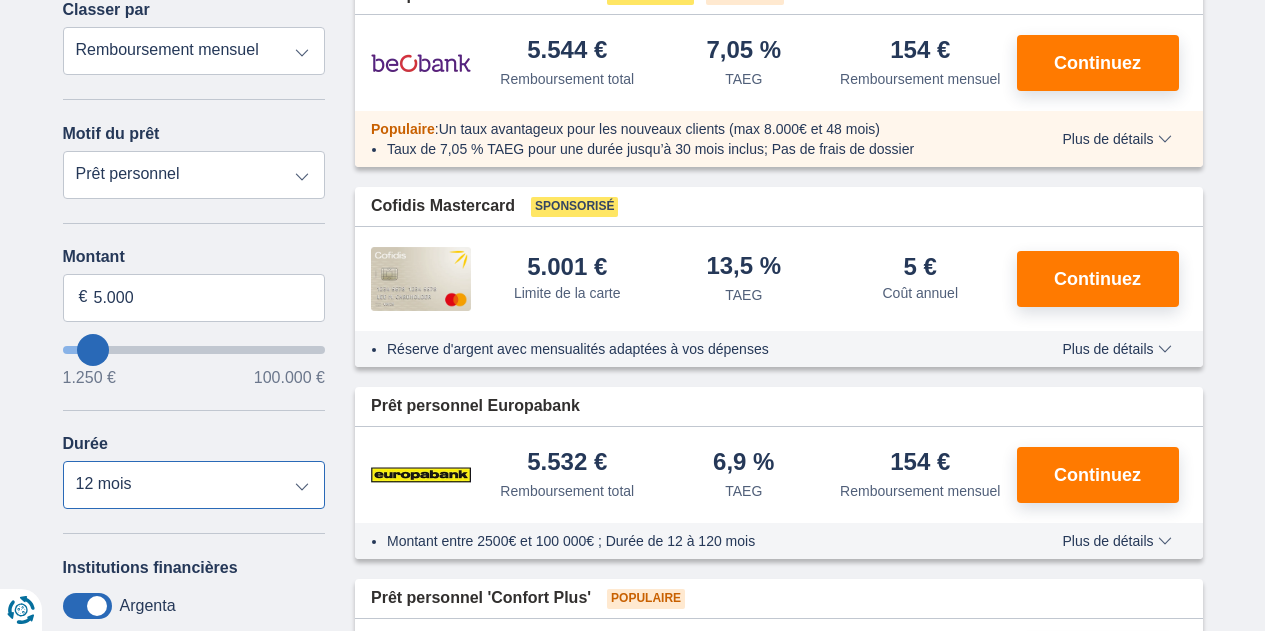 click on "12 mois
18 mois
24 mois
30 mois
36 mois" at bounding box center [194, 485] 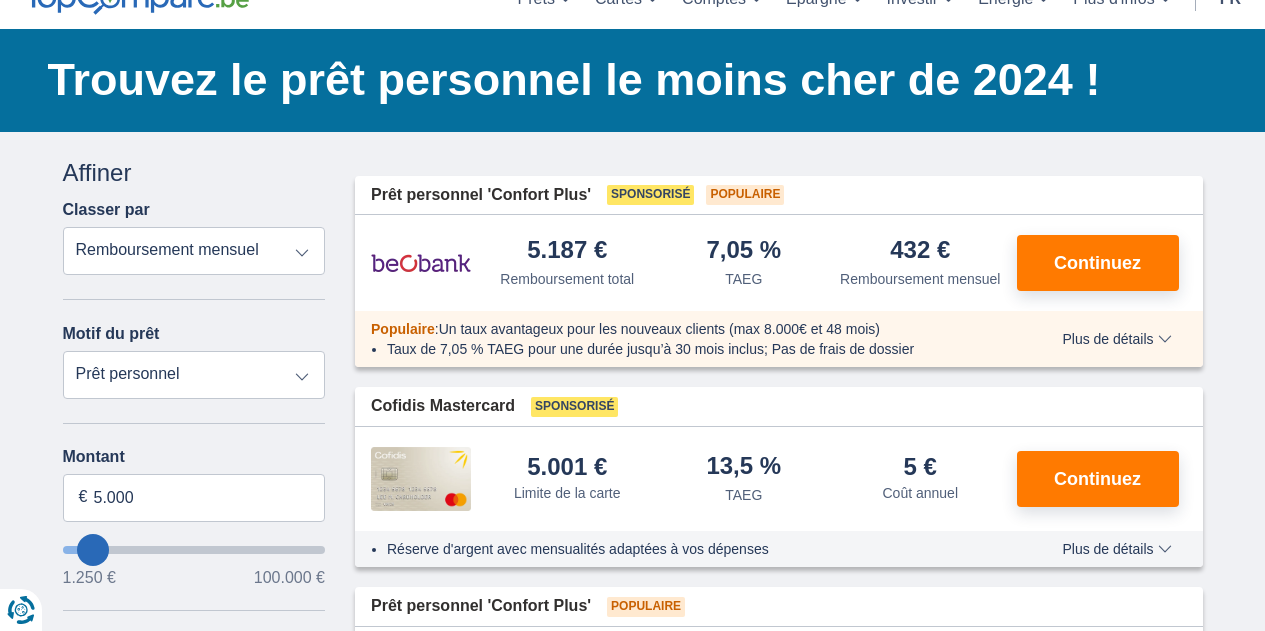 scroll, scrollTop: 300, scrollLeft: 0, axis: vertical 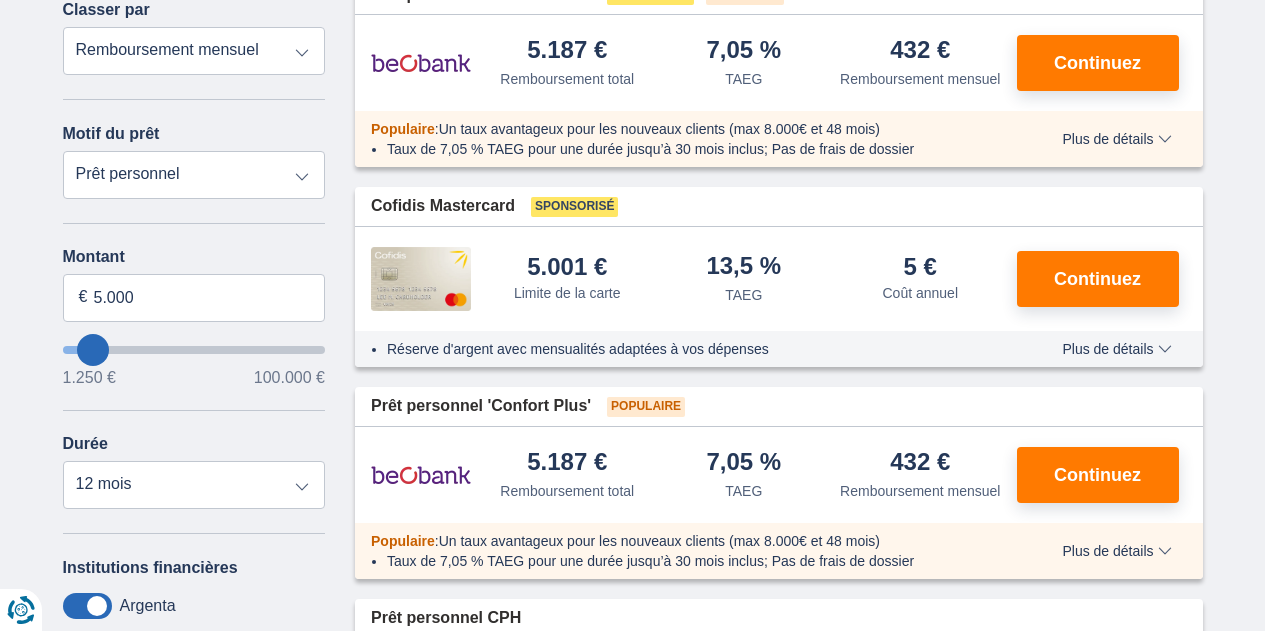 click on "Prêt personnel
Voiture
Moto / vélo
Caravane / mobilhome
Travaux
Energie
Rachat de crédits
Etudes
Vacances
Mariage
Décoration
Appareils électroniques
Populaire
Réserve d’argent" at bounding box center (194, 175) 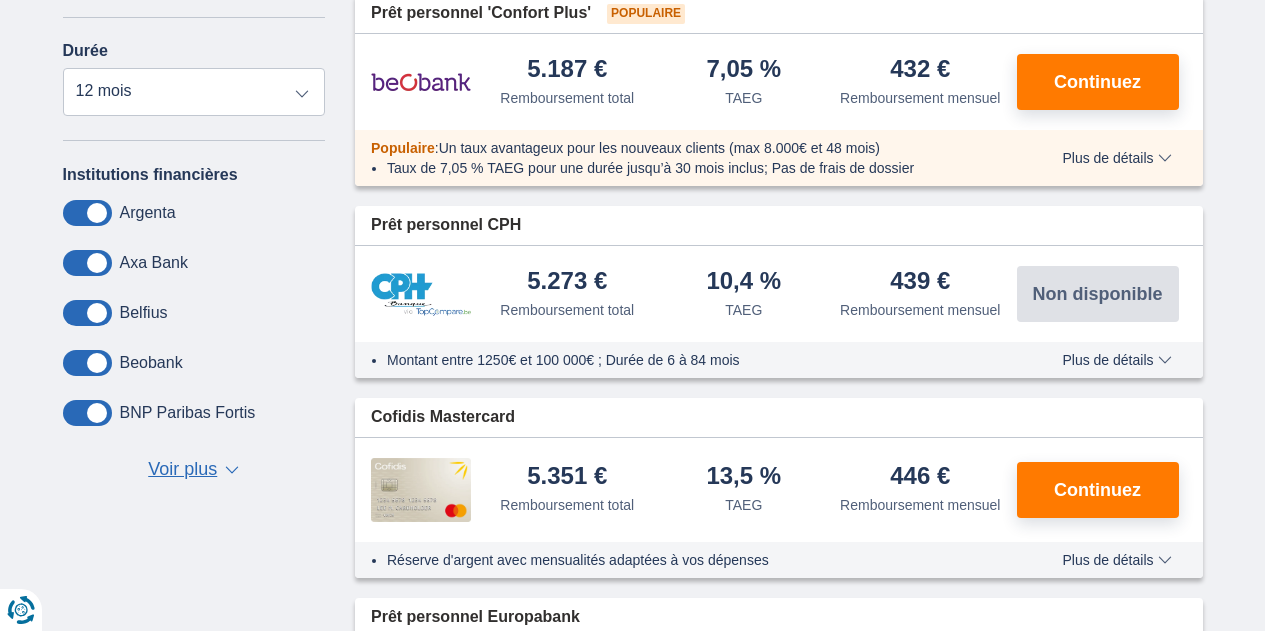 scroll, scrollTop: 700, scrollLeft: 0, axis: vertical 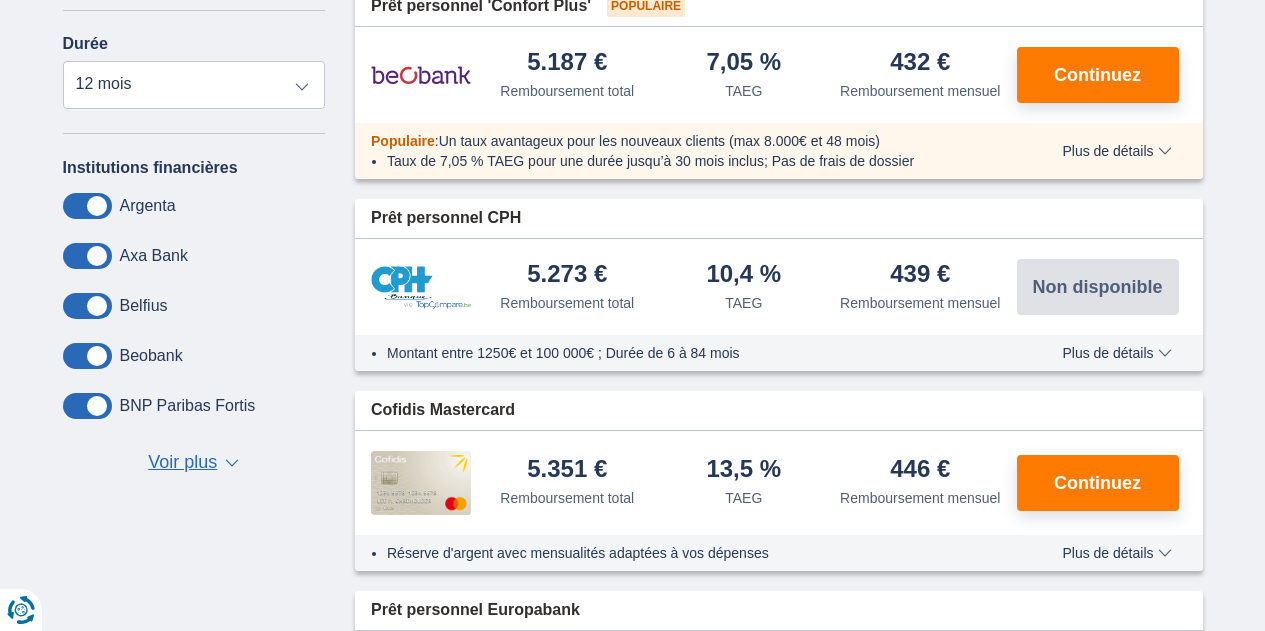click at bounding box center (87, 356) 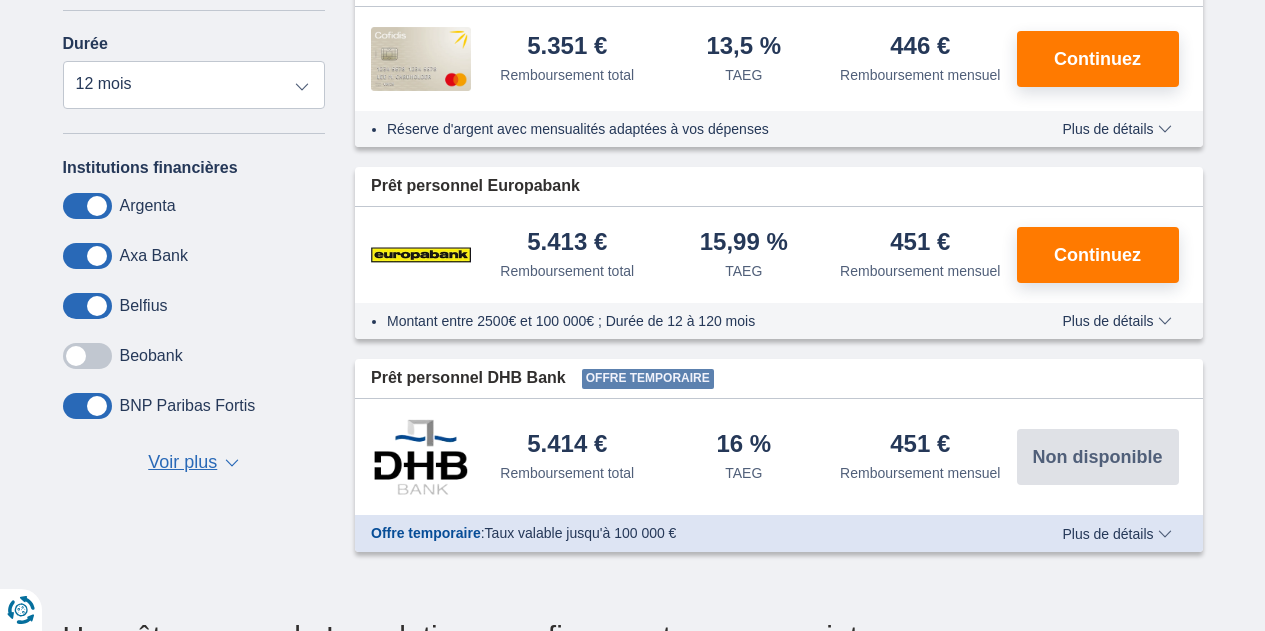 click on "Voir plus" at bounding box center [182, 463] 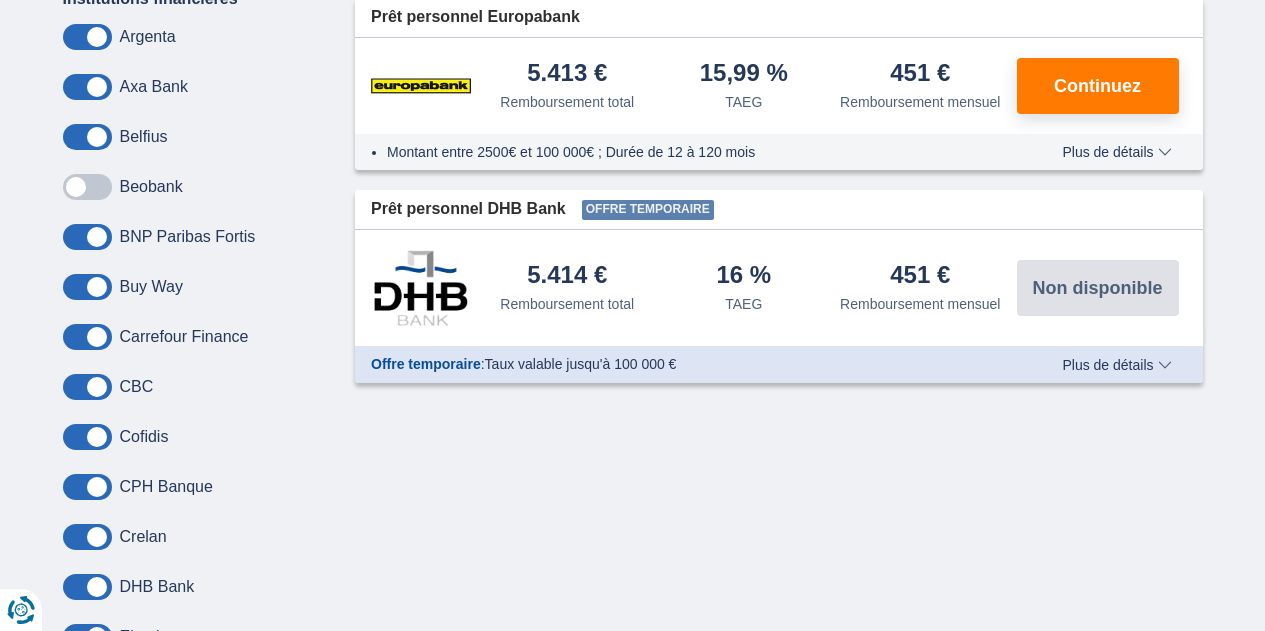 scroll, scrollTop: 900, scrollLeft: 0, axis: vertical 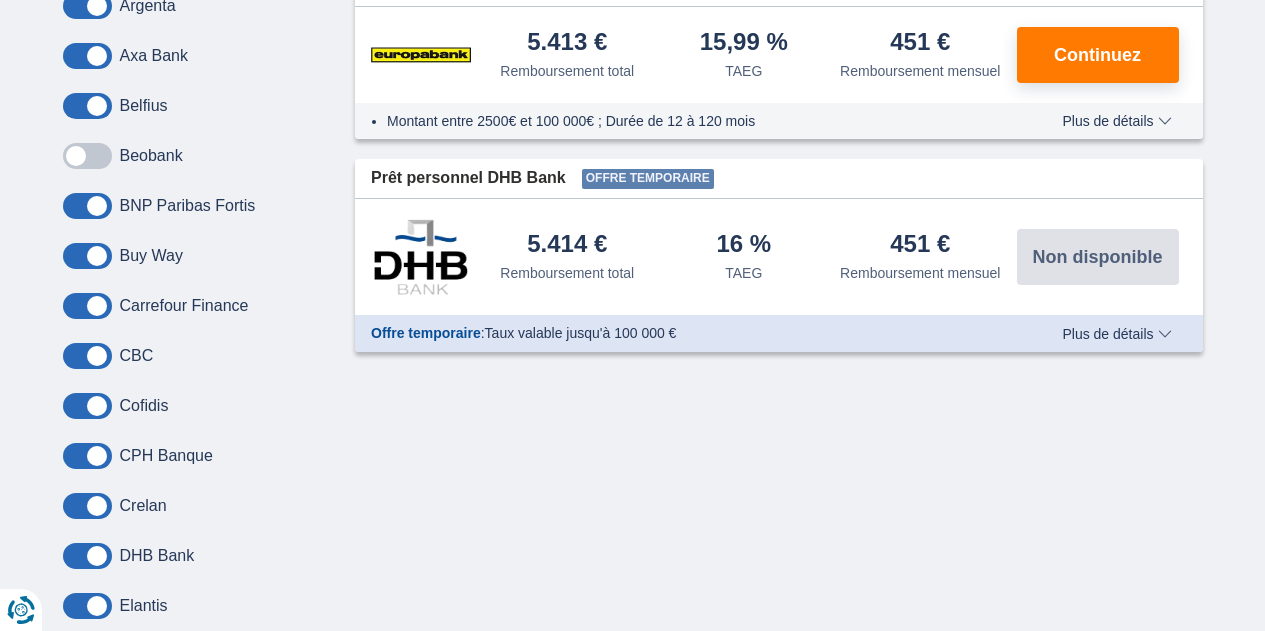 click at bounding box center (87, 406) 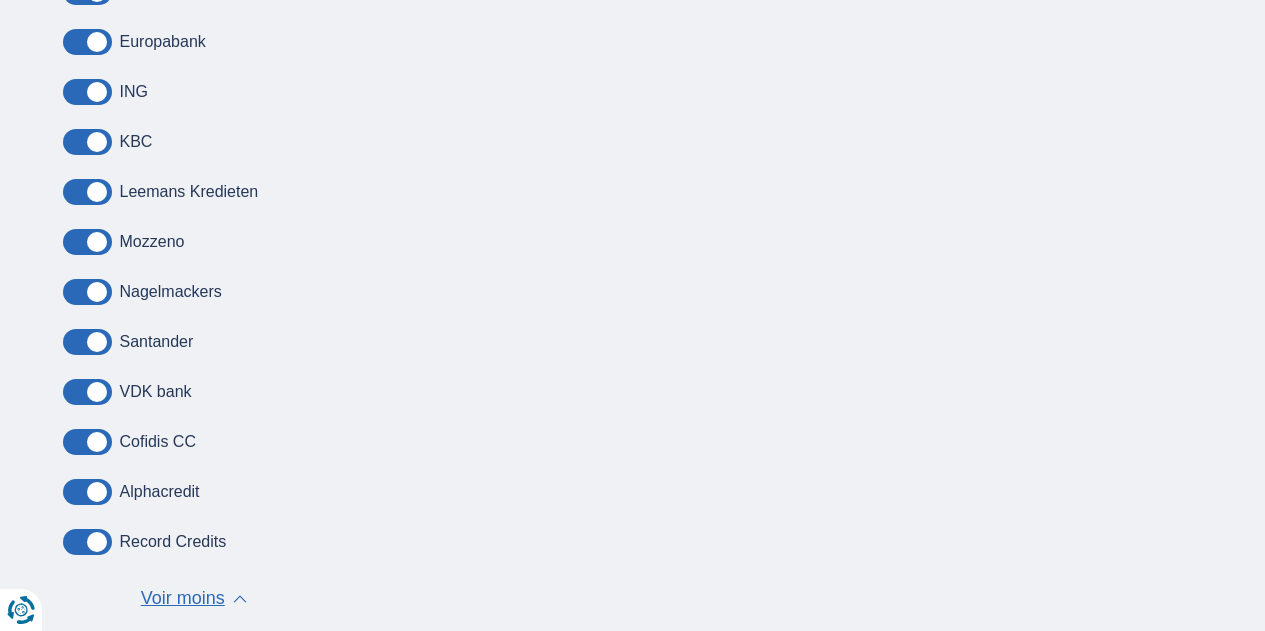 scroll, scrollTop: 1600, scrollLeft: 0, axis: vertical 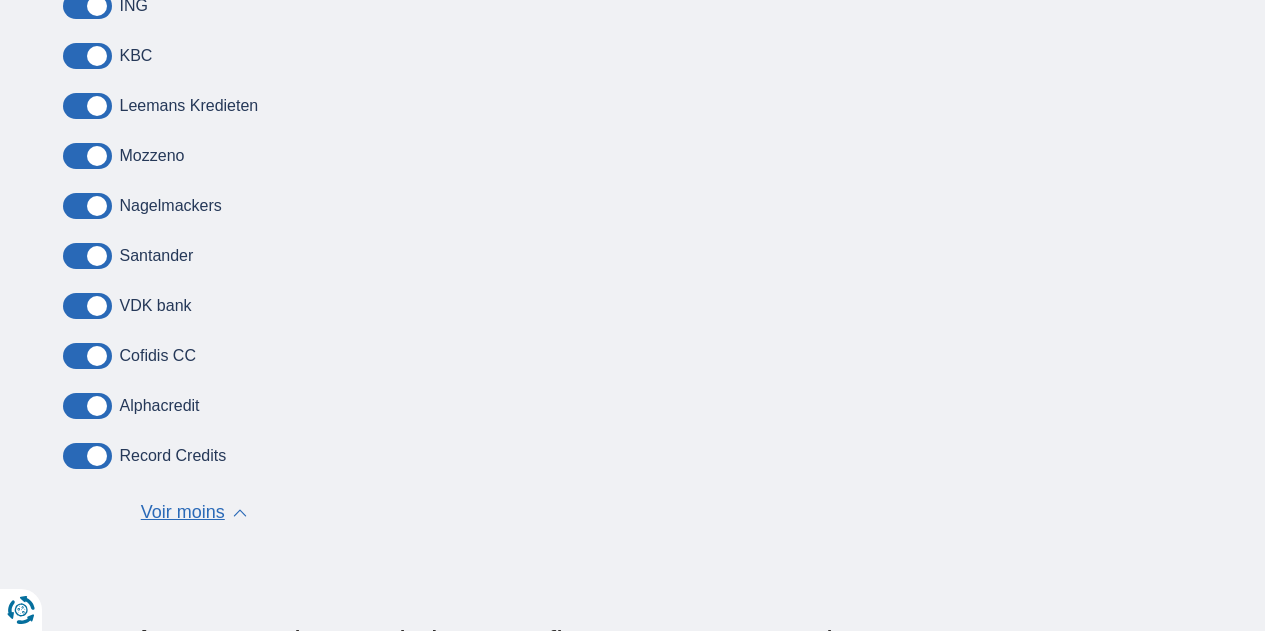 click at bounding box center [87, 356] 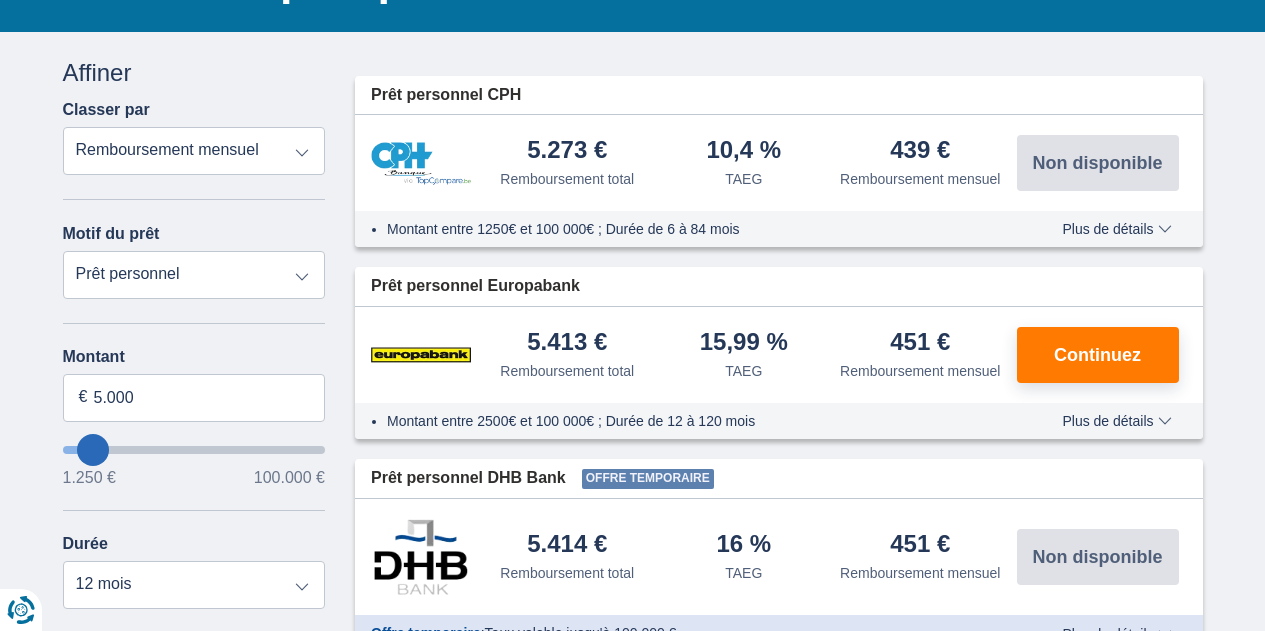 scroll, scrollTop: 300, scrollLeft: 0, axis: vertical 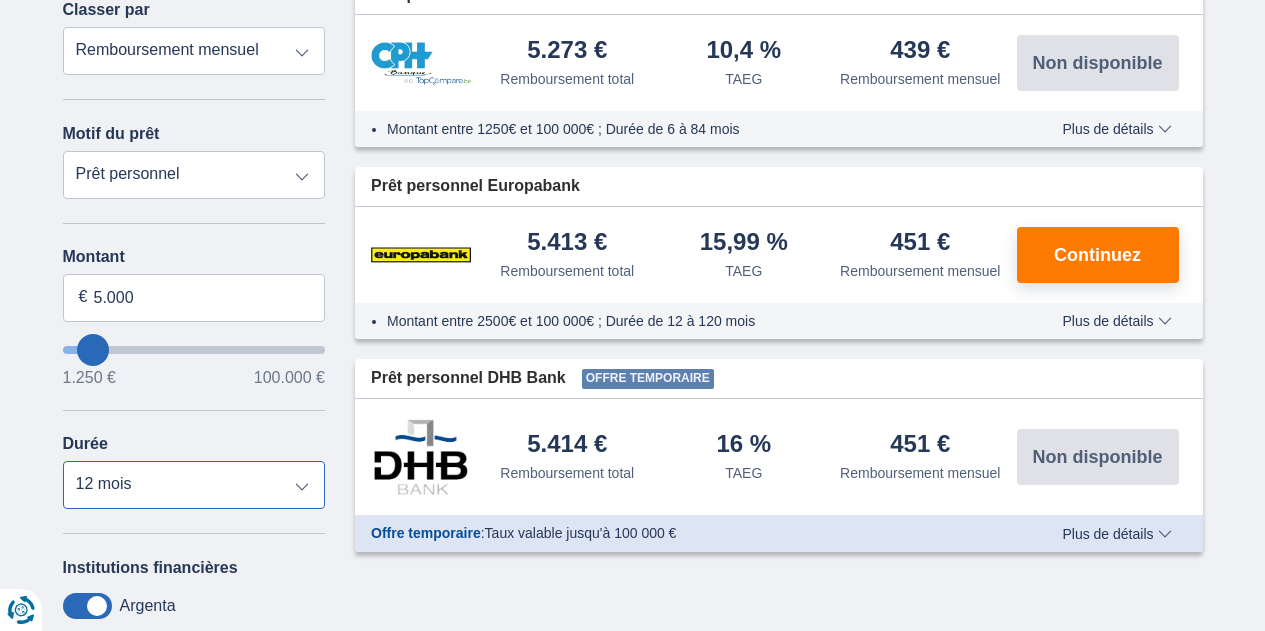 click on "12 mois
18 mois
24 mois
30 mois
36 mois" at bounding box center (194, 485) 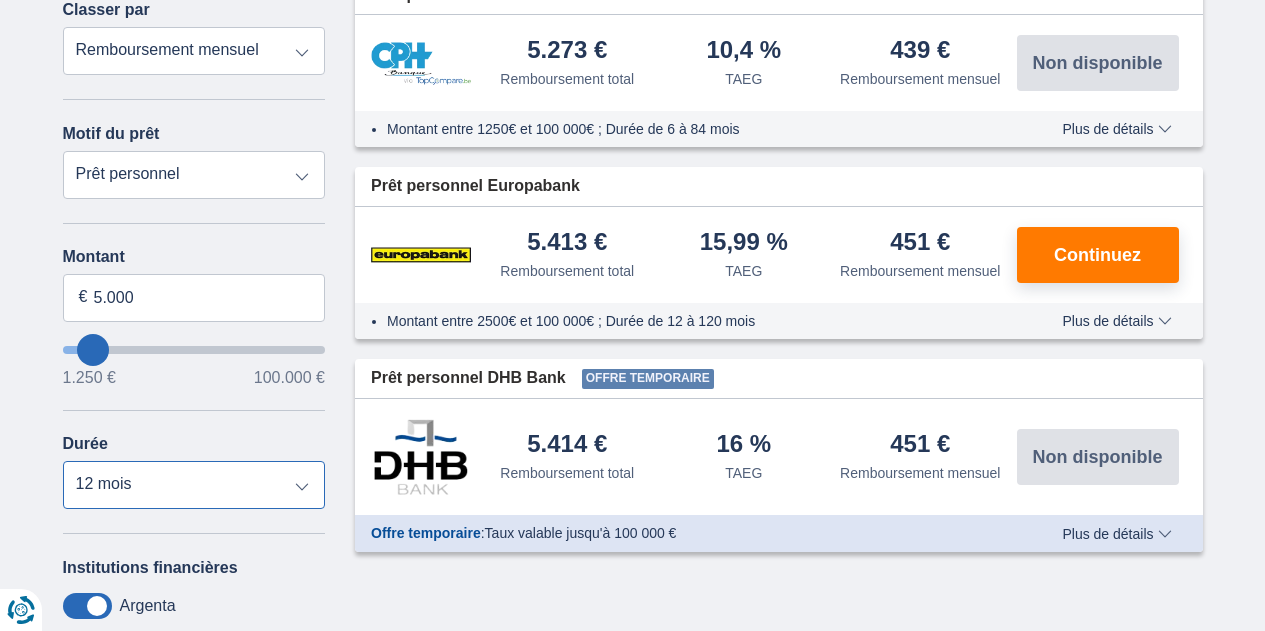 click on "12 mois
18 mois
24 mois
30 mois
36 mois" at bounding box center [194, 485] 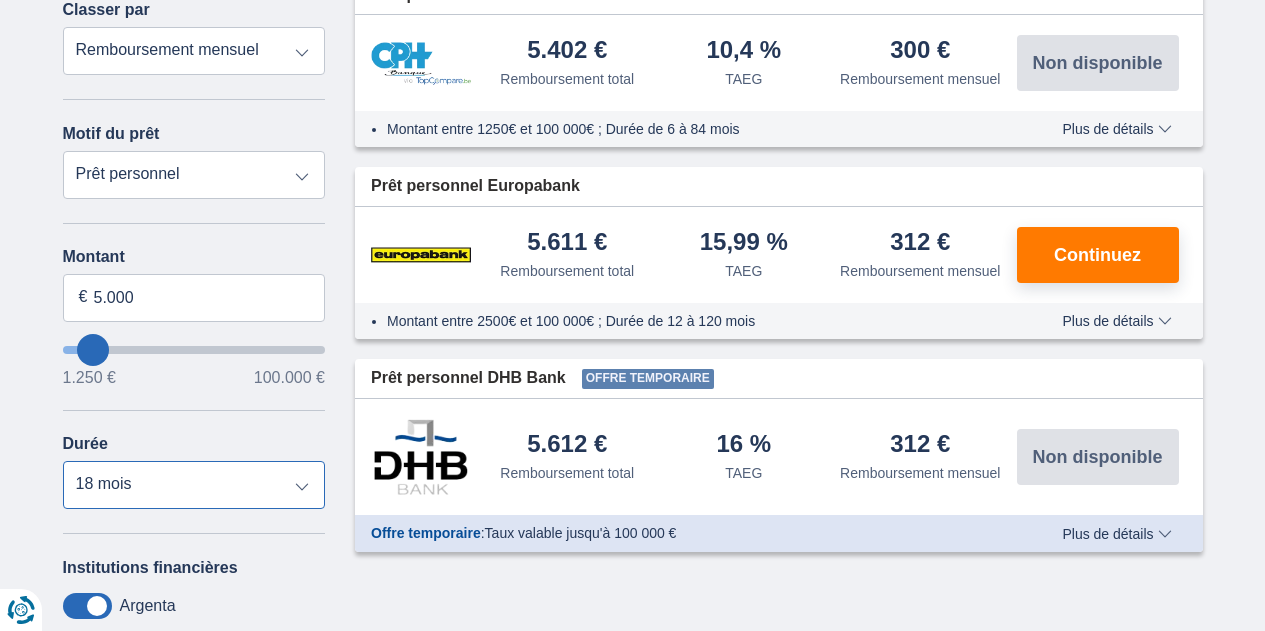 click on "12 mois
18 mois
24 mois
30 mois
36 mois" at bounding box center (194, 485) 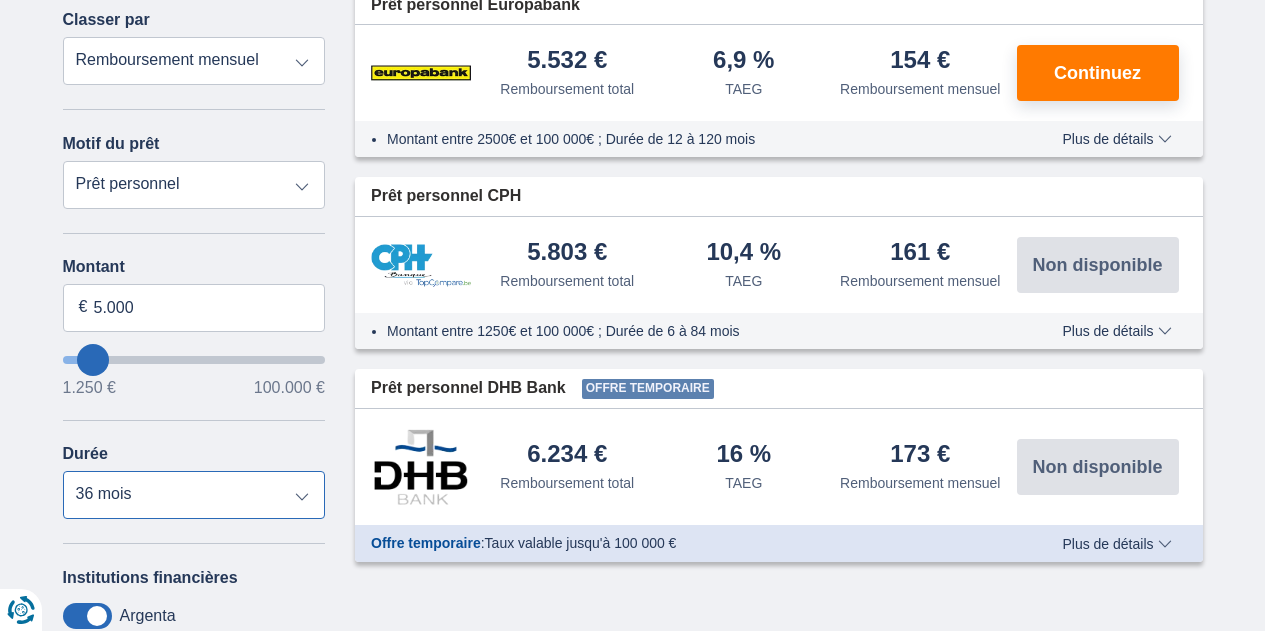 scroll, scrollTop: 300, scrollLeft: 0, axis: vertical 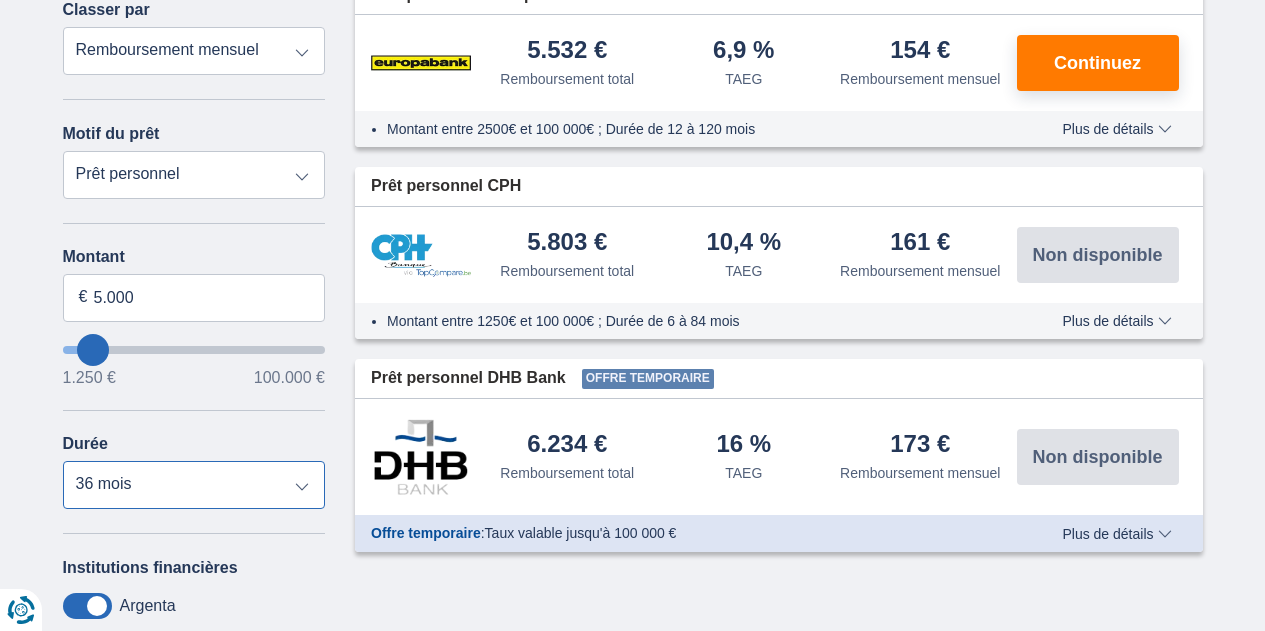 click on "12 mois
18 mois
24 mois
30 mois
36 mois" at bounding box center [194, 485] 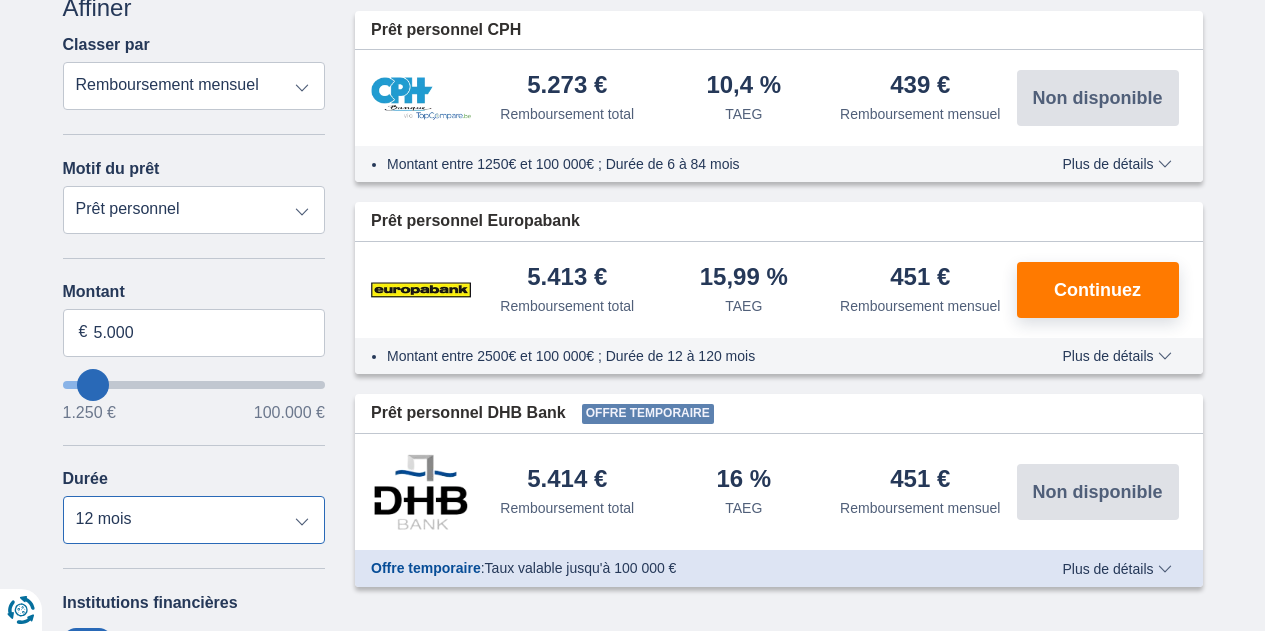 scroll, scrollTop: 300, scrollLeft: 0, axis: vertical 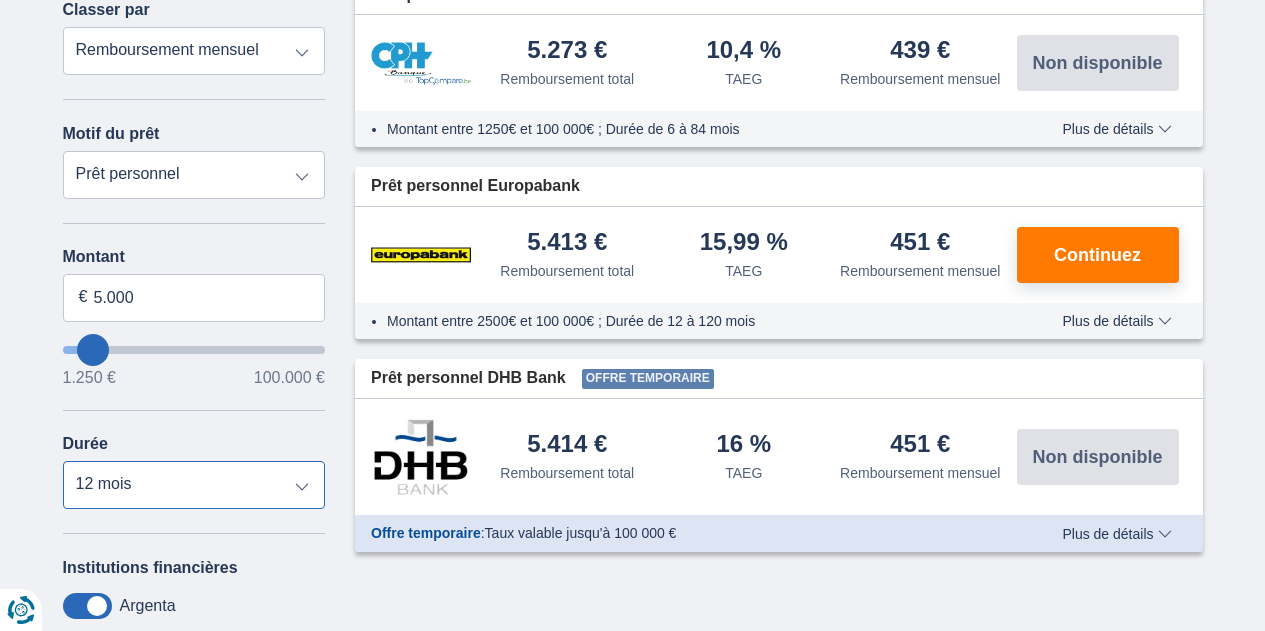 click on "12 mois
18 mois
24 mois
30 mois
36 mois" at bounding box center [194, 485] 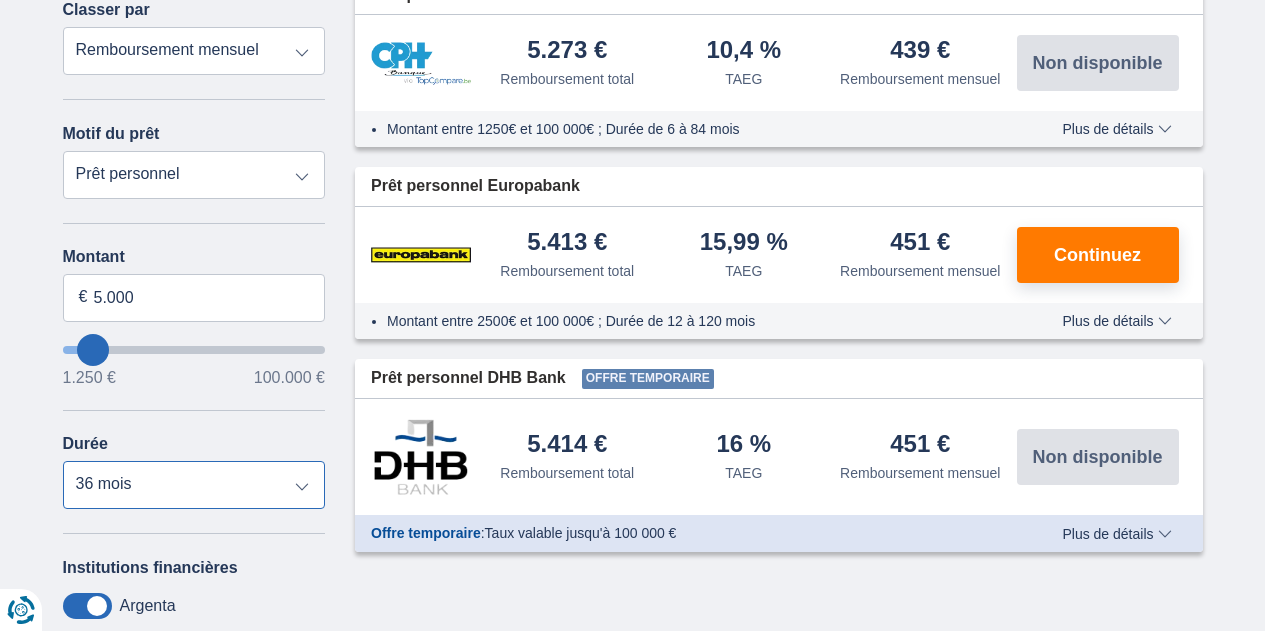 click on "12 mois
18 mois
24 mois
30 mois
36 mois" at bounding box center (194, 485) 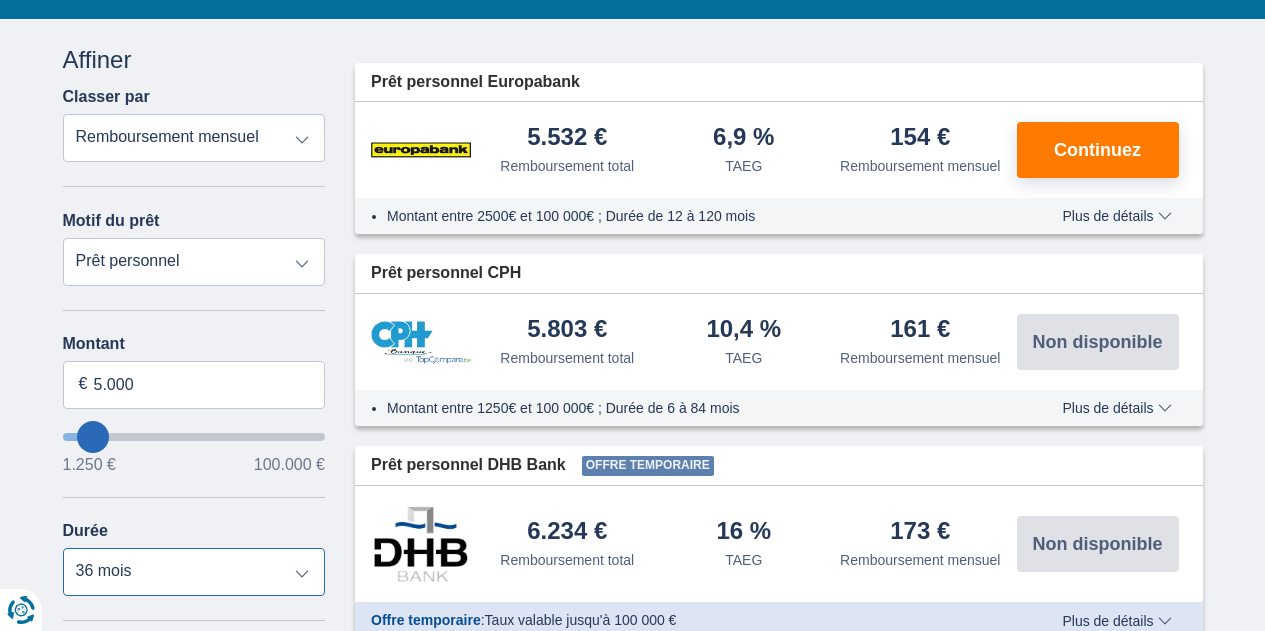 scroll, scrollTop: 200, scrollLeft: 0, axis: vertical 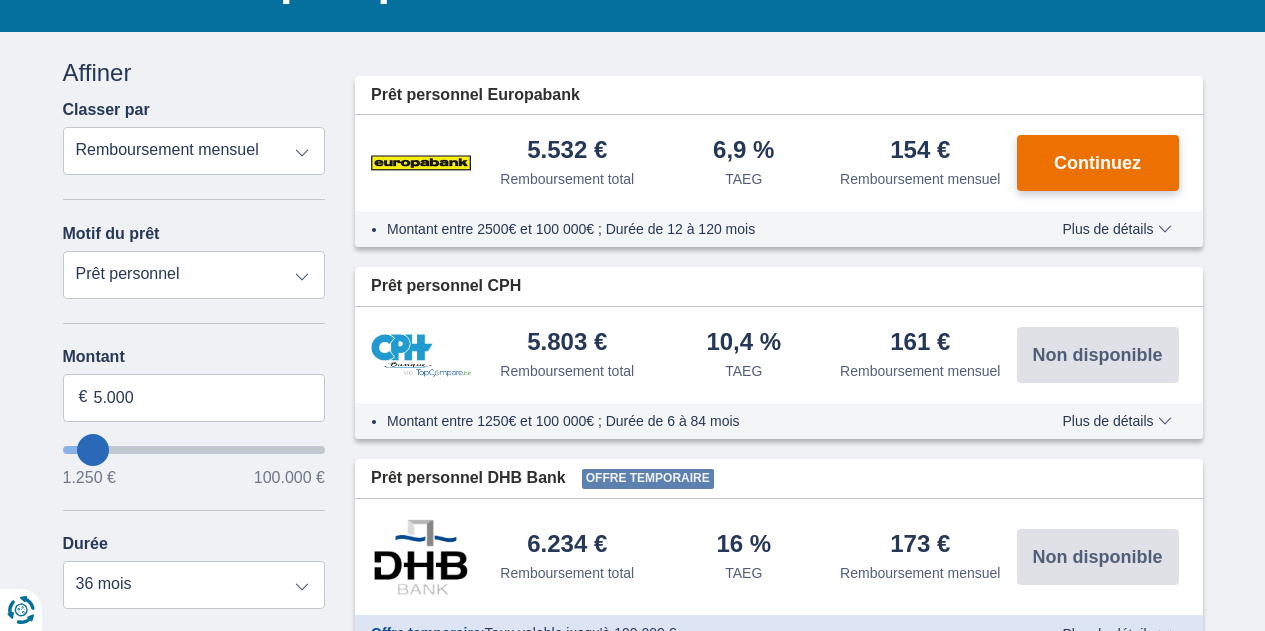 click on "Continuez" at bounding box center [1098, 163] 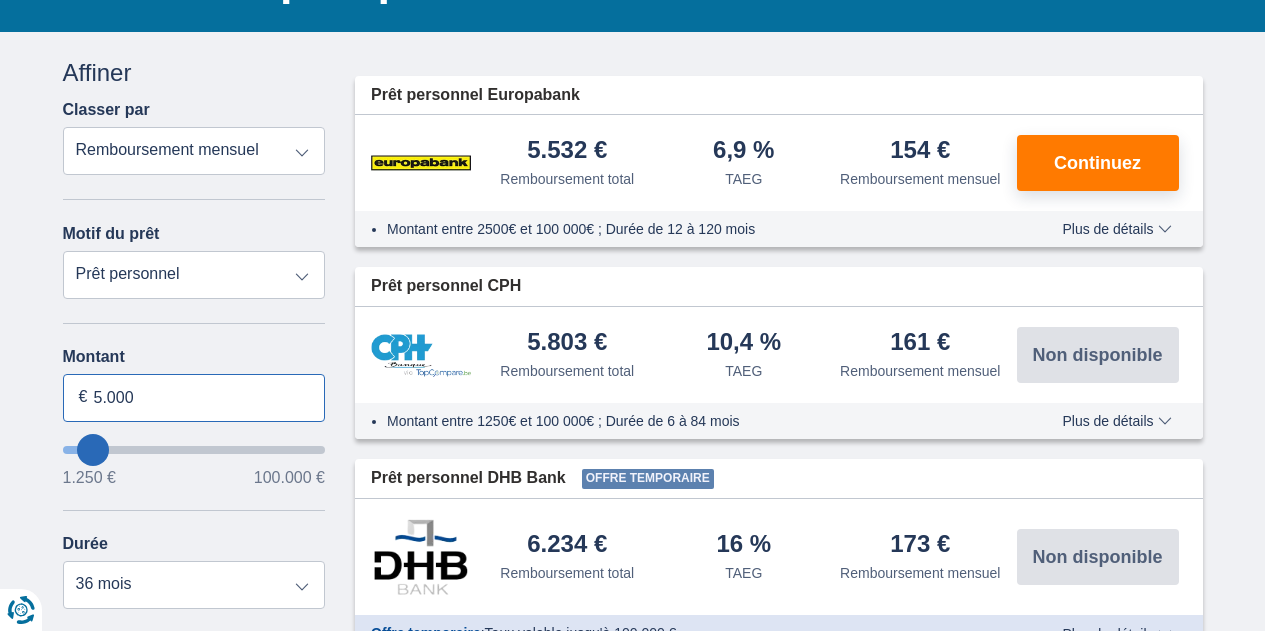 click on "5.000" at bounding box center [194, 398] 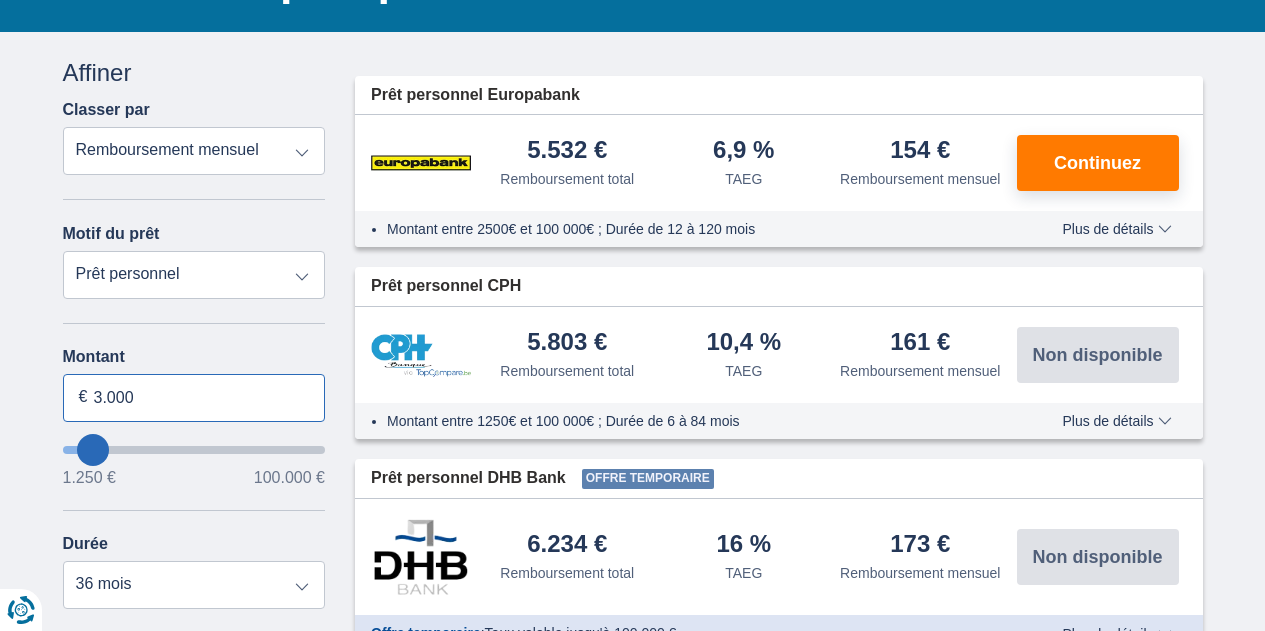 type on "3.000" 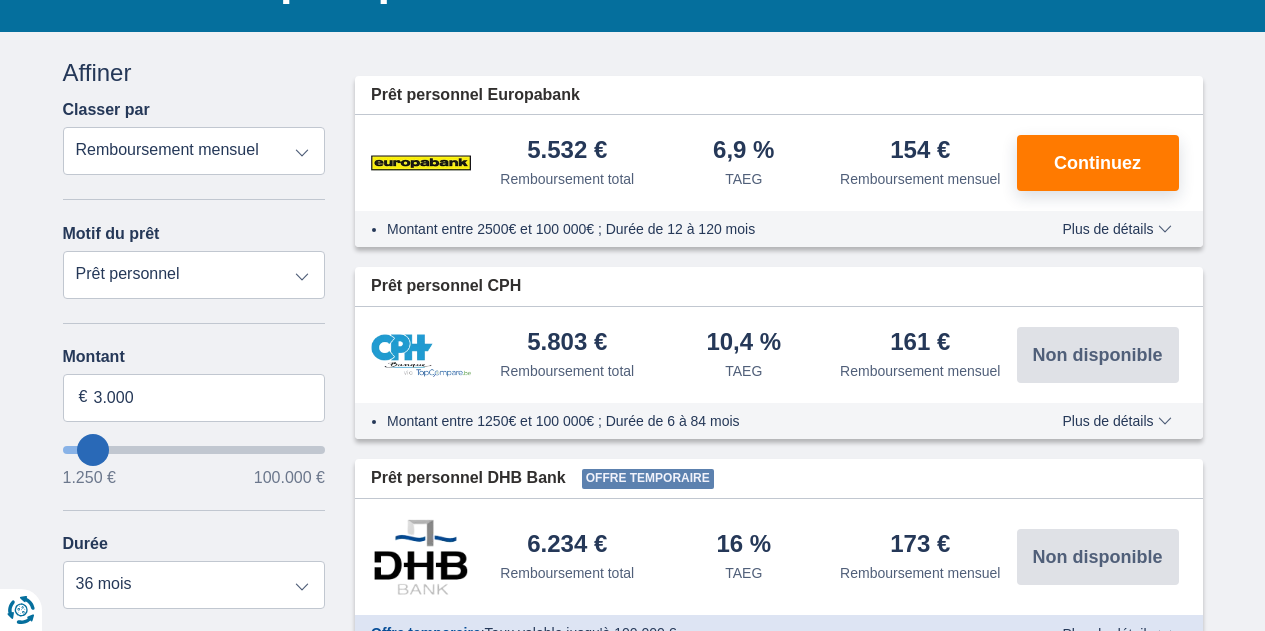 type on "3250" 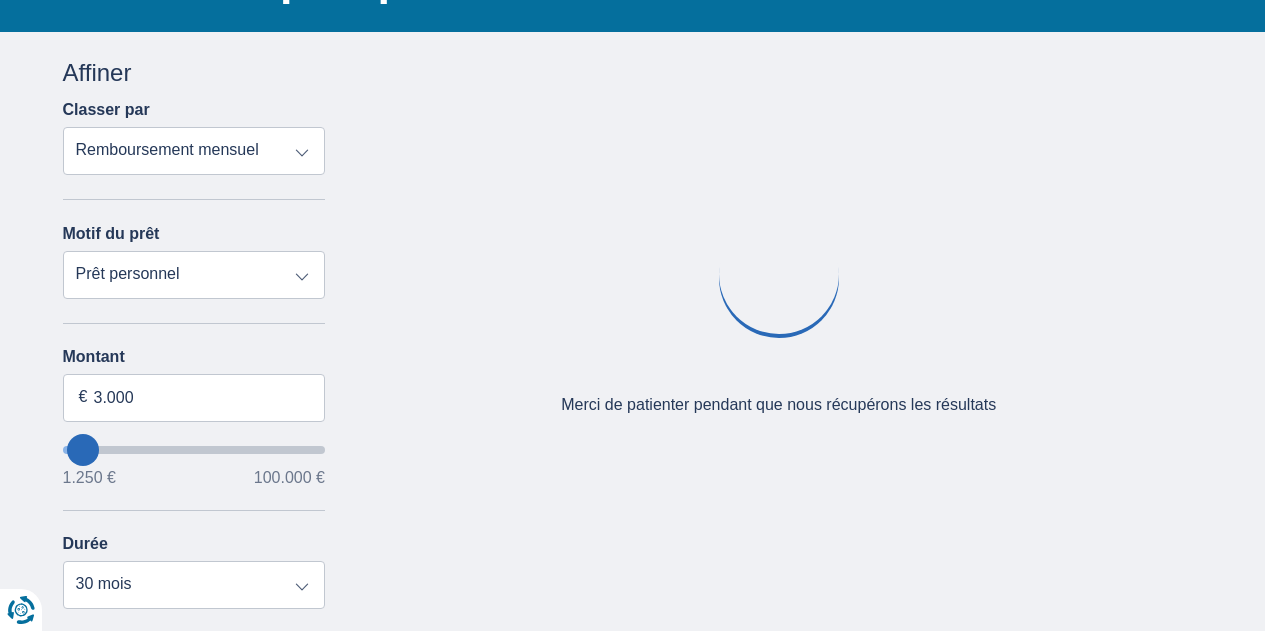 click on "Montant
3.000
€
1.250
€
100.000
€
Durée
12 mois
18 mois
24 mois
30 mois" at bounding box center (194, 478) 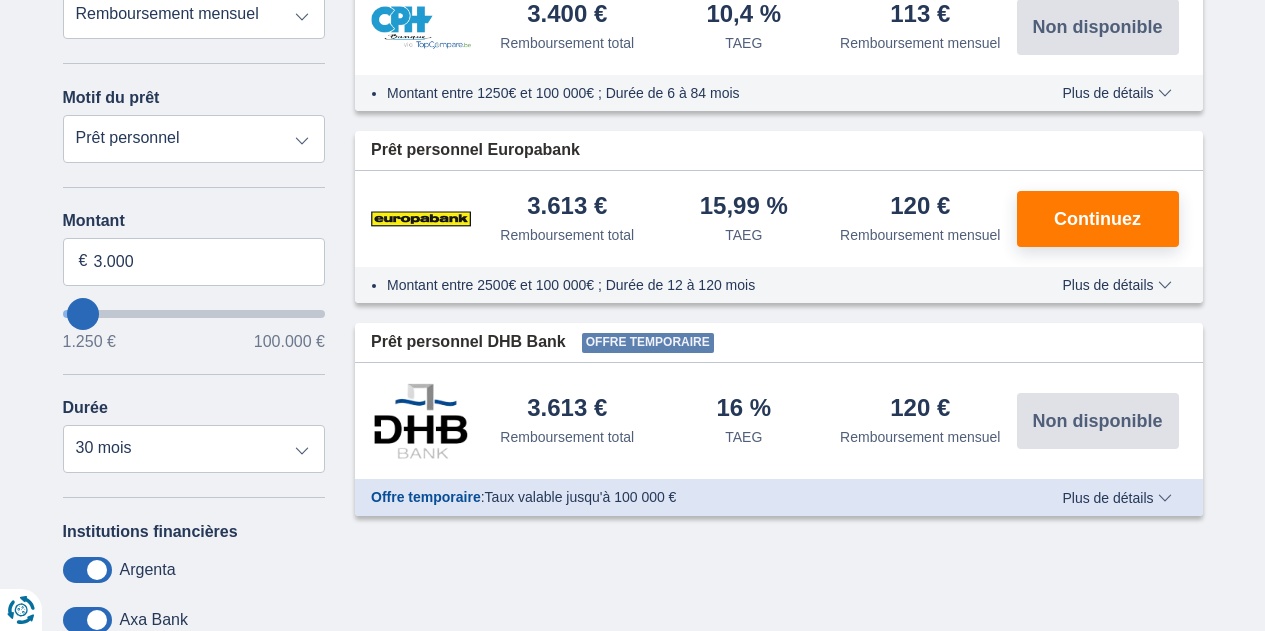 scroll, scrollTop: 400, scrollLeft: 0, axis: vertical 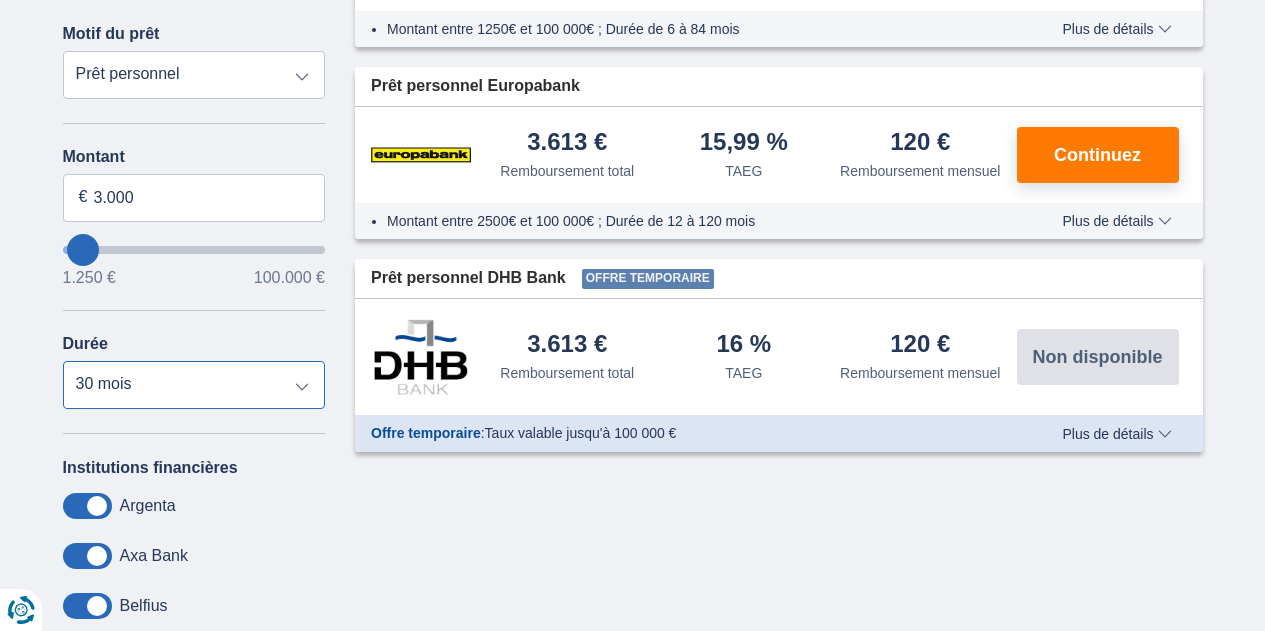 click on "12 mois
18 mois
24 mois
30 mois" at bounding box center [194, 385] 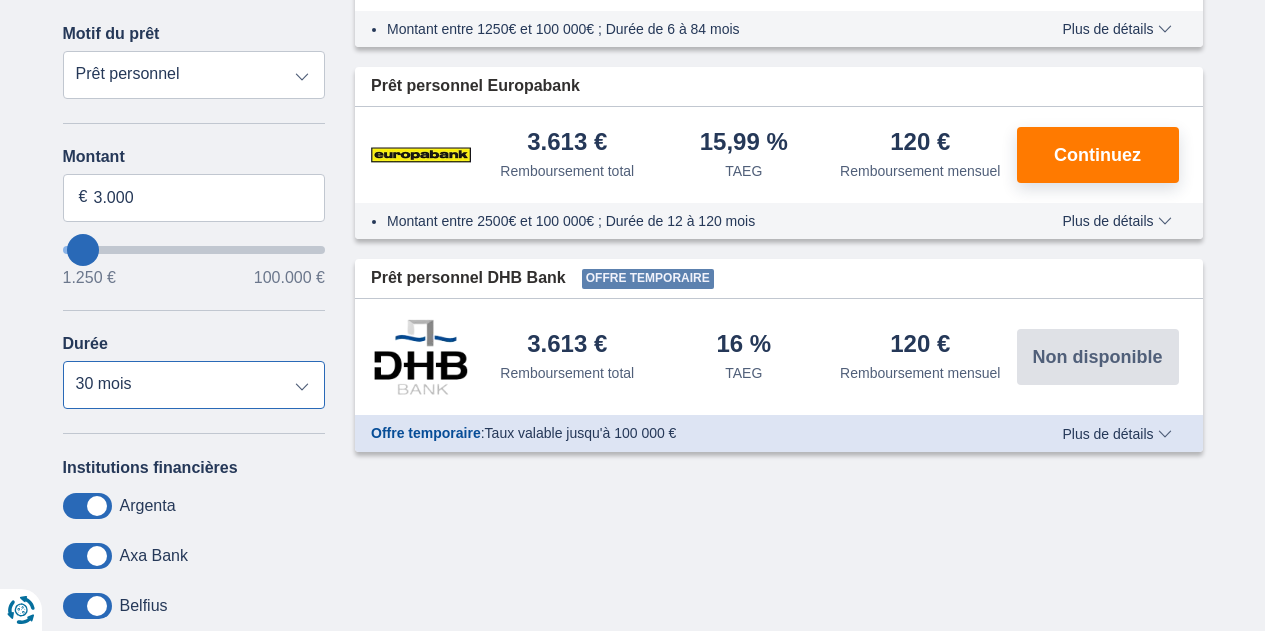 select on "12" 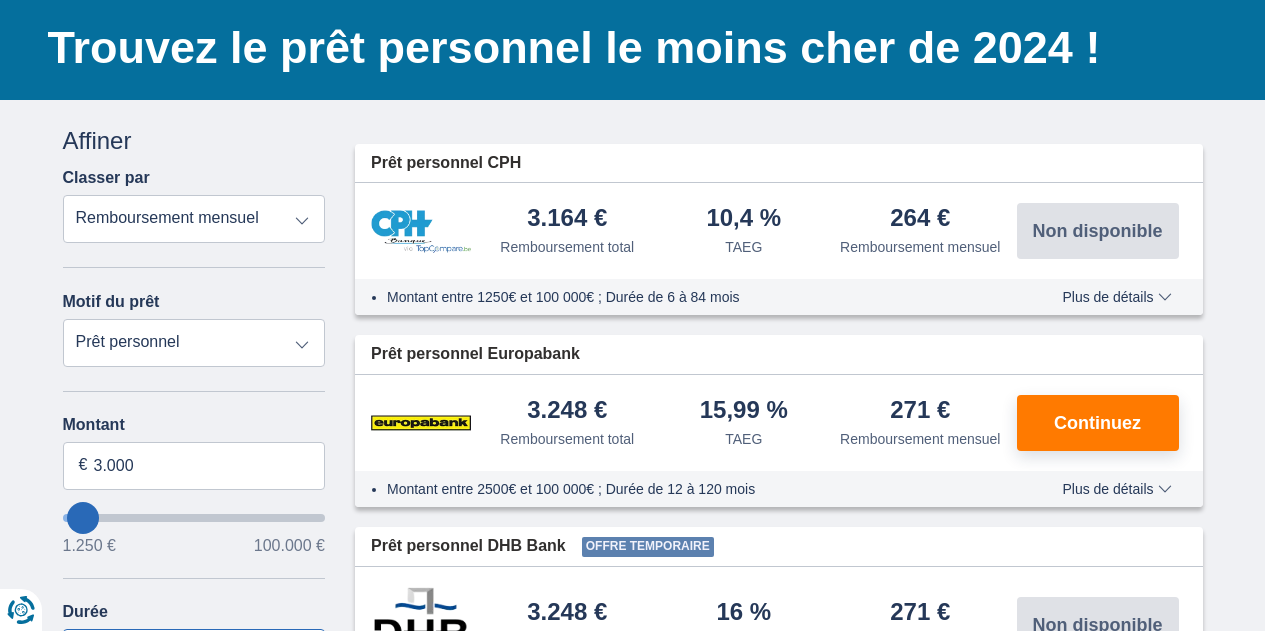 scroll, scrollTop: 100, scrollLeft: 0, axis: vertical 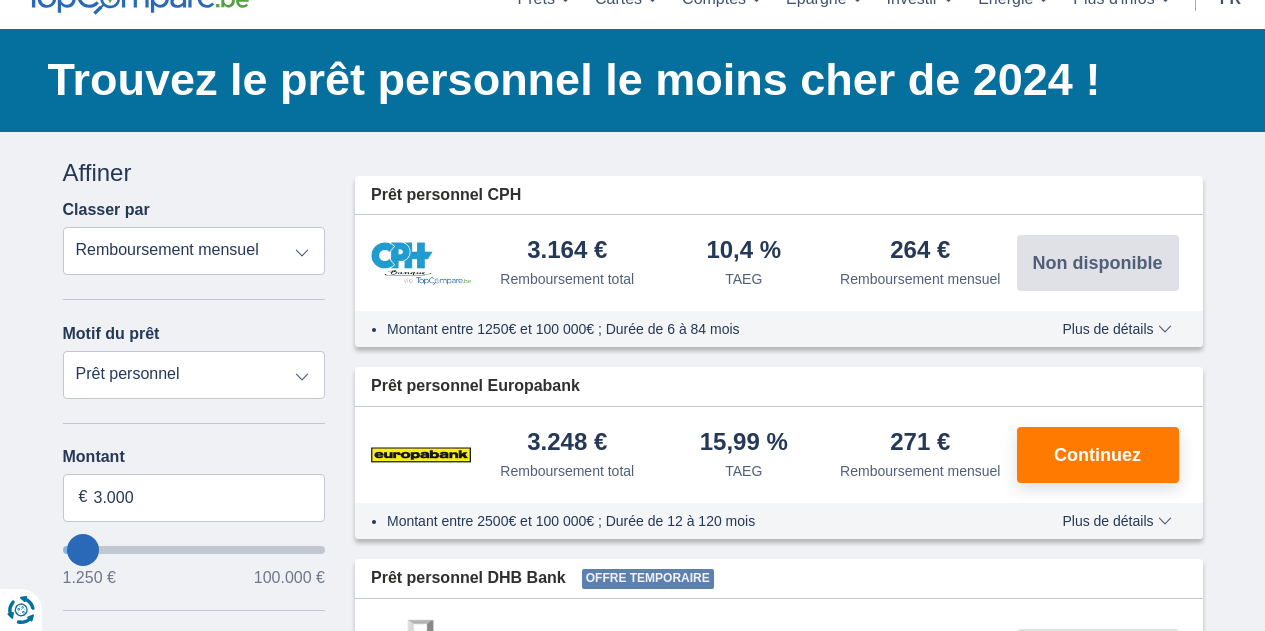 click on "Plus de détails" at bounding box center (1116, 329) 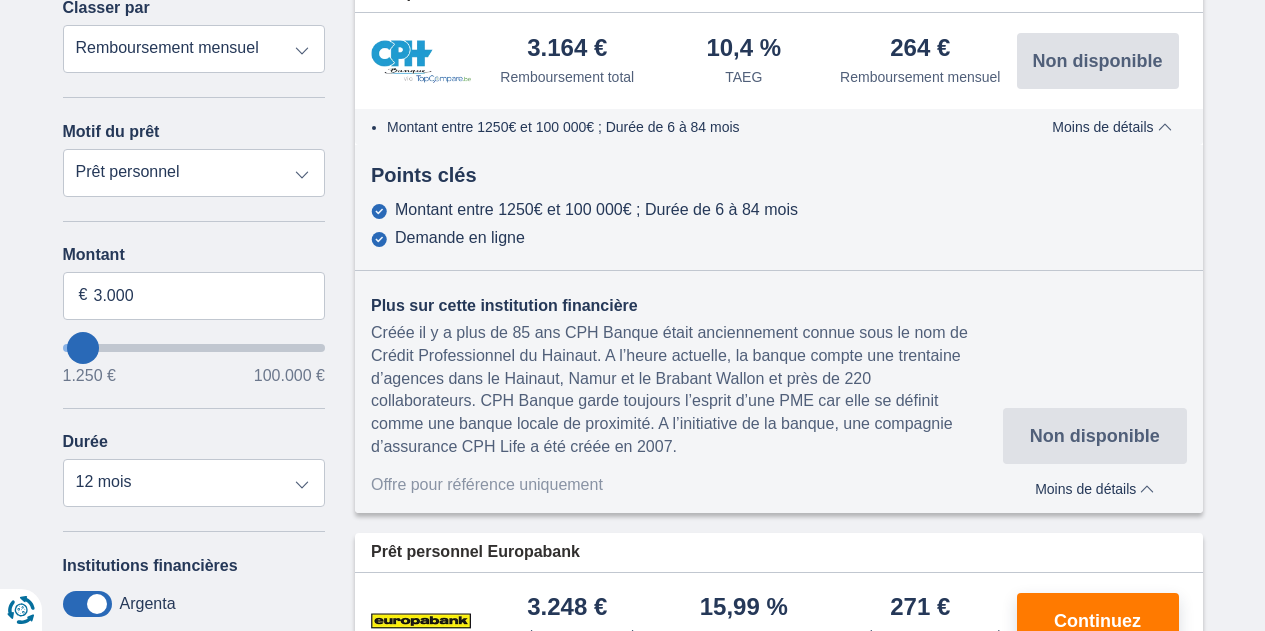 scroll, scrollTop: 200, scrollLeft: 0, axis: vertical 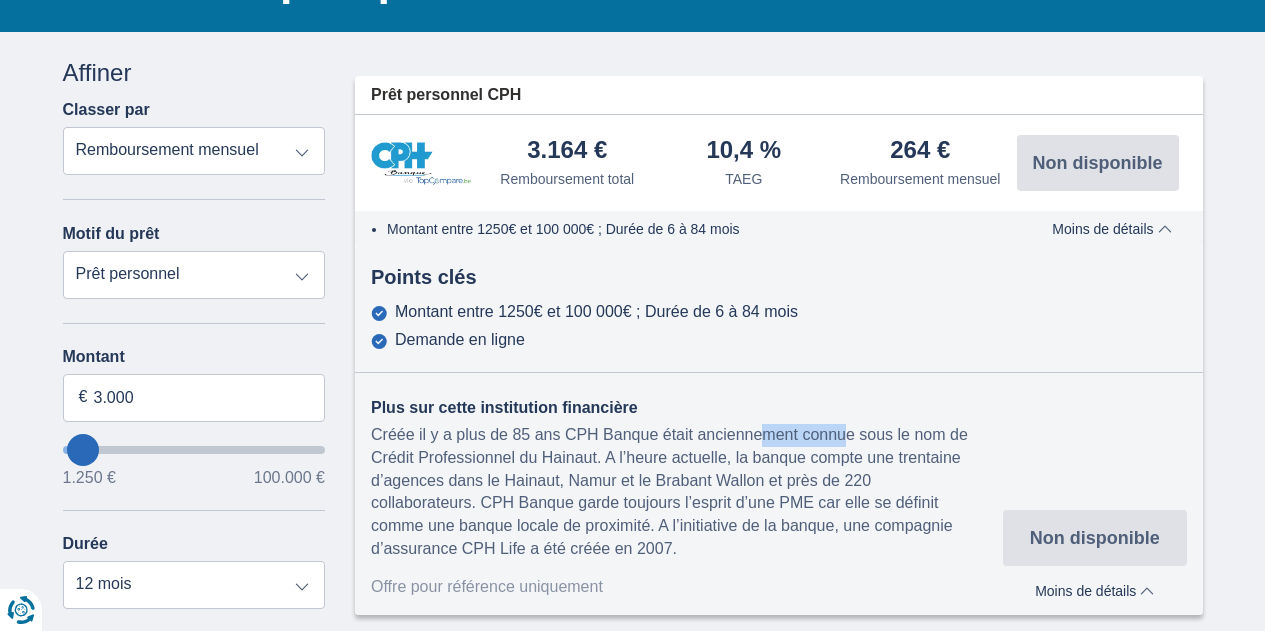 drag, startPoint x: 656, startPoint y: 435, endPoint x: 593, endPoint y: 435, distance: 63 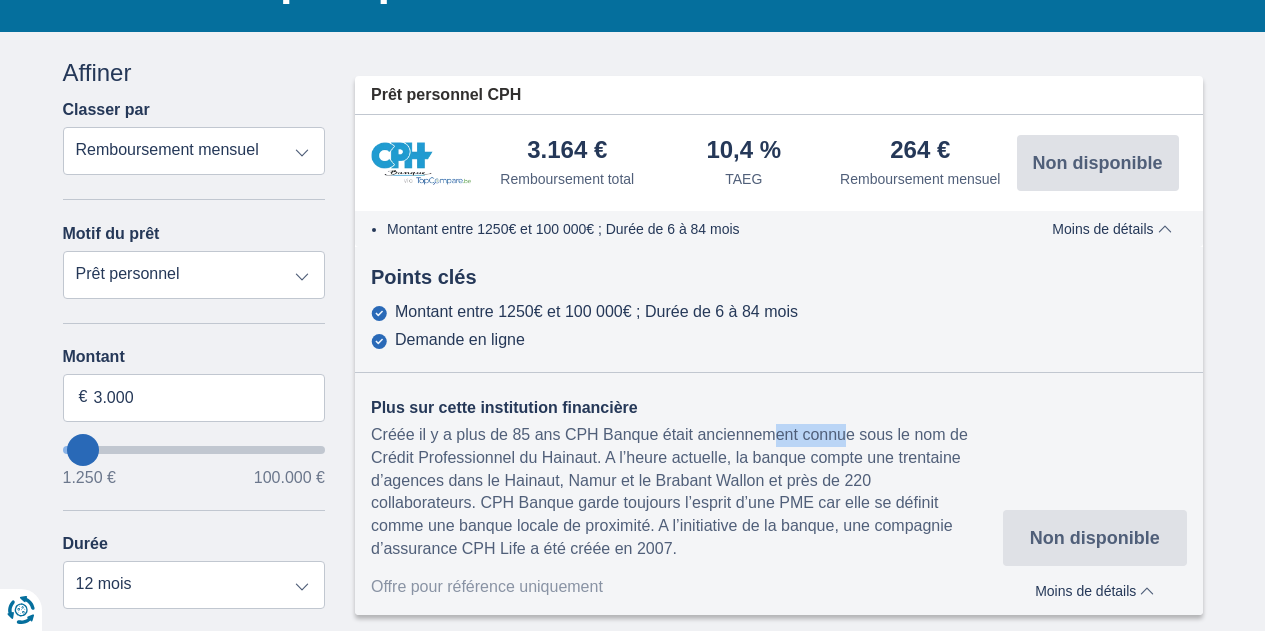 click on "Créée il y a plus de 85 ans CPH Banque était anciennement connue sous le nom de Crédit Professionnel du Hainaut. A l’heure actuelle, la banque compte une trentaine d’agences dans le Hainaut, Namur et le Brabant Wallon et près de 220 collaborateurs. CPH Banque garde toujours l’esprit d’une PME car elle se définit comme une banque locale de proximité. A l’initiative de la banque, une compagnie d’assurance CPH Life a été créée en 2007." at bounding box center [687, 492] 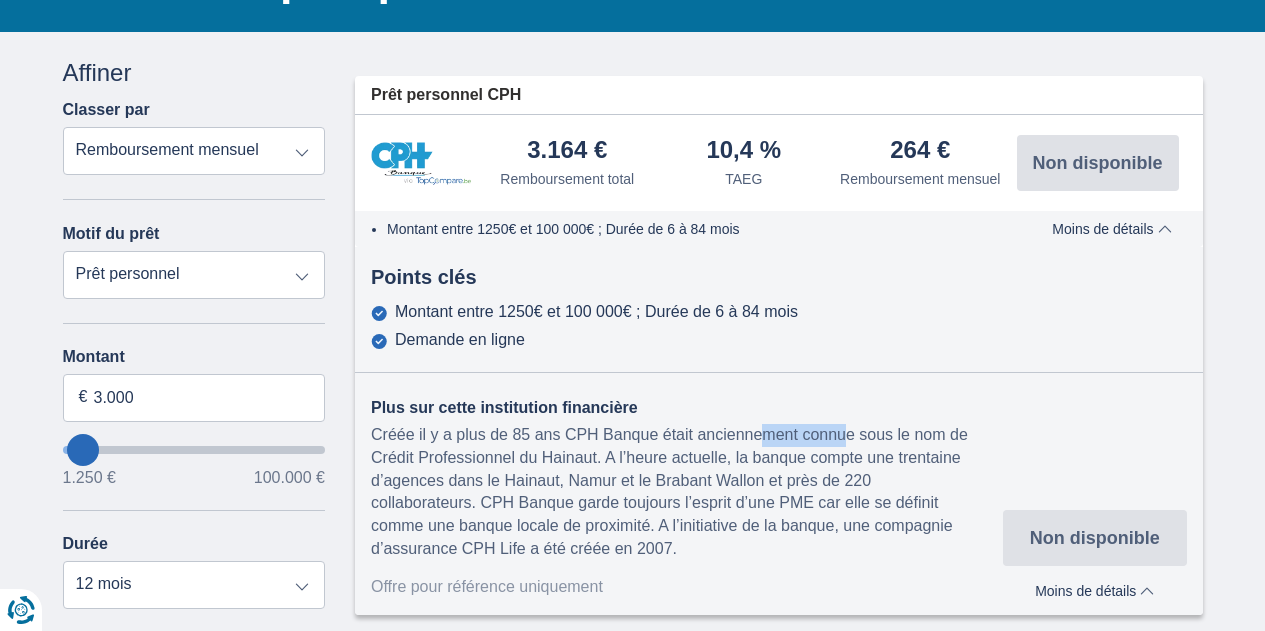 drag, startPoint x: 654, startPoint y: 436, endPoint x: 567, endPoint y: 434, distance: 87.02299 